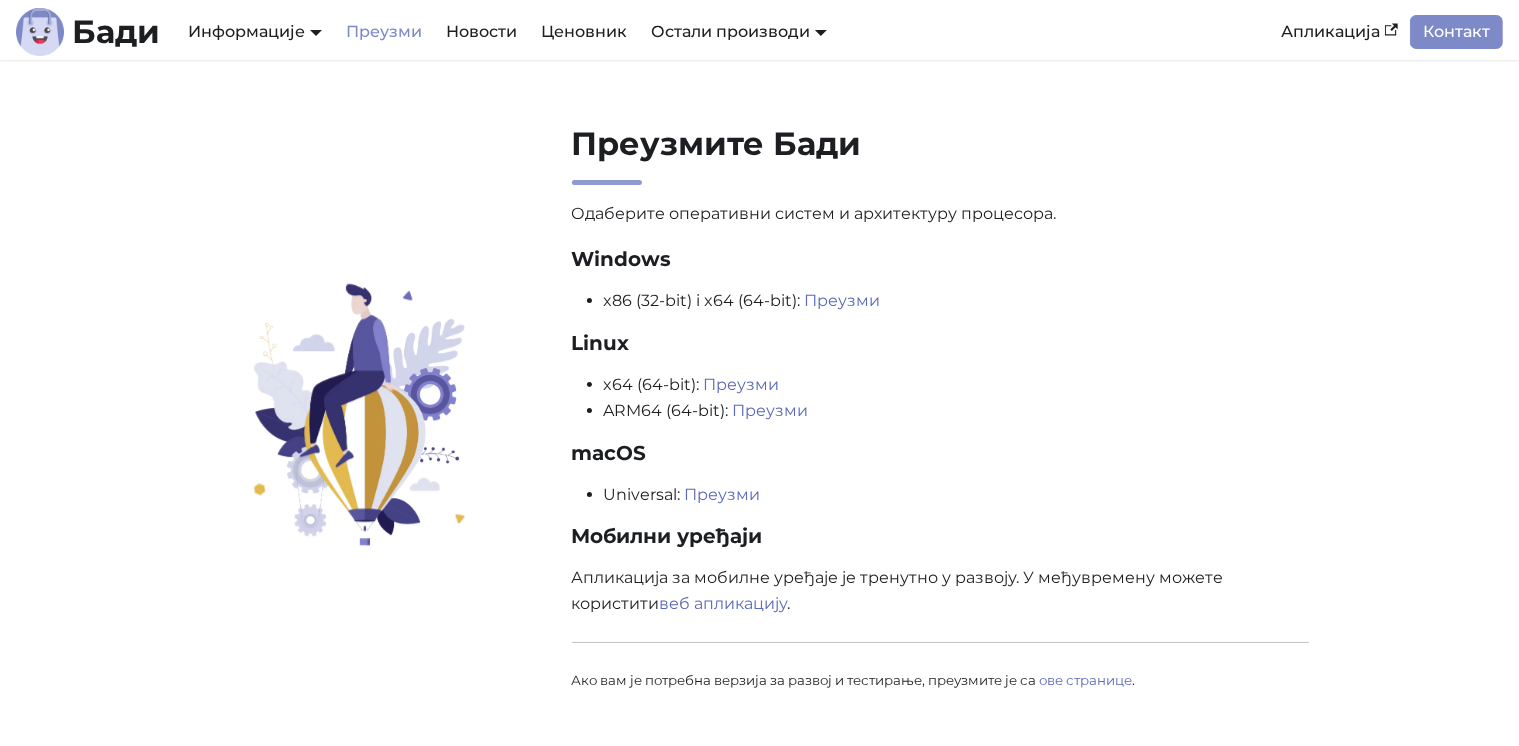 scroll, scrollTop: 112, scrollLeft: 0, axis: vertical 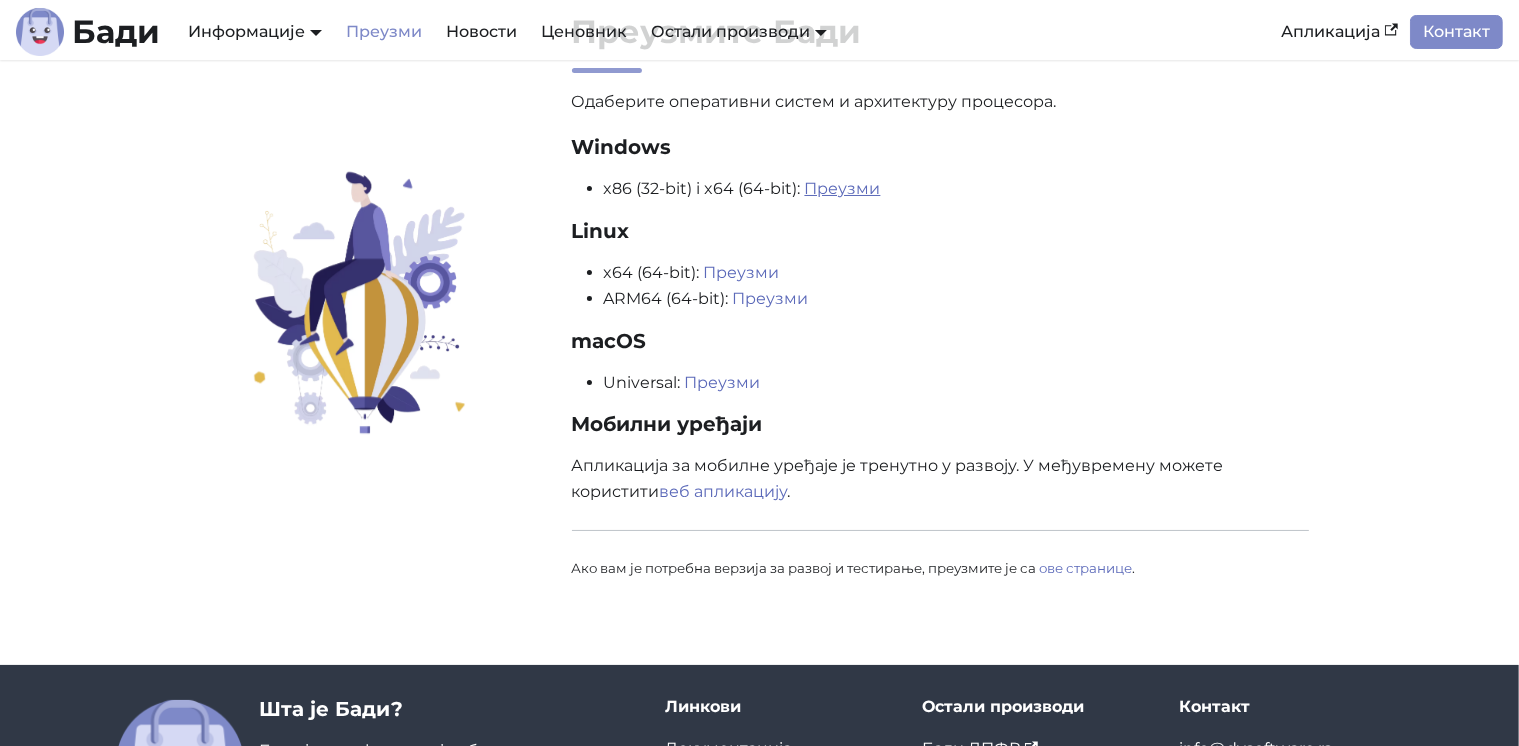 click on "Преузми" at bounding box center [843, 188] 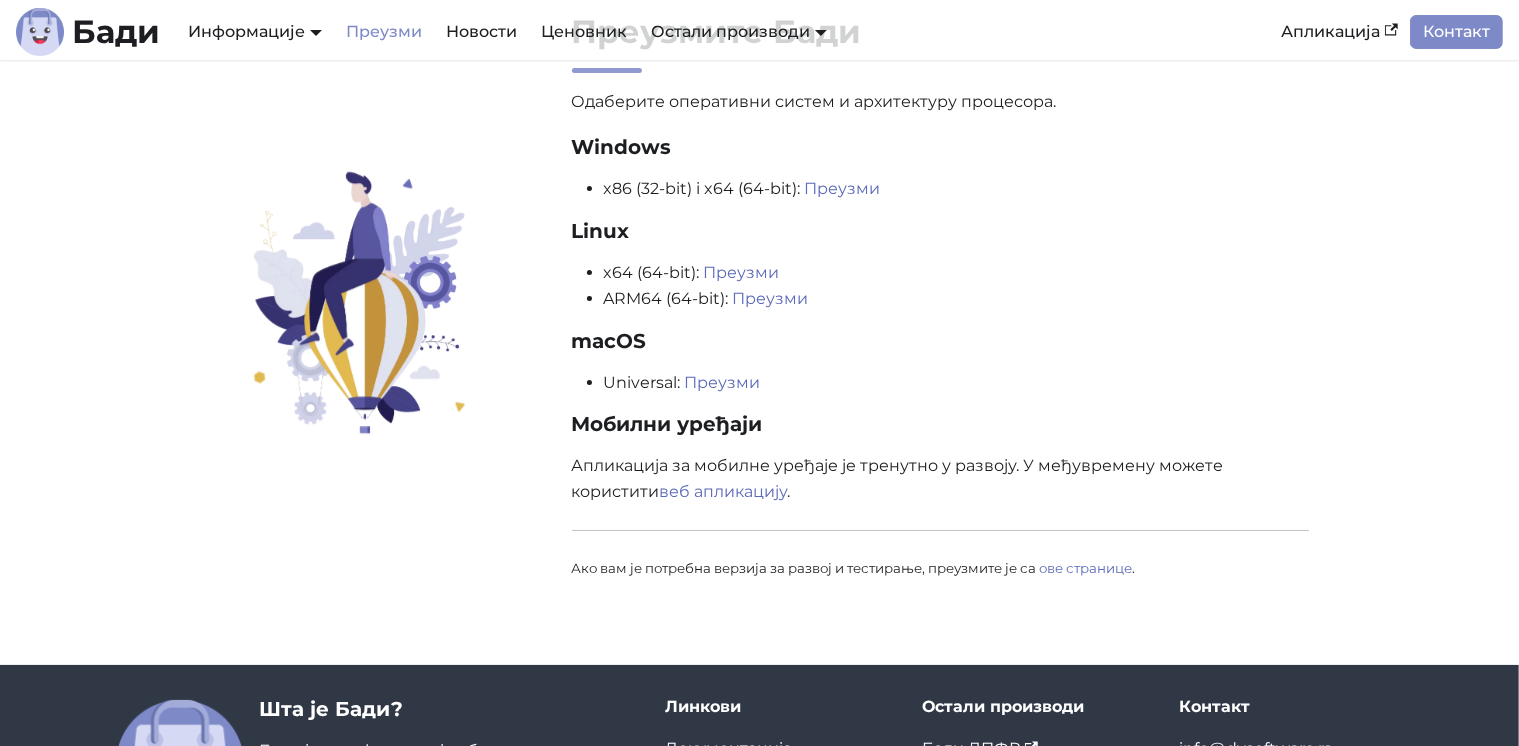 click on "Linux" at bounding box center (941, 231) 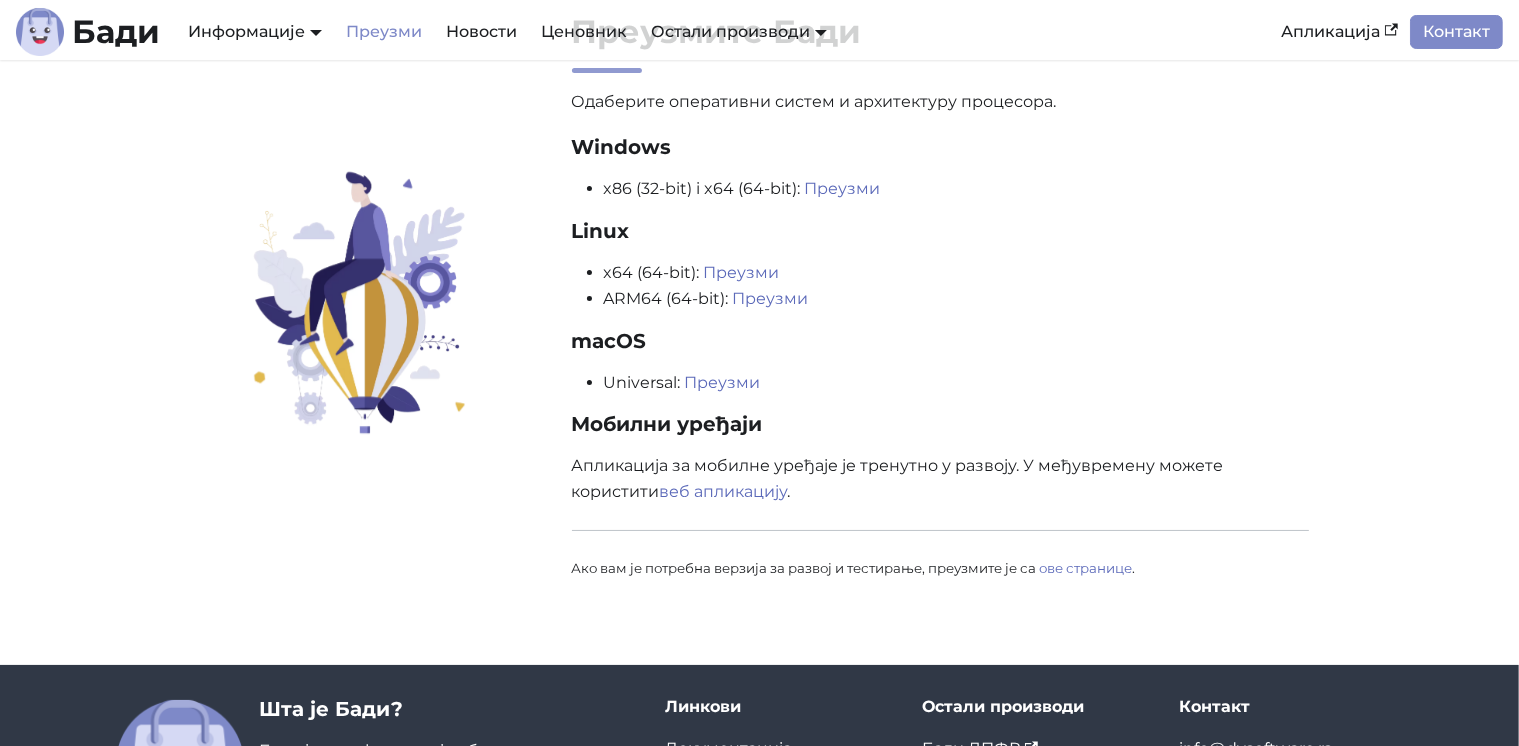 scroll, scrollTop: 0, scrollLeft: 0, axis: both 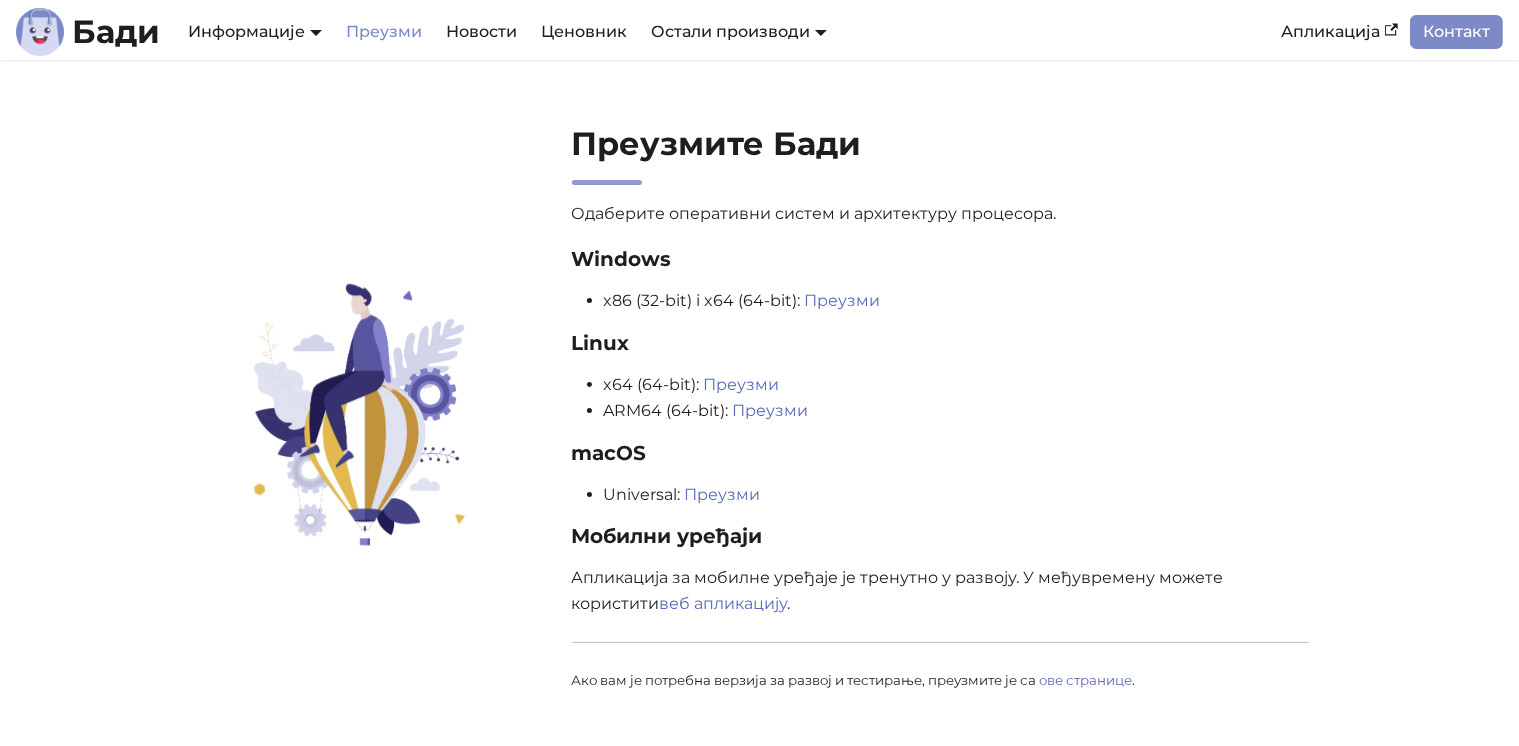 click on "Бади Информације Документација АПИ Документација План развоја Преузми Новости Ценовник Остали производи Бади ЛПФР Мој Бади" at bounding box center (642, 32) 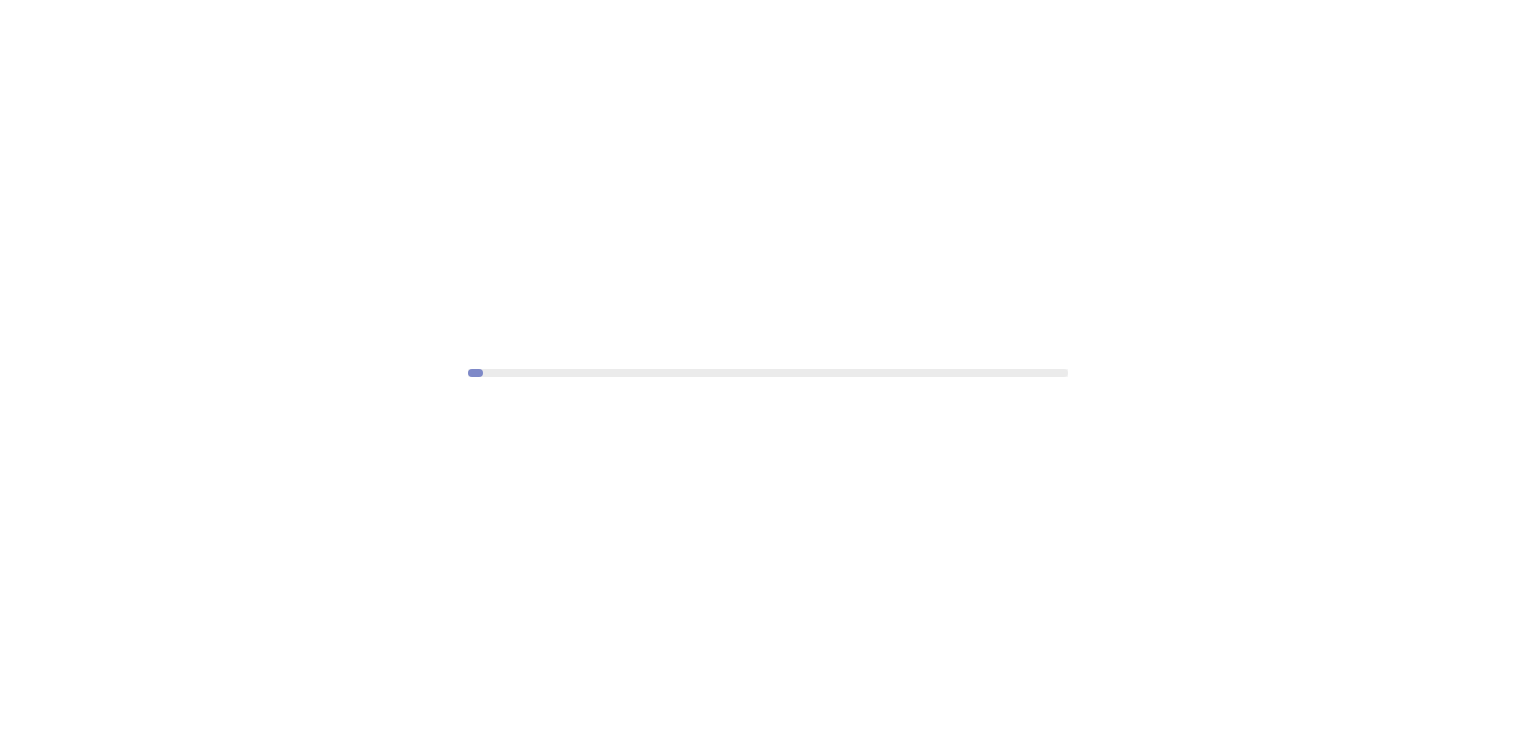 scroll, scrollTop: 0, scrollLeft: 0, axis: both 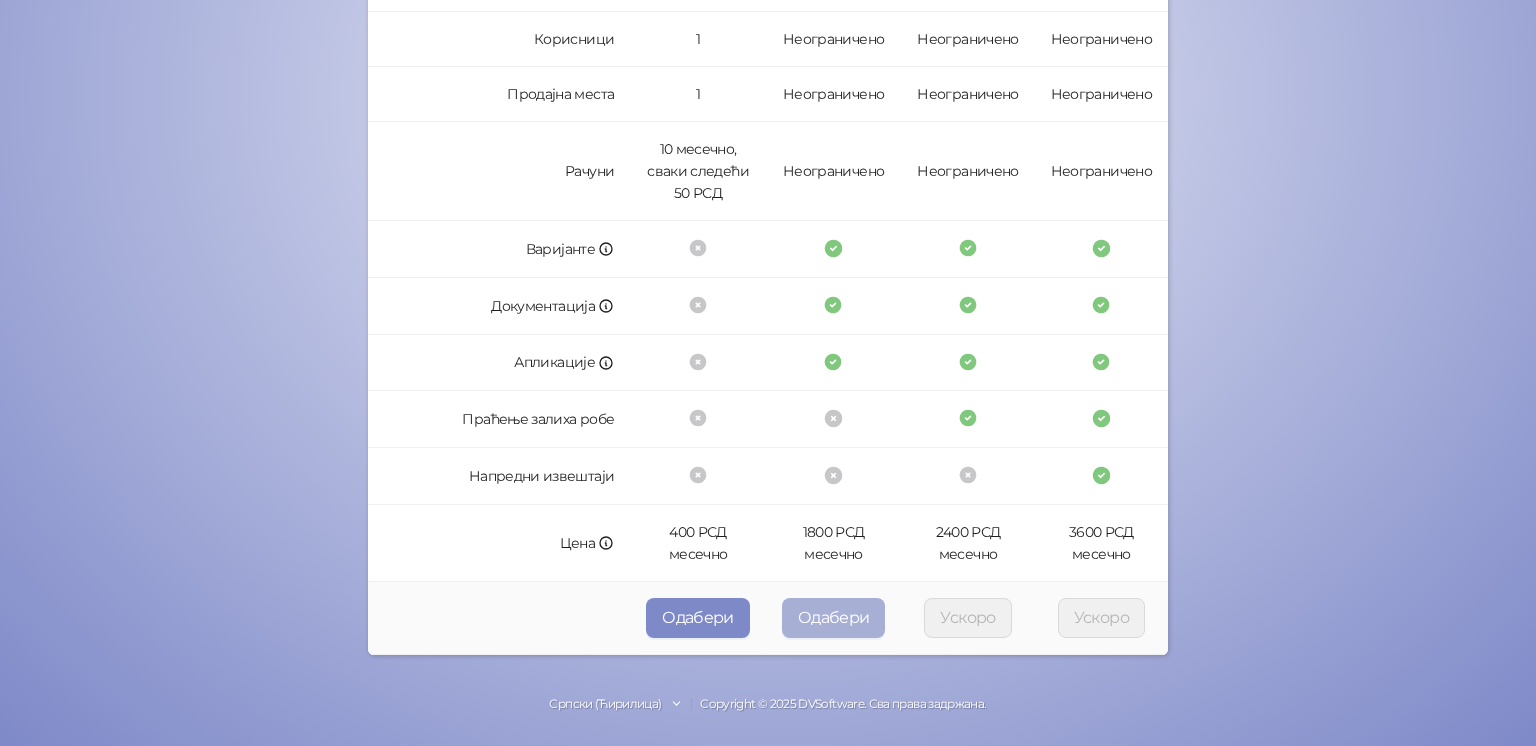 click on "Одабери" at bounding box center [834, 618] 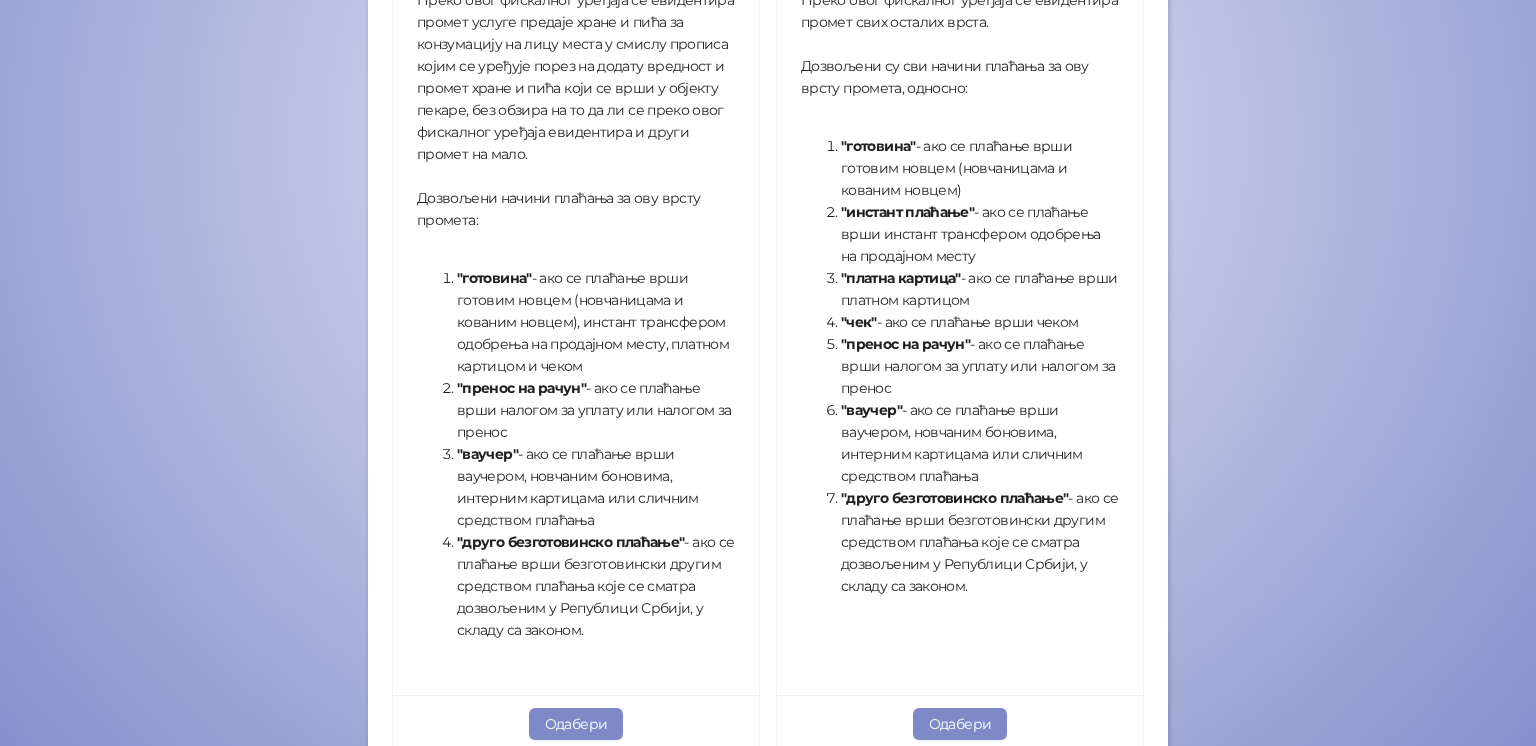 scroll, scrollTop: 596, scrollLeft: 0, axis: vertical 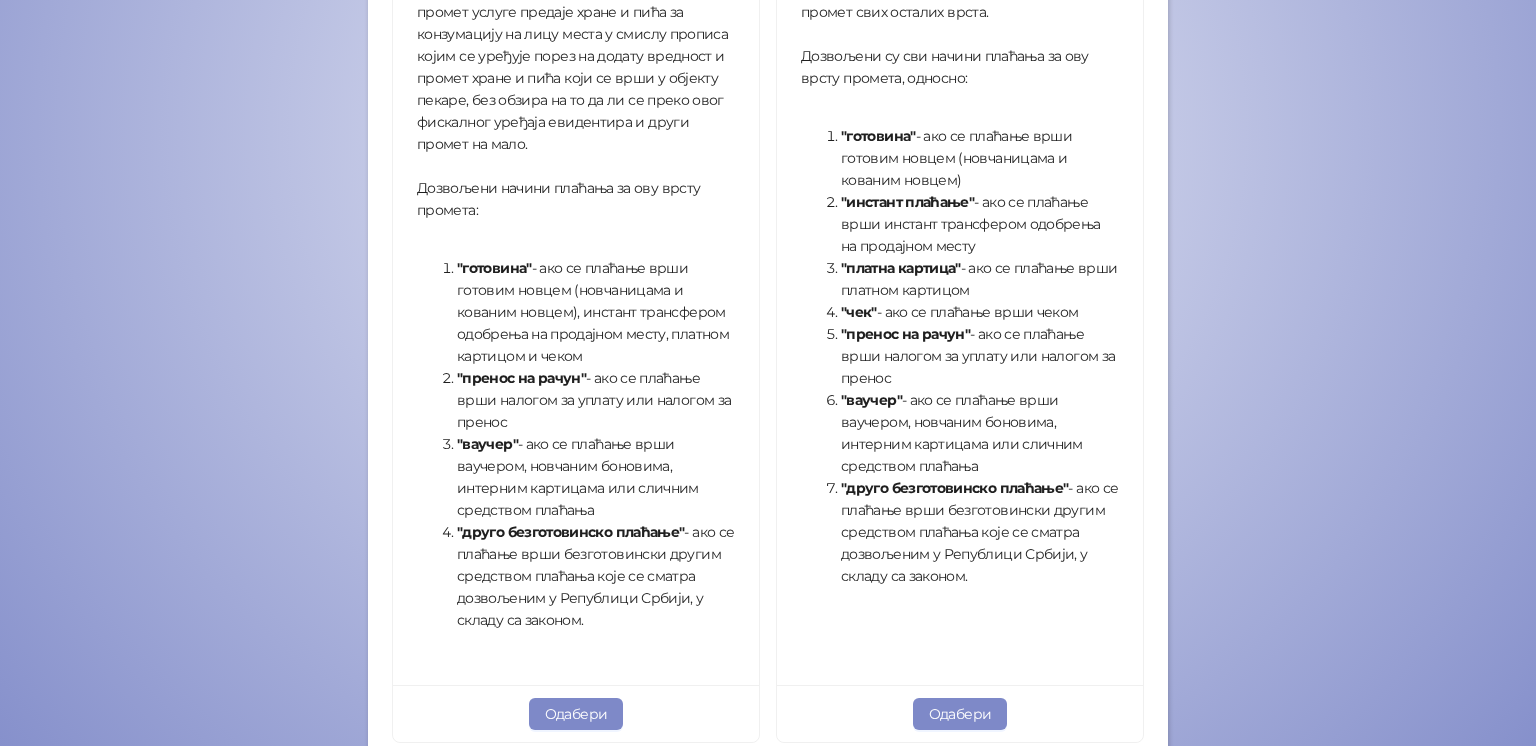click on ""друго безготовинско плаћање"" at bounding box center [954, 488] 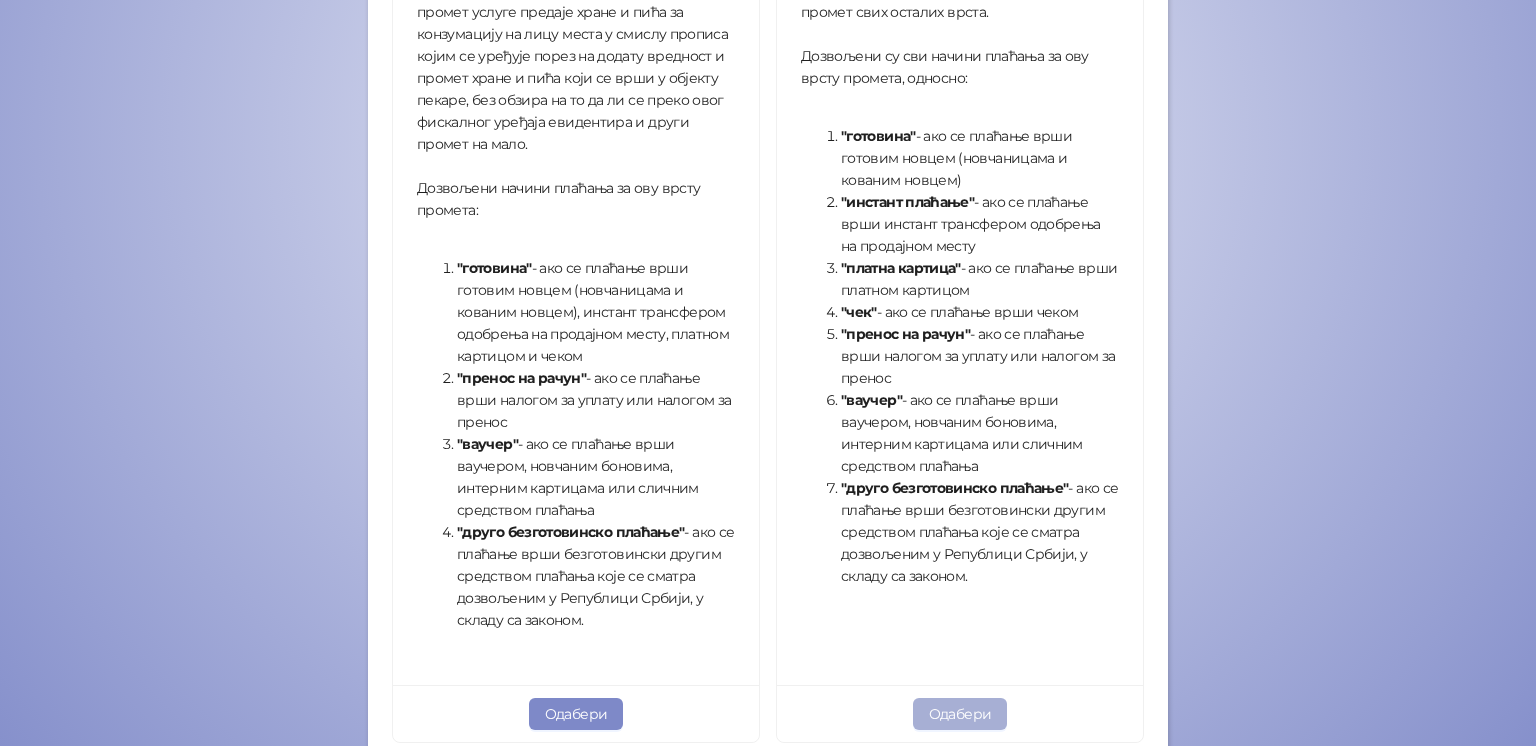 click on "Одабери" at bounding box center [960, 714] 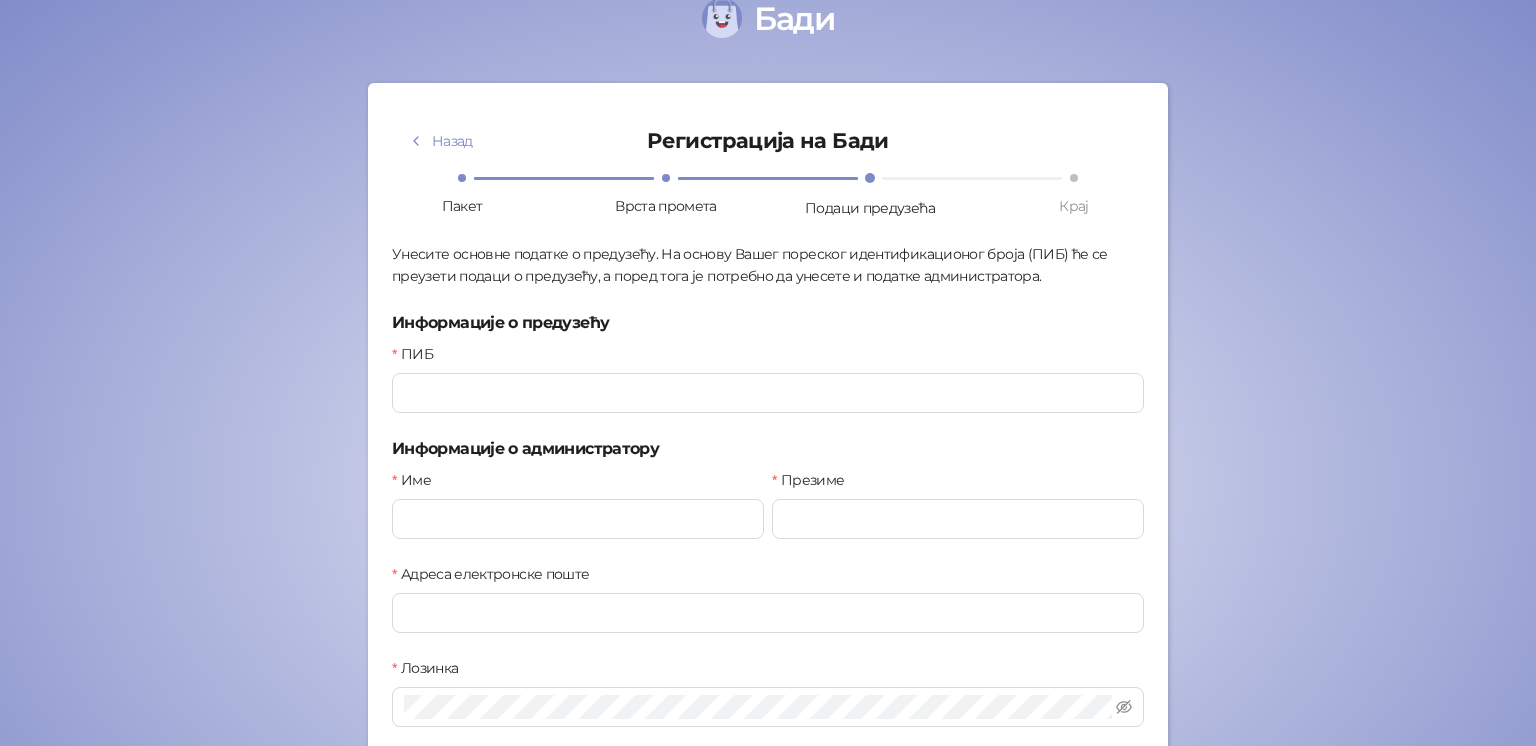 scroll, scrollTop: 0, scrollLeft: 0, axis: both 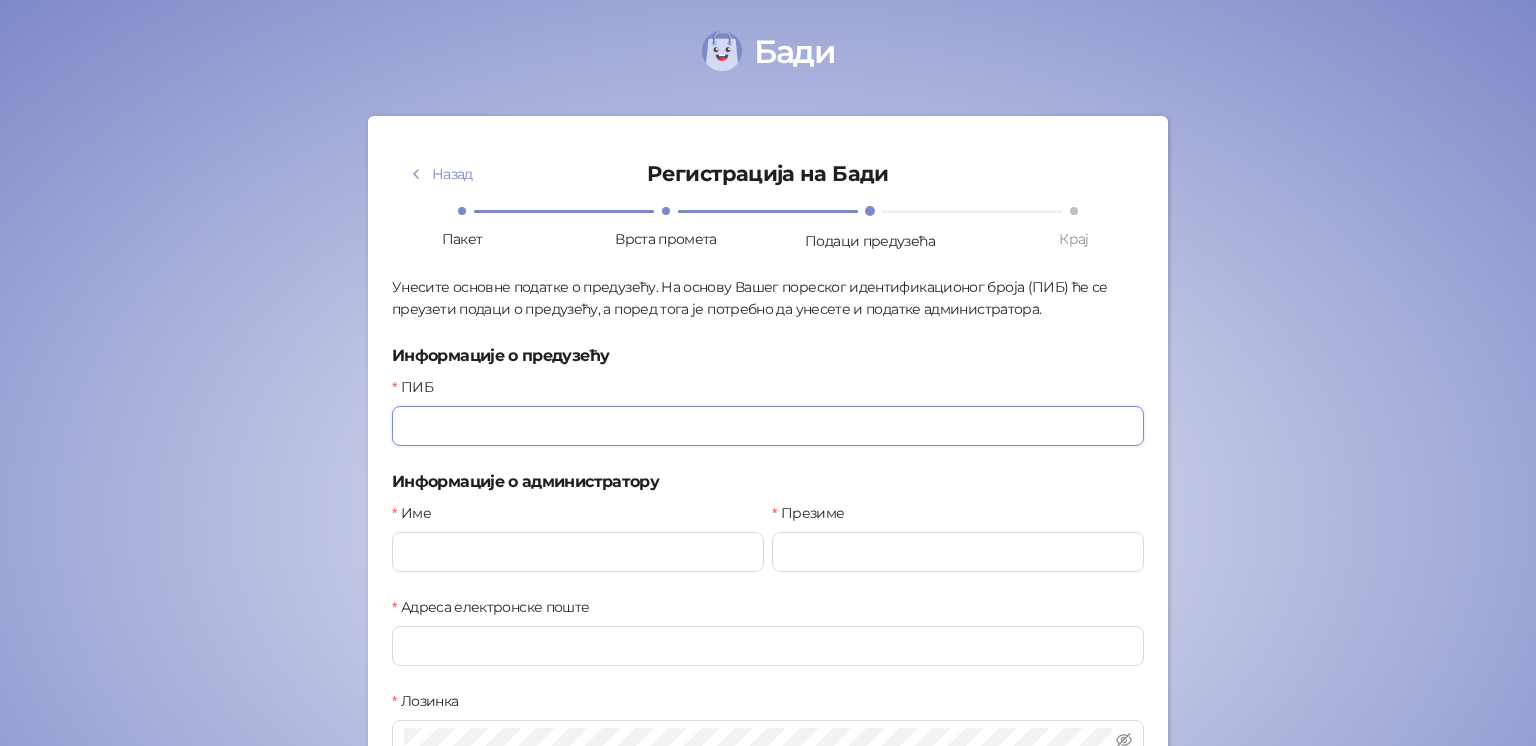 click on "ПИБ" at bounding box center (768, 426) 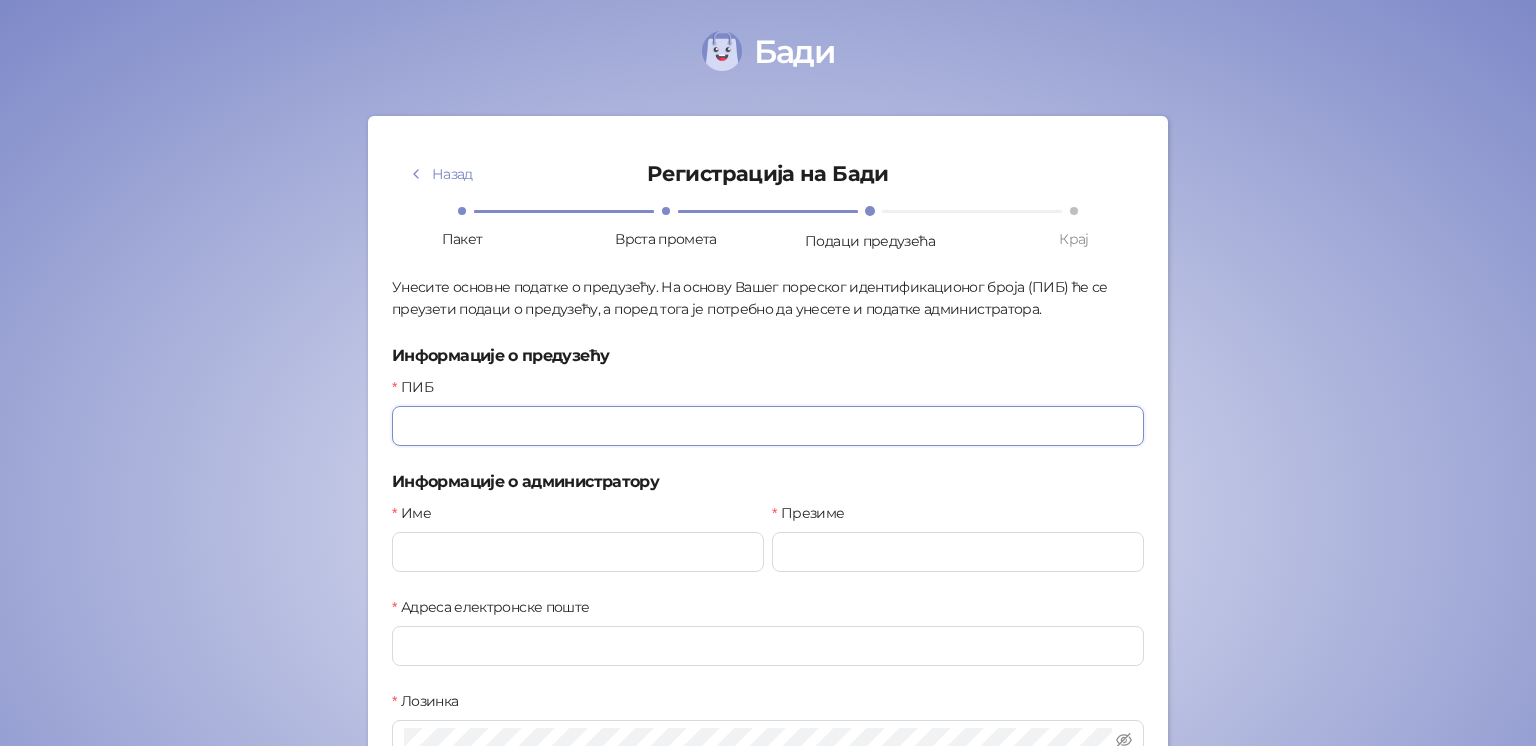 click on "ПИБ" at bounding box center [768, 426] 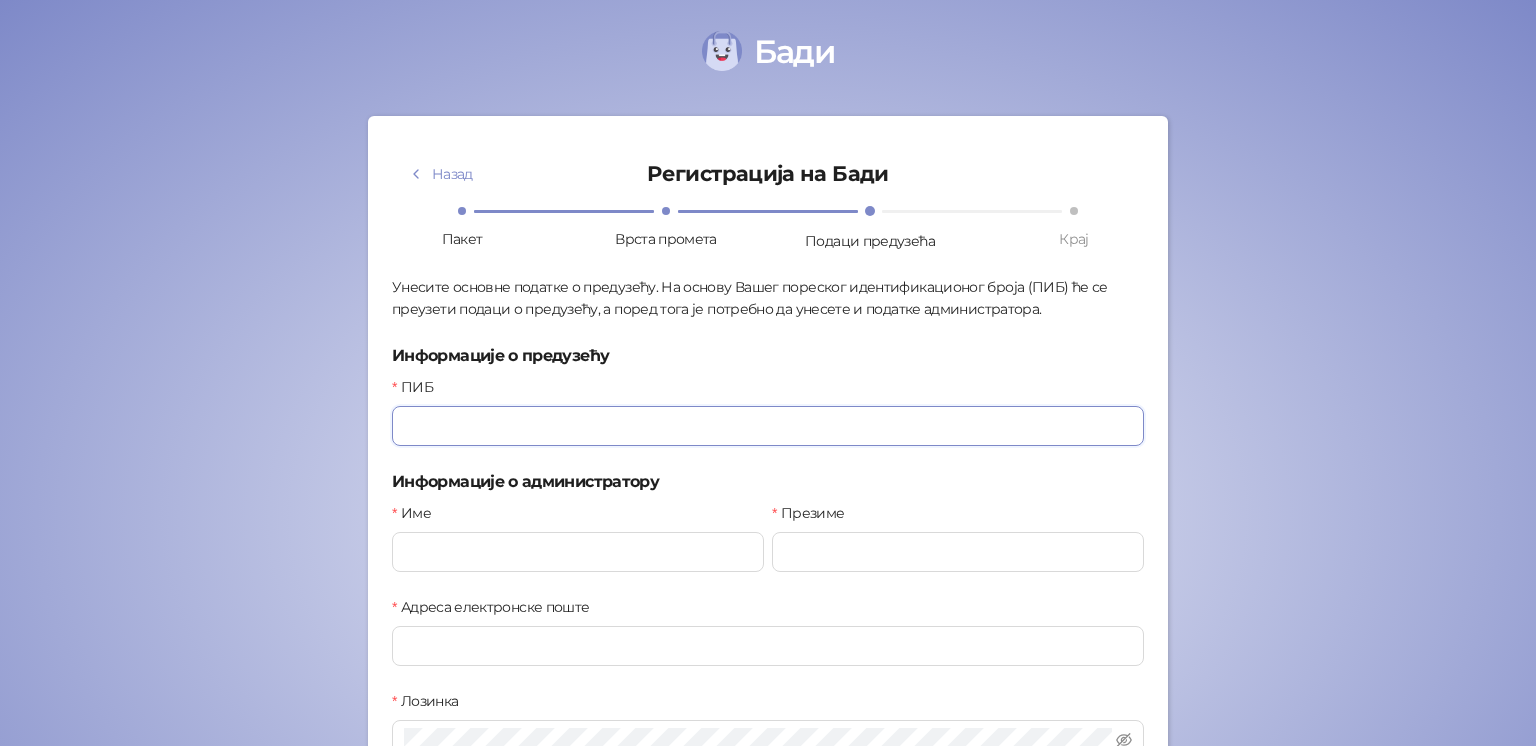 drag, startPoint x: 968, startPoint y: 445, endPoint x: 960, endPoint y: 429, distance: 17.888544 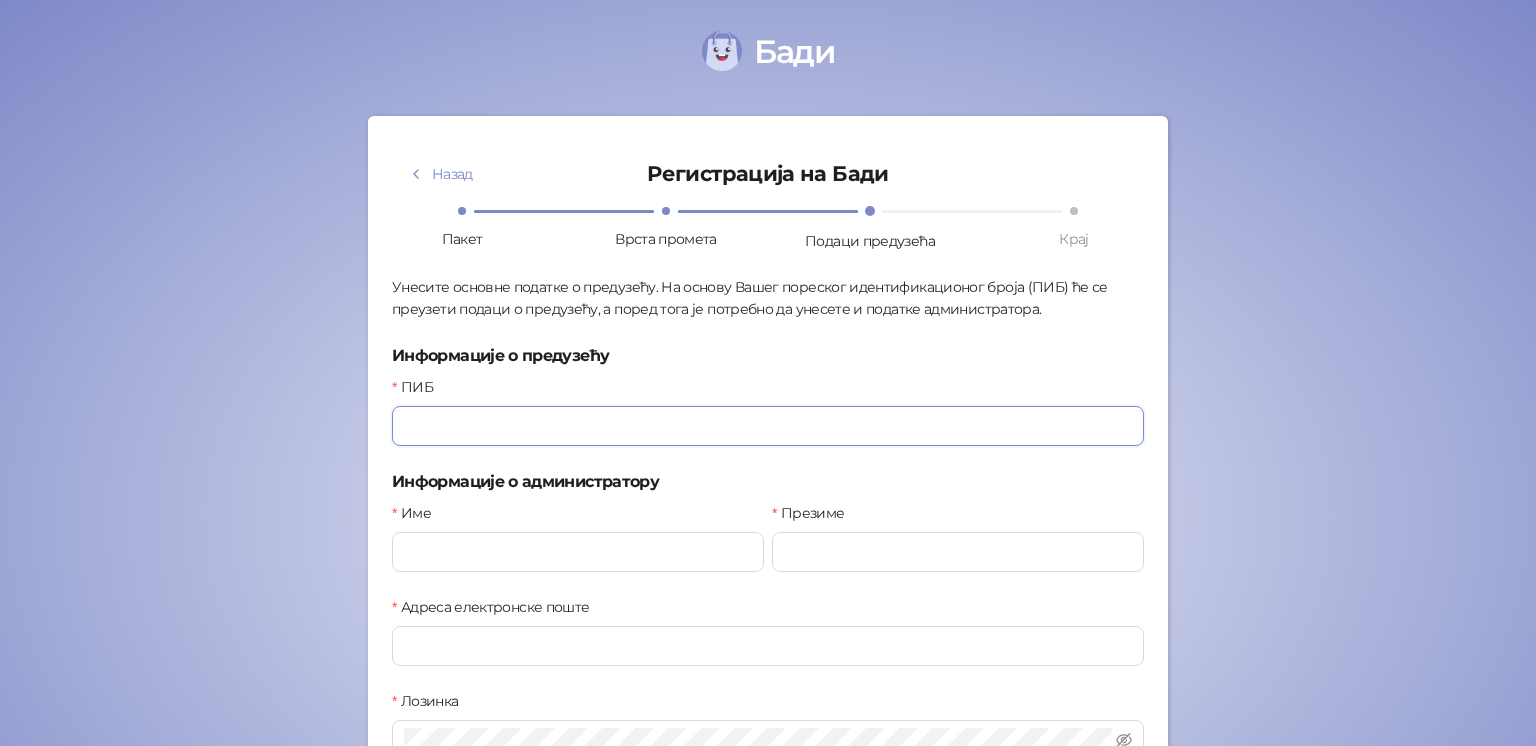 paste on "*********" 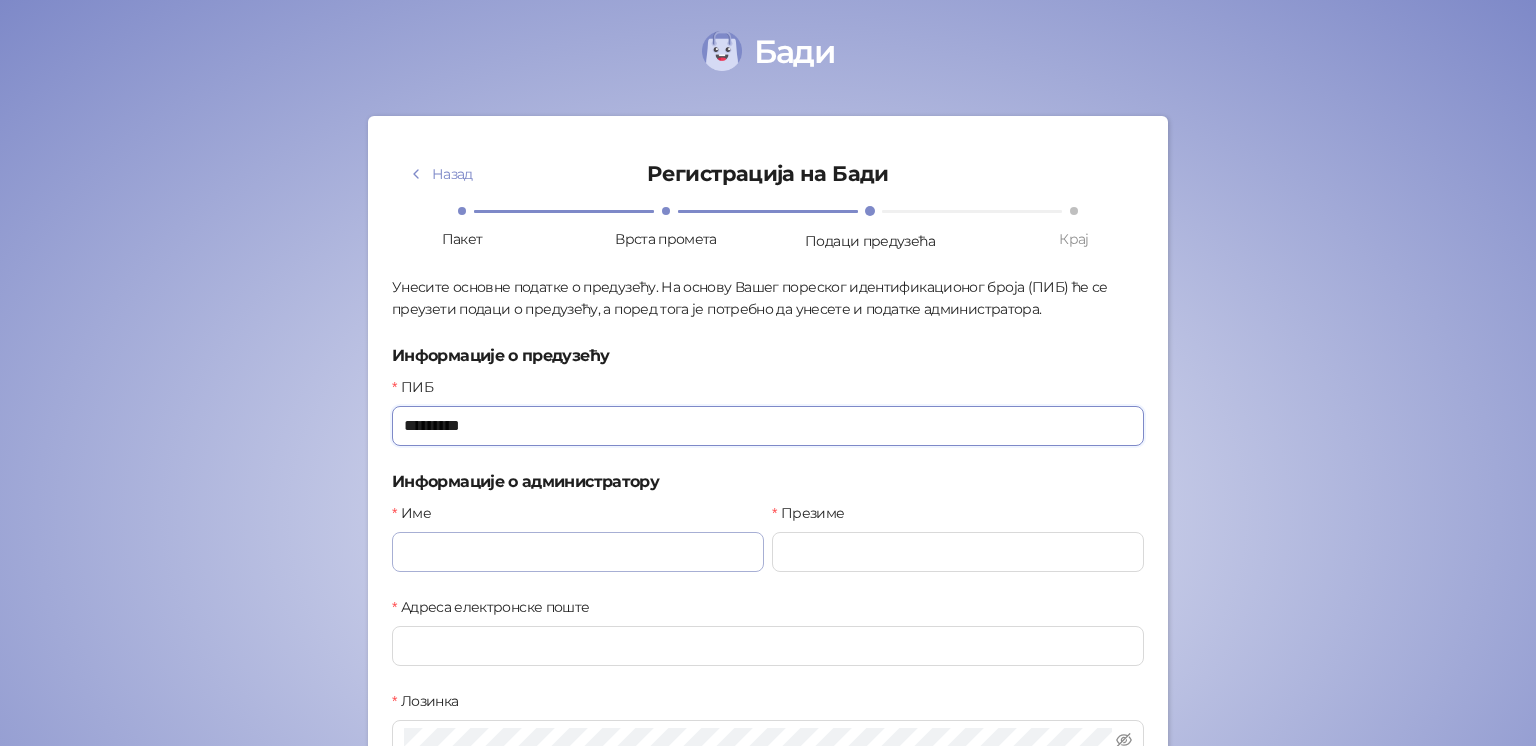 type on "*********" 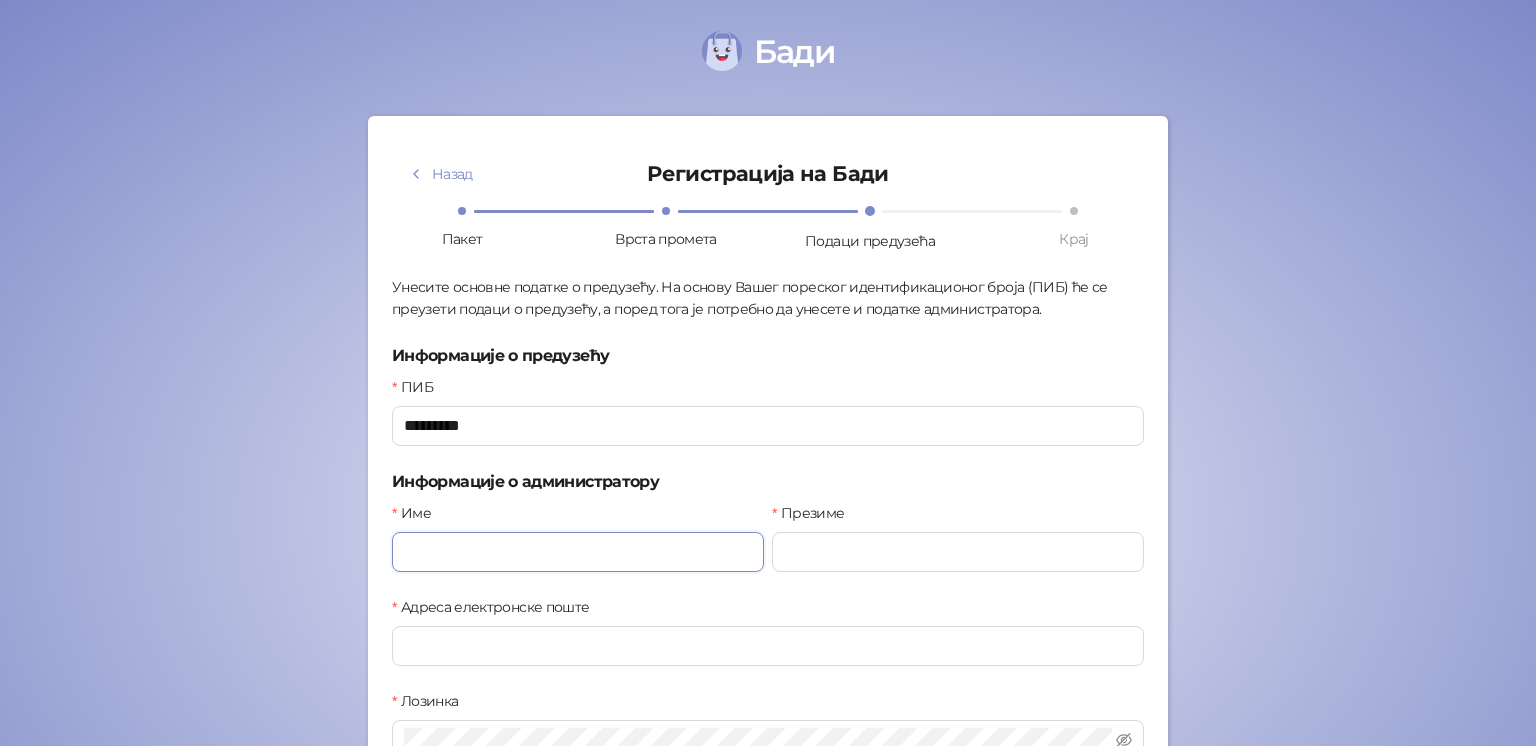 click on "Име" at bounding box center (578, 552) 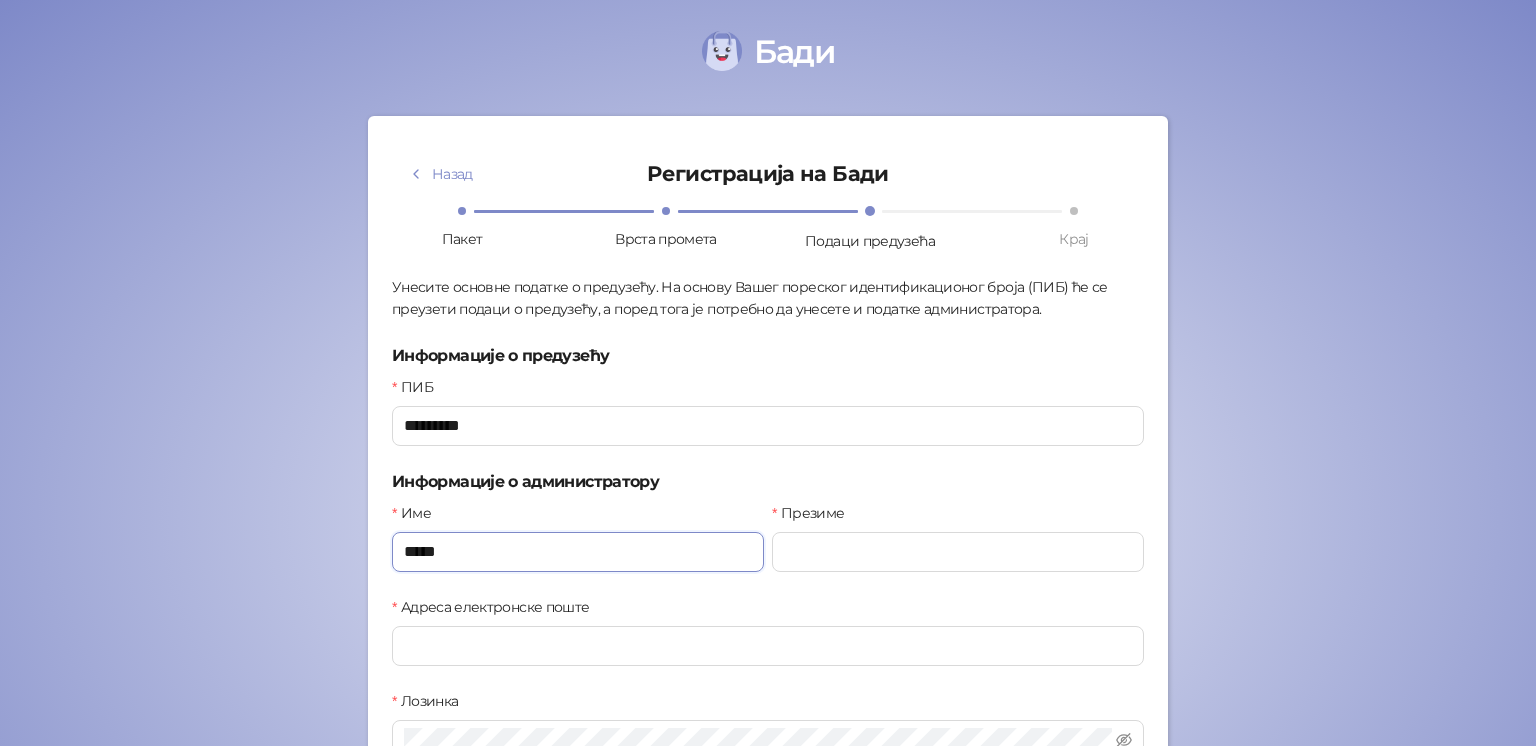 type on "*****" 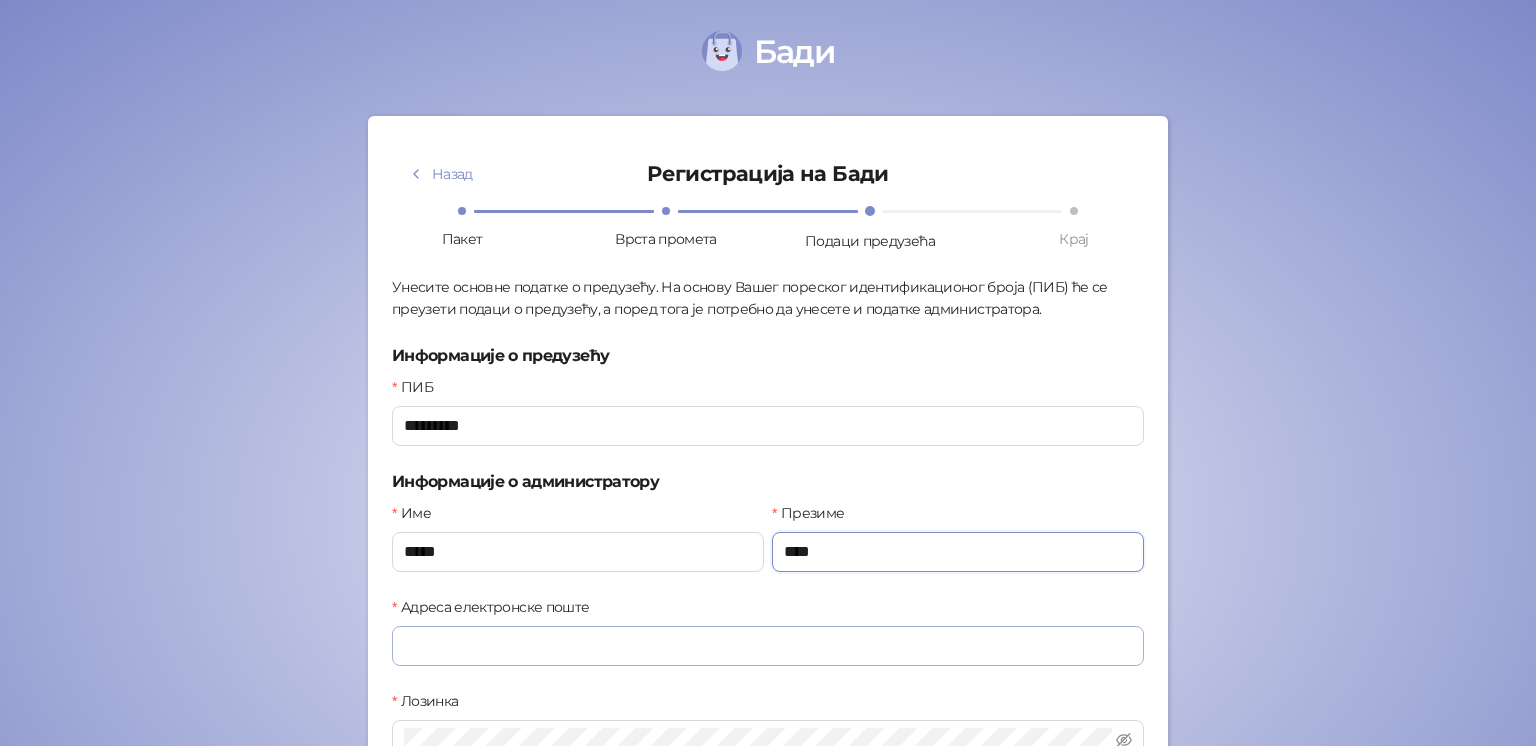 type on "****" 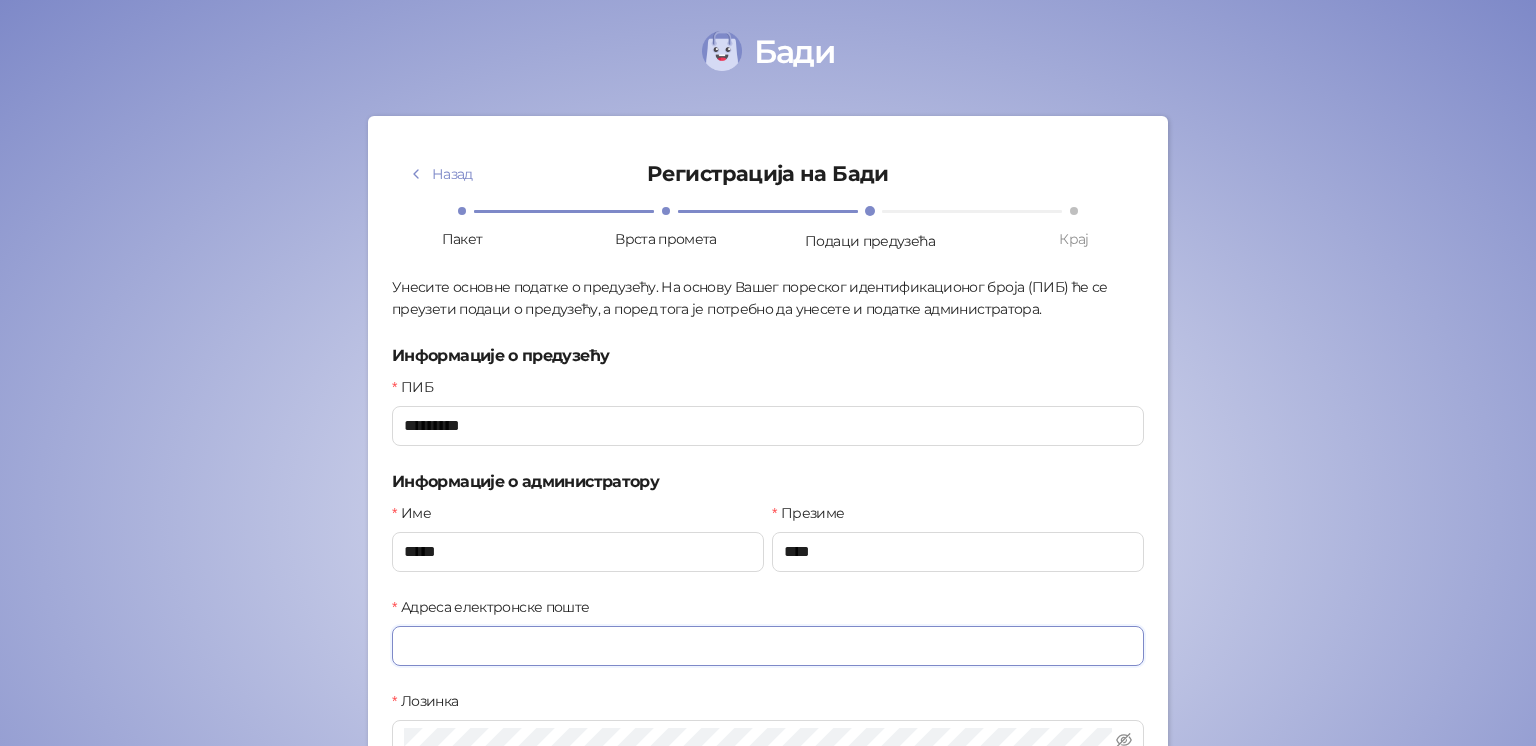 click on "Адреса електронске поште" at bounding box center [768, 646] 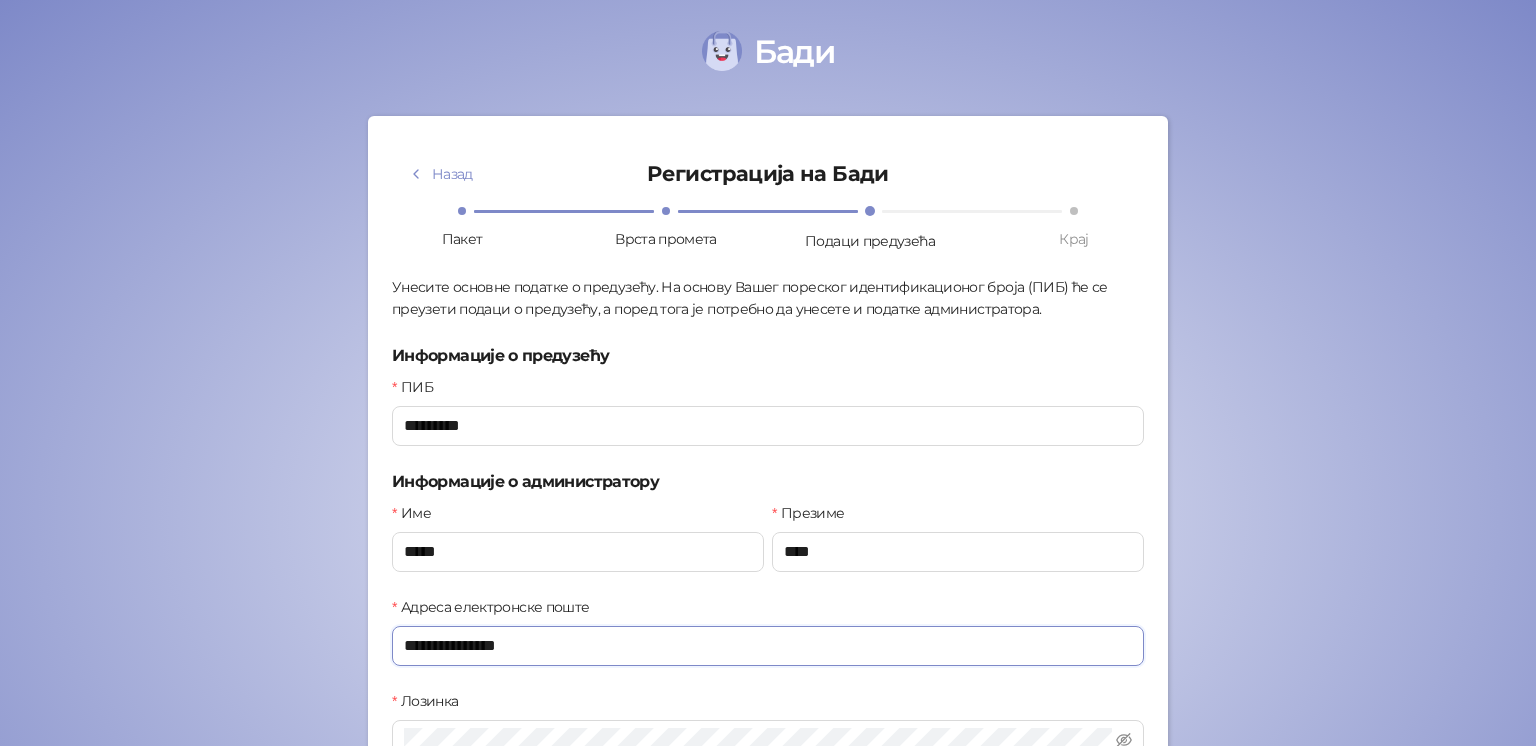 drag, startPoint x: 535, startPoint y: 650, endPoint x: 536, endPoint y: 635, distance: 15.033297 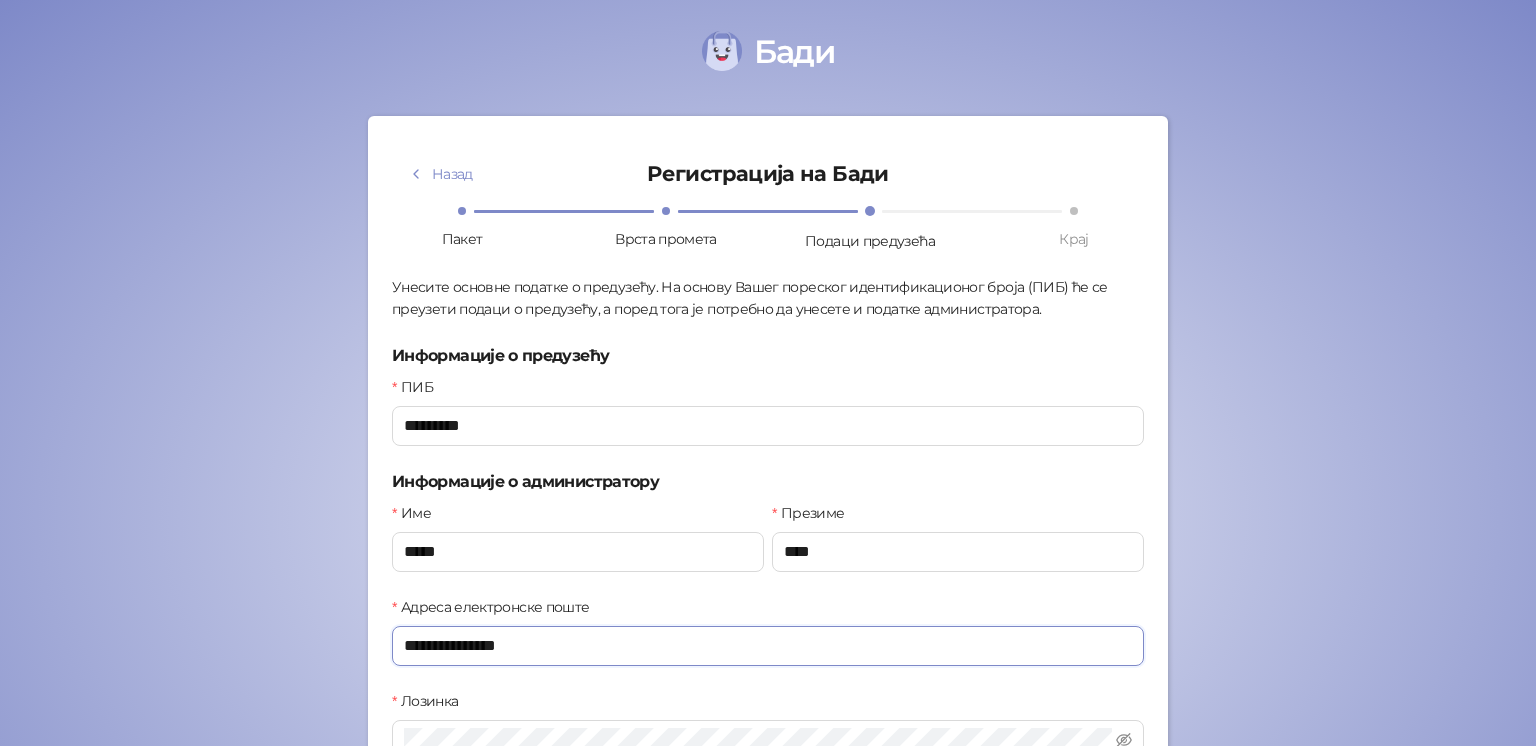 click on "**********" at bounding box center [768, 646] 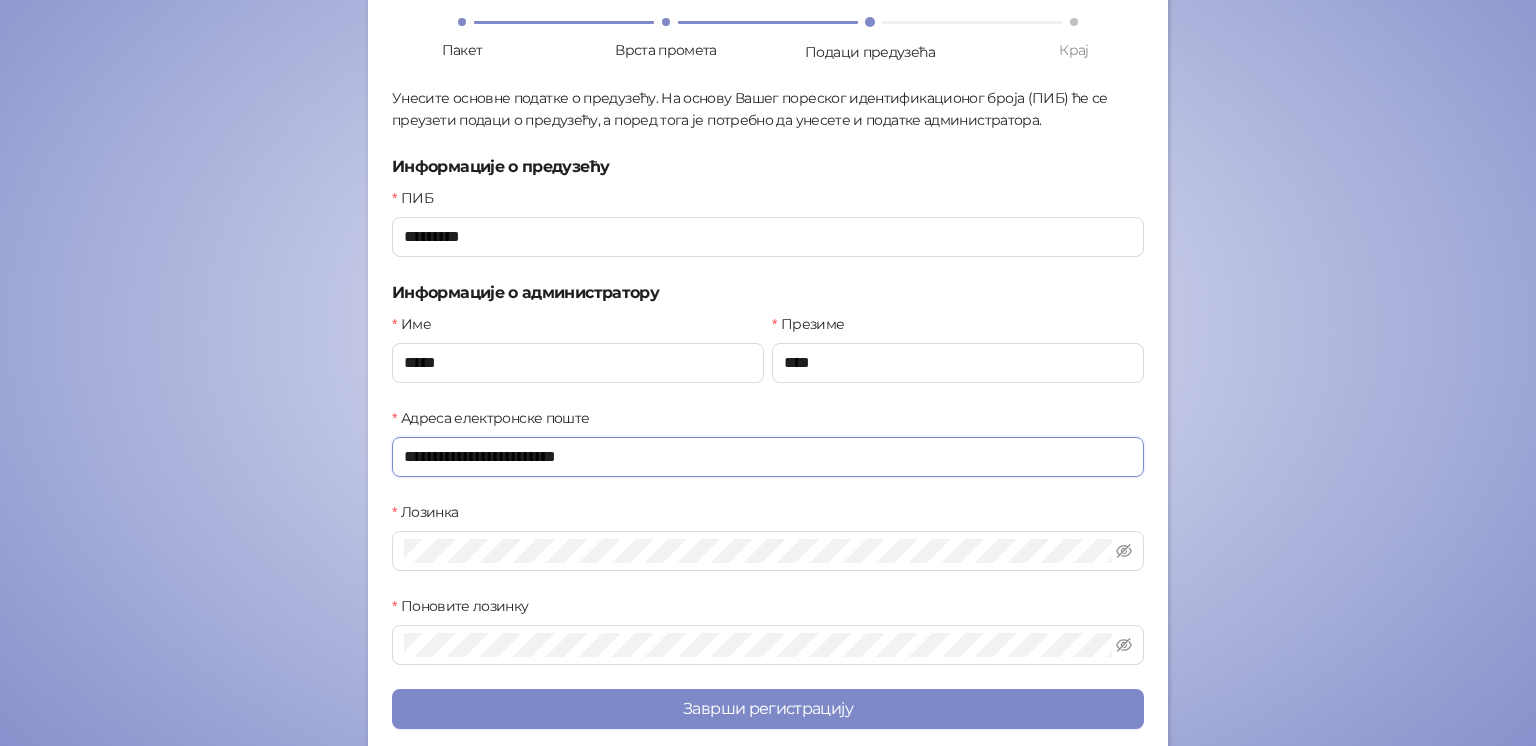 scroll, scrollTop: 223, scrollLeft: 0, axis: vertical 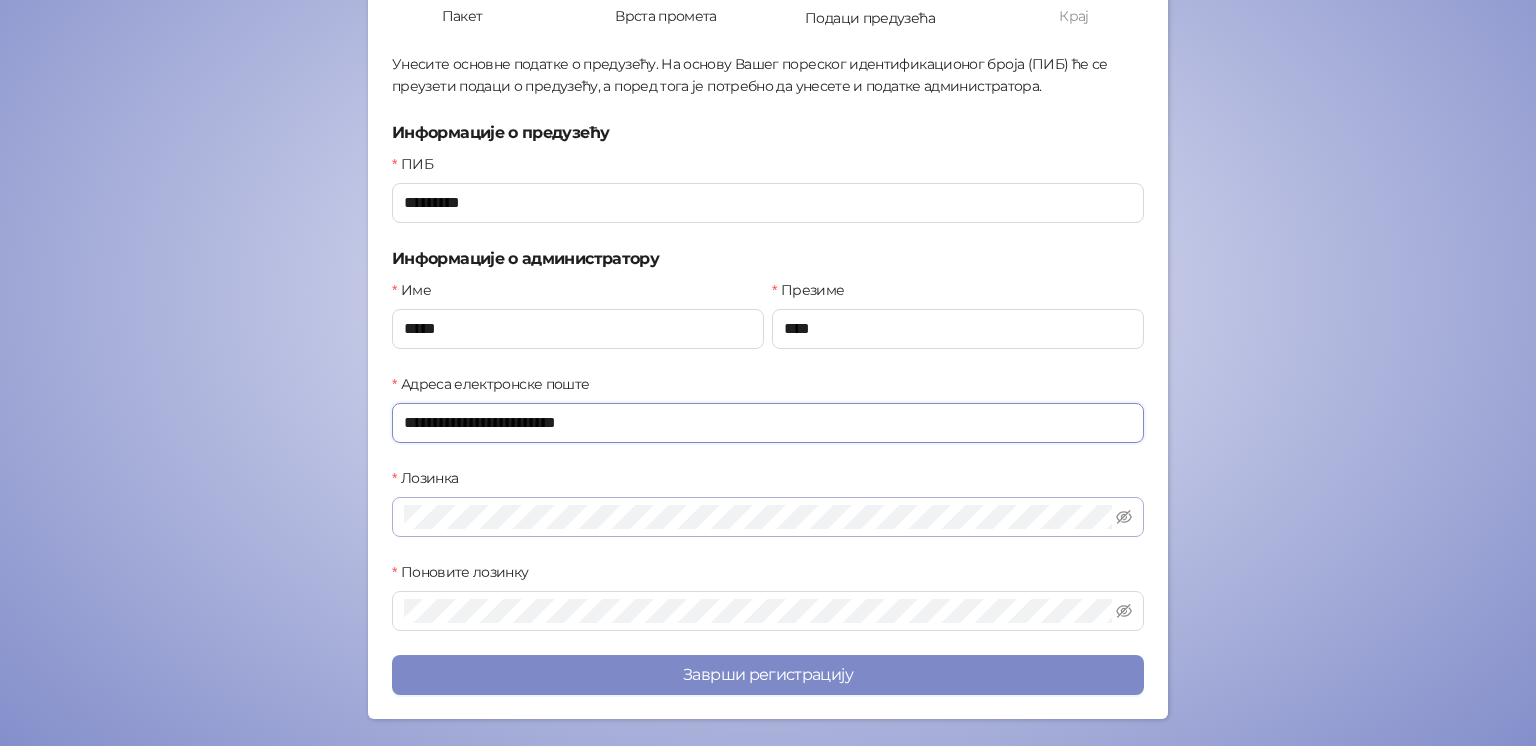 type on "**********" 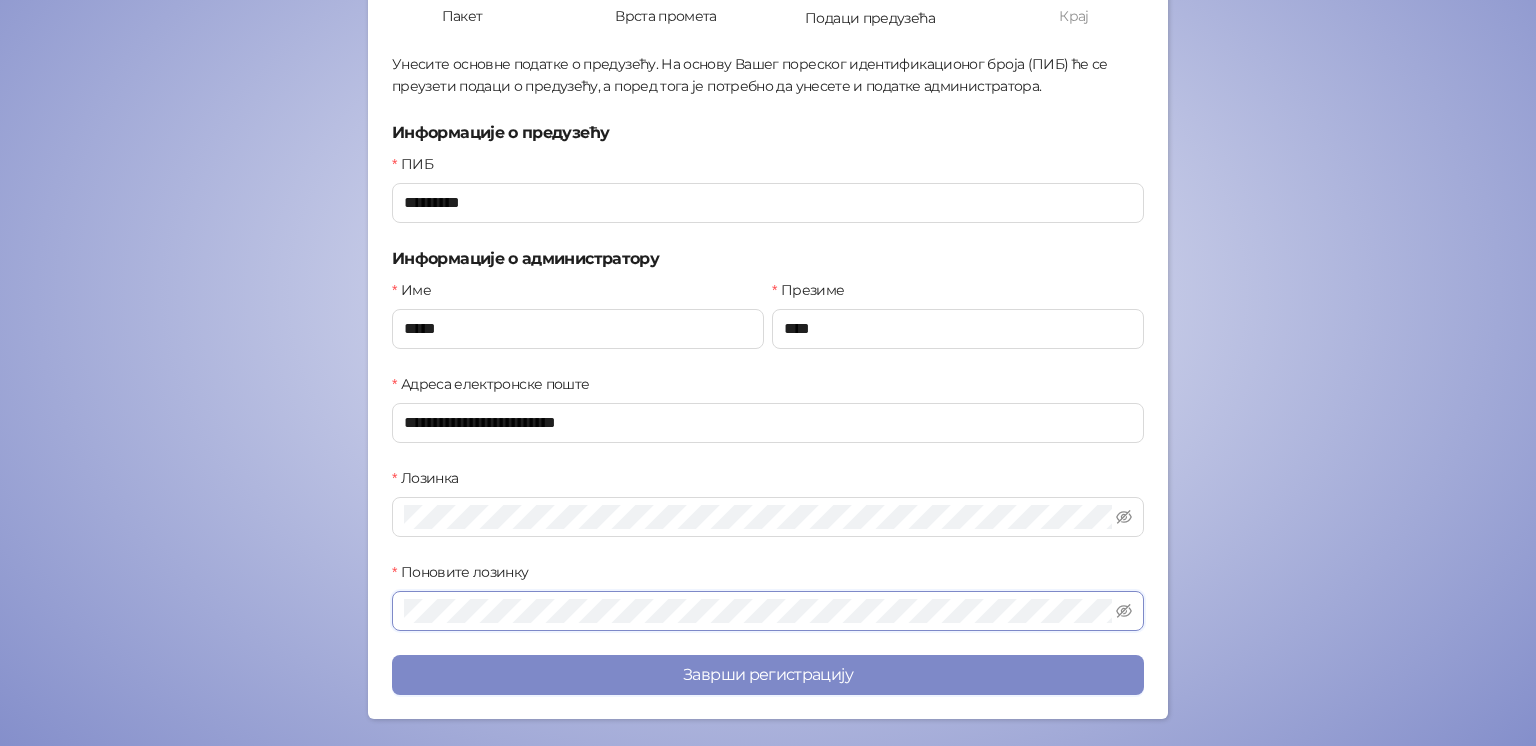click on "Заврши регистрацију" at bounding box center (768, 675) 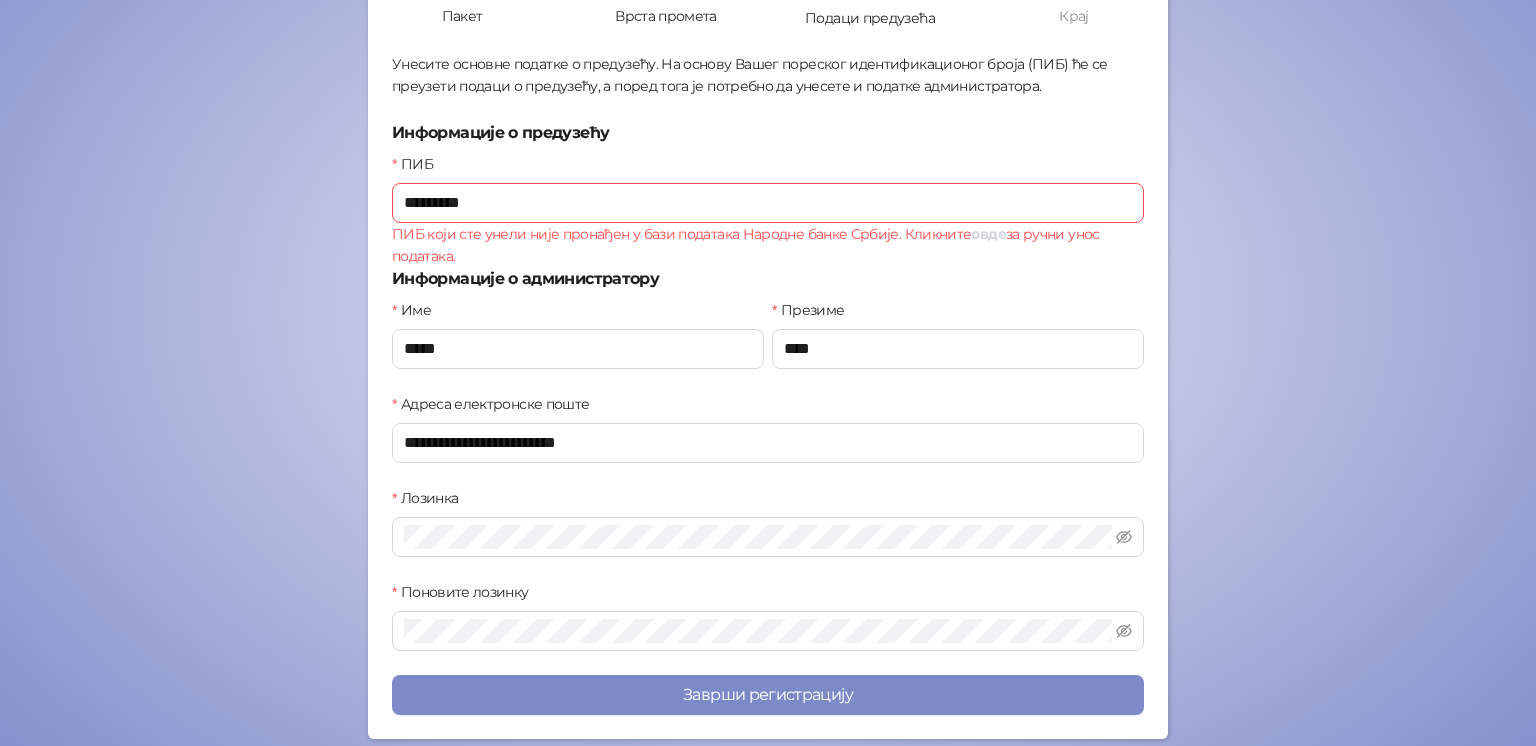 click on "овде" at bounding box center (988, 234) 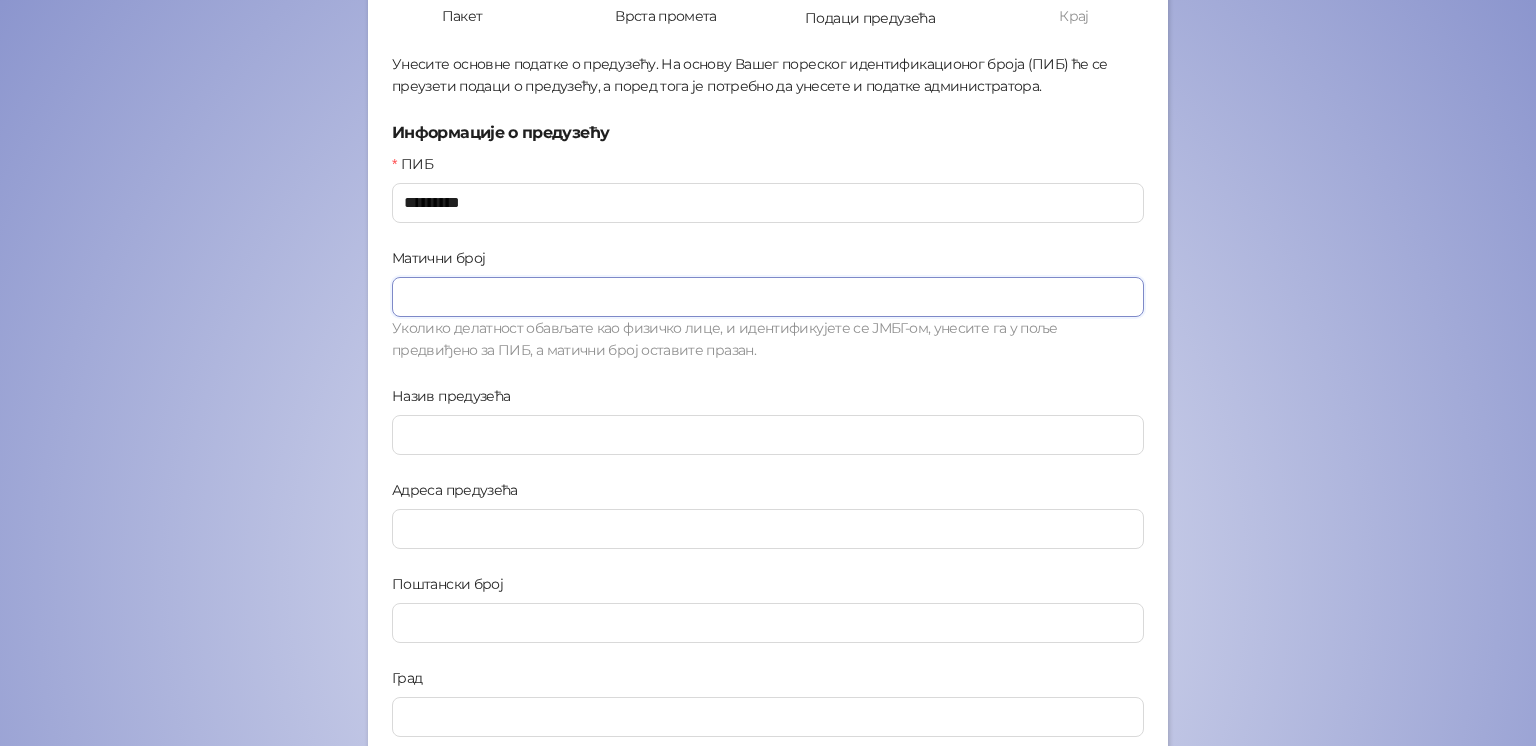 click on "Матични број" at bounding box center [768, 297] 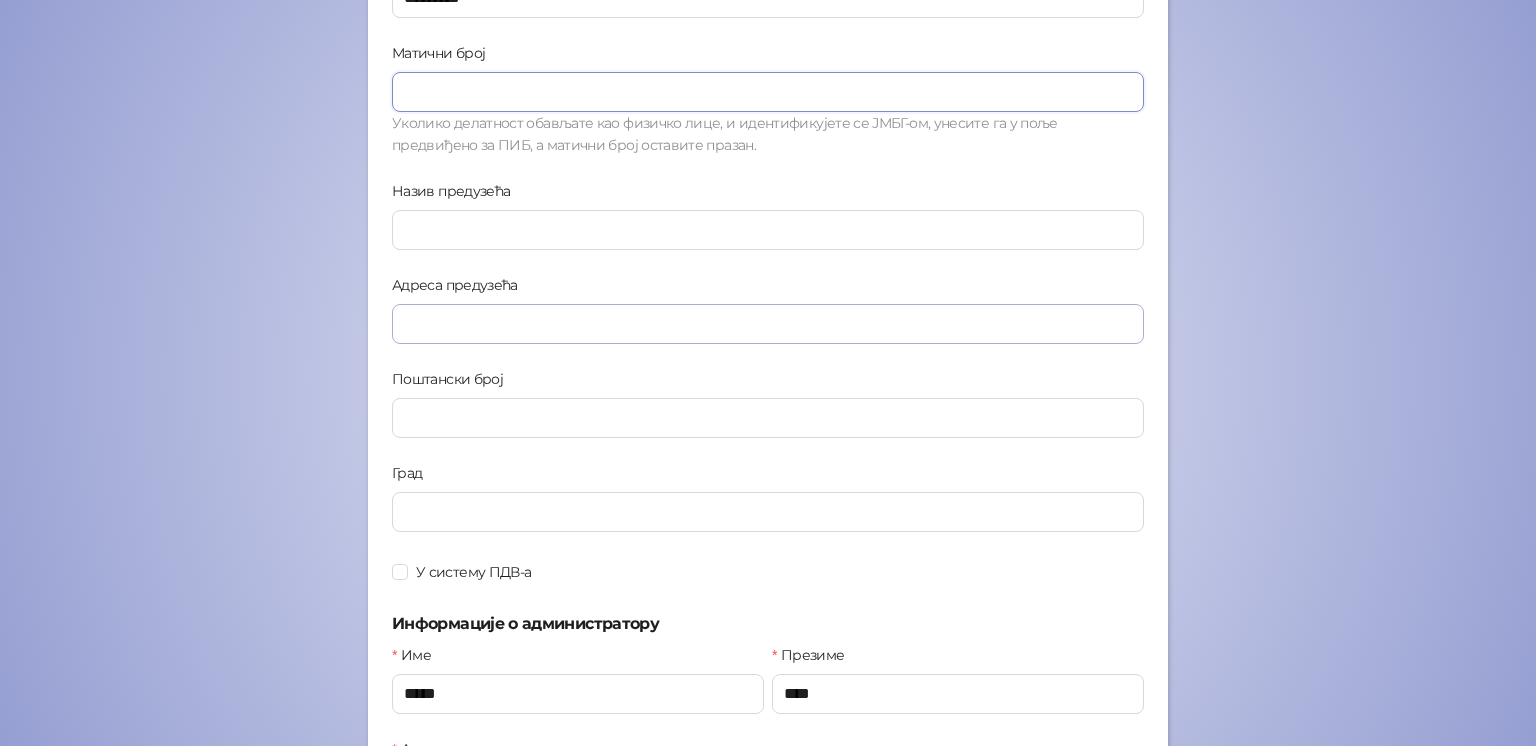 scroll, scrollTop: 335, scrollLeft: 0, axis: vertical 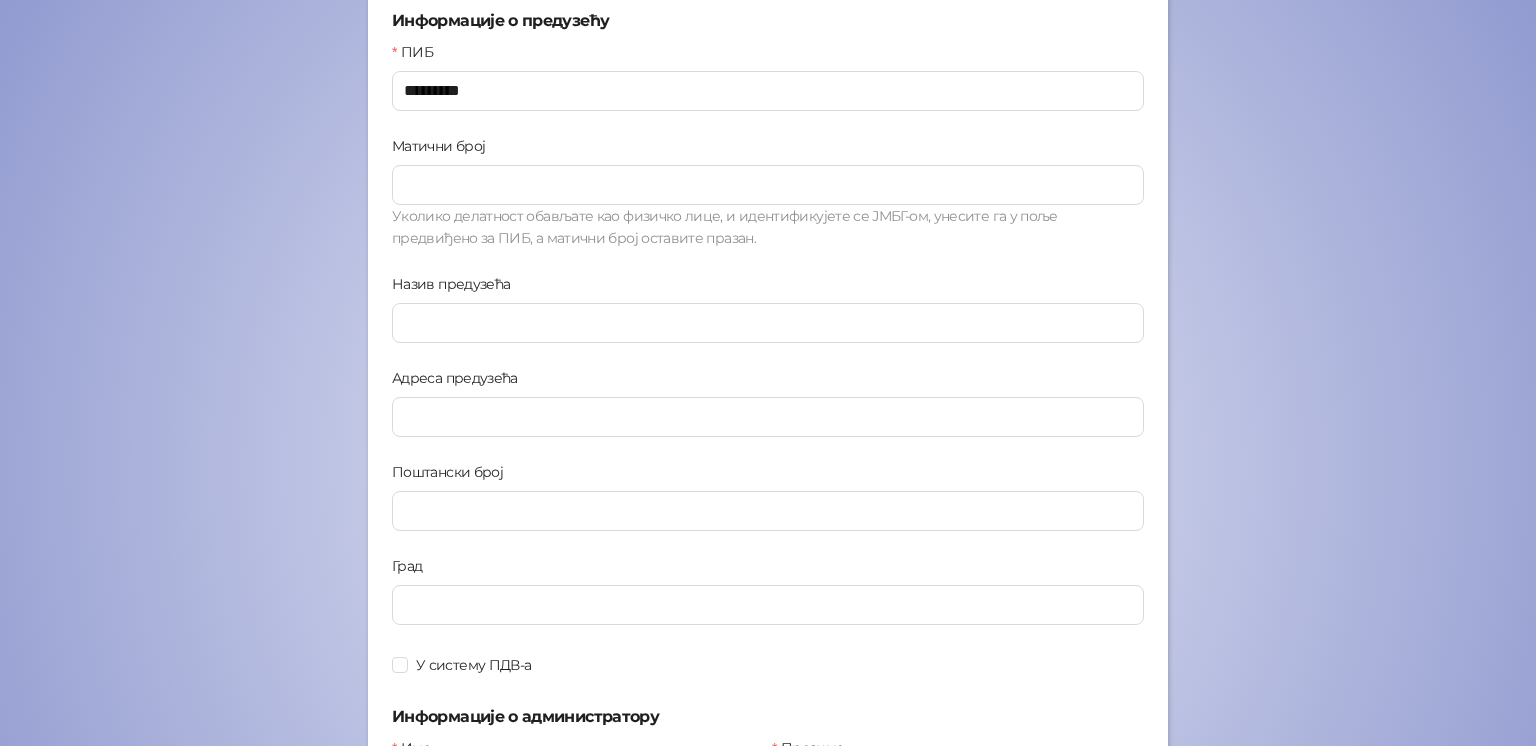 drag, startPoint x: 403, startPoint y: 161, endPoint x: 373, endPoint y: 177, distance: 34 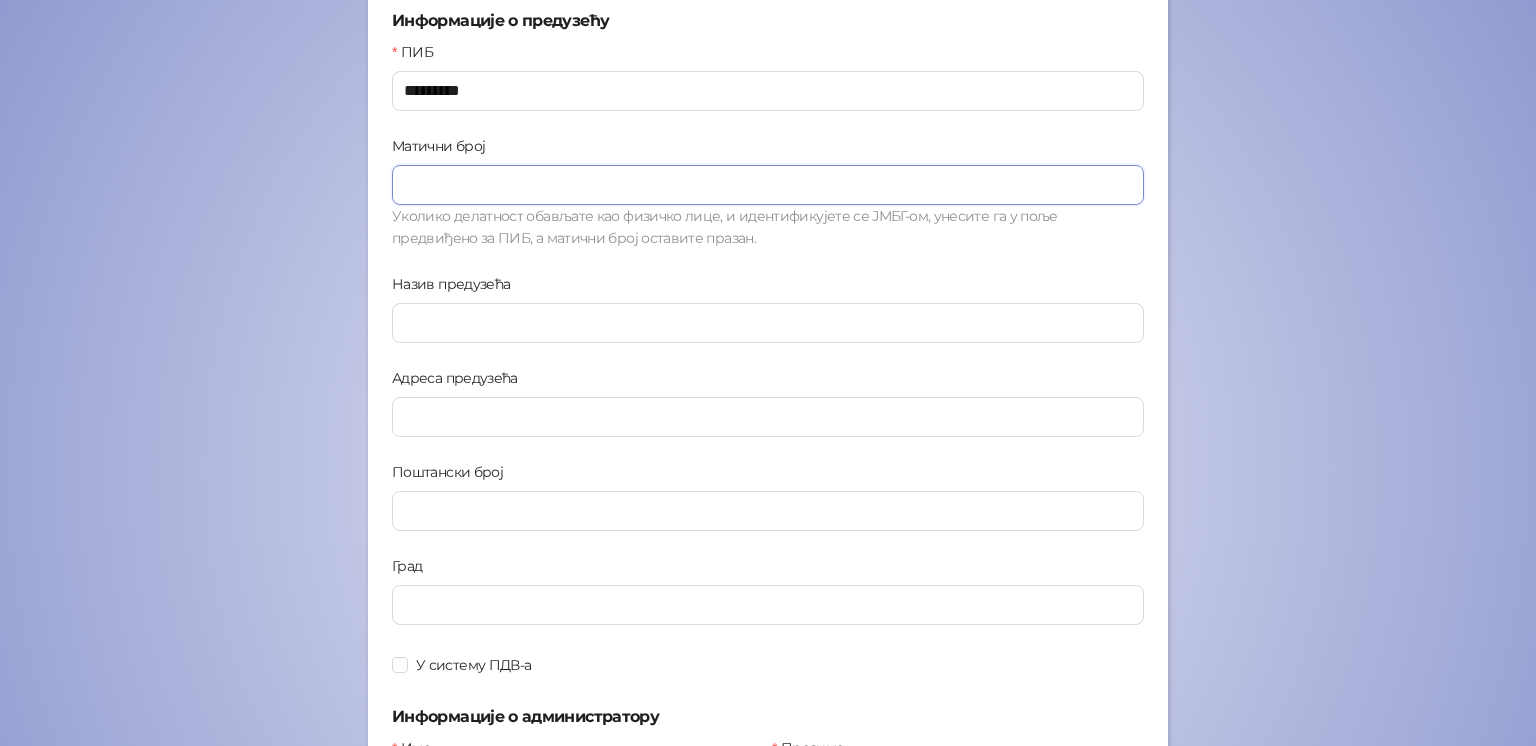 click on "Матични број" at bounding box center (768, 185) 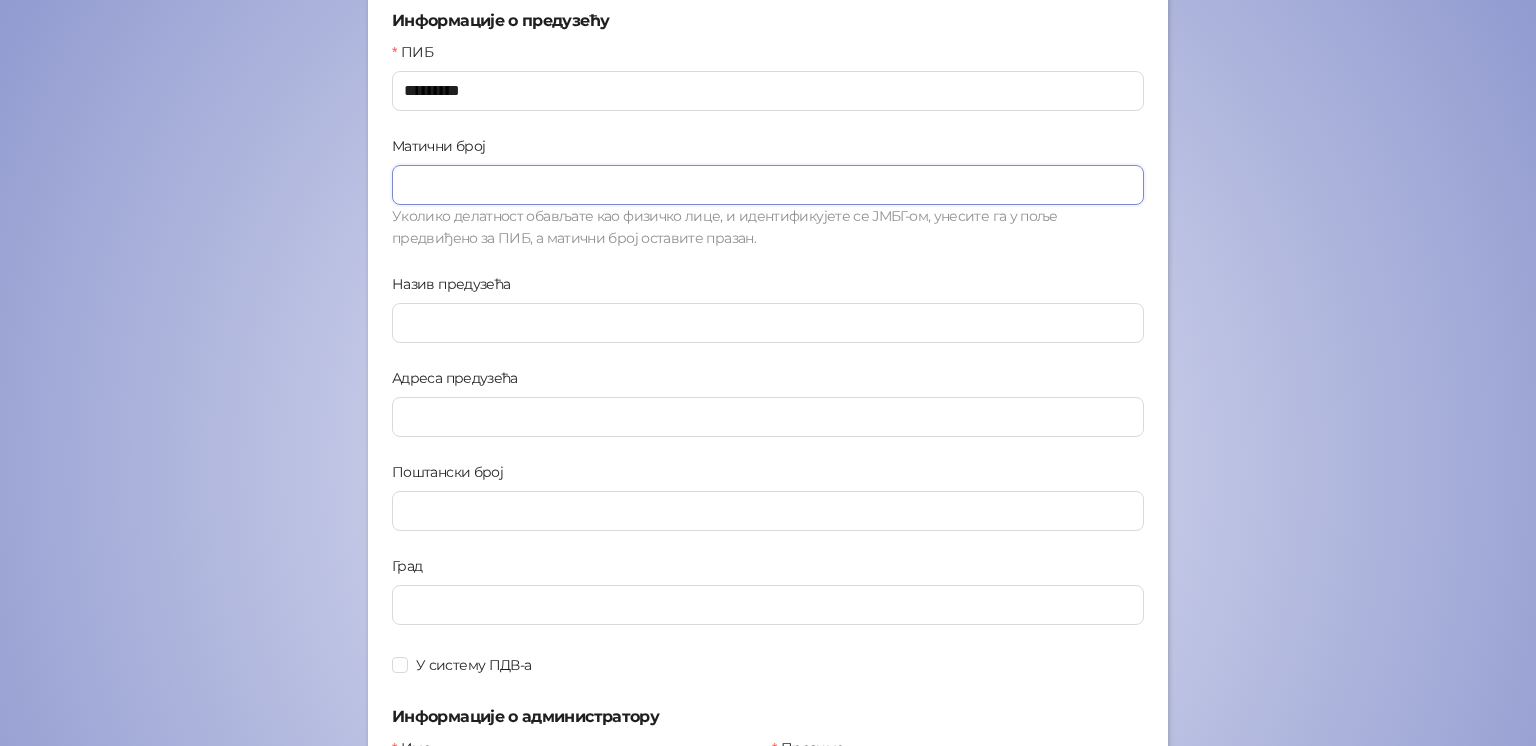 paste on "********" 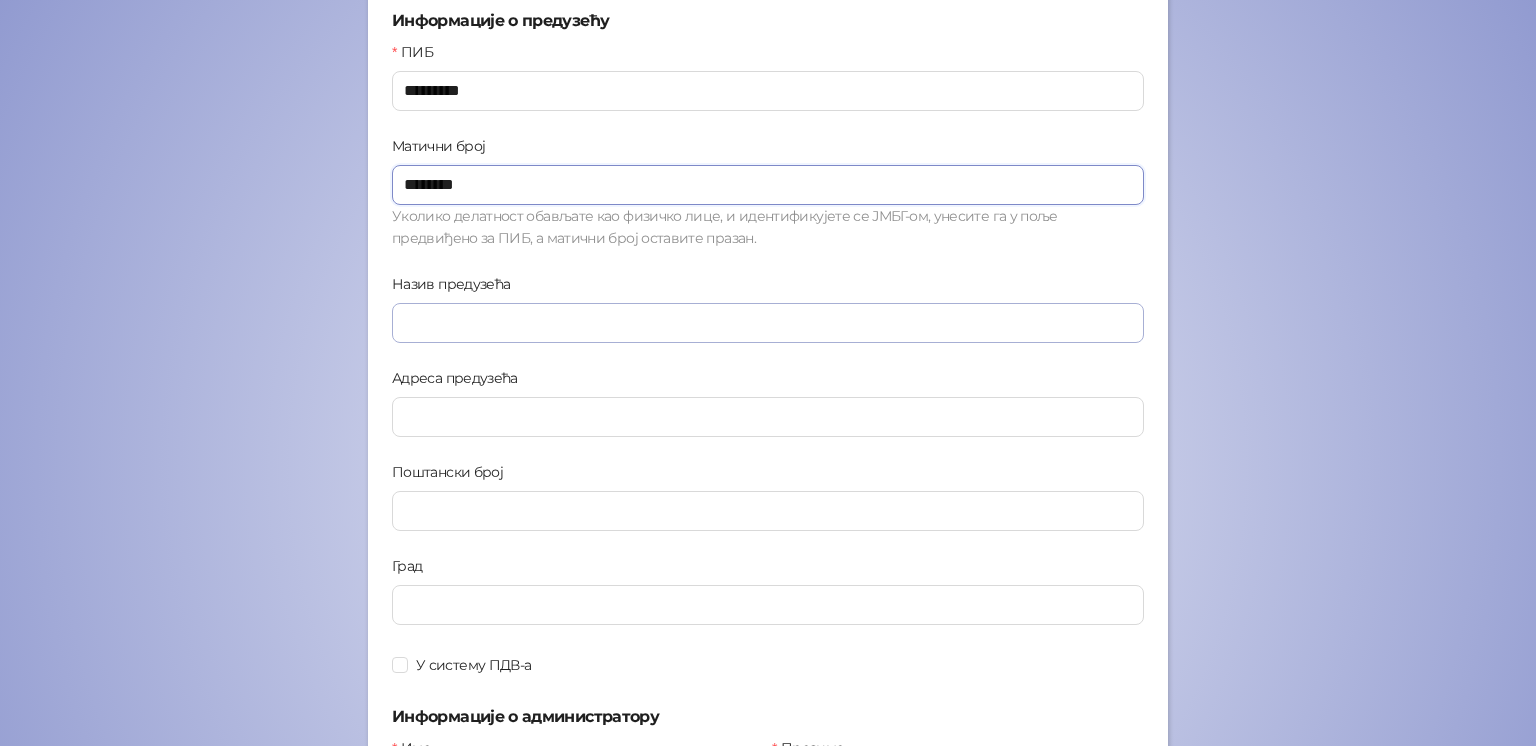 type on "********" 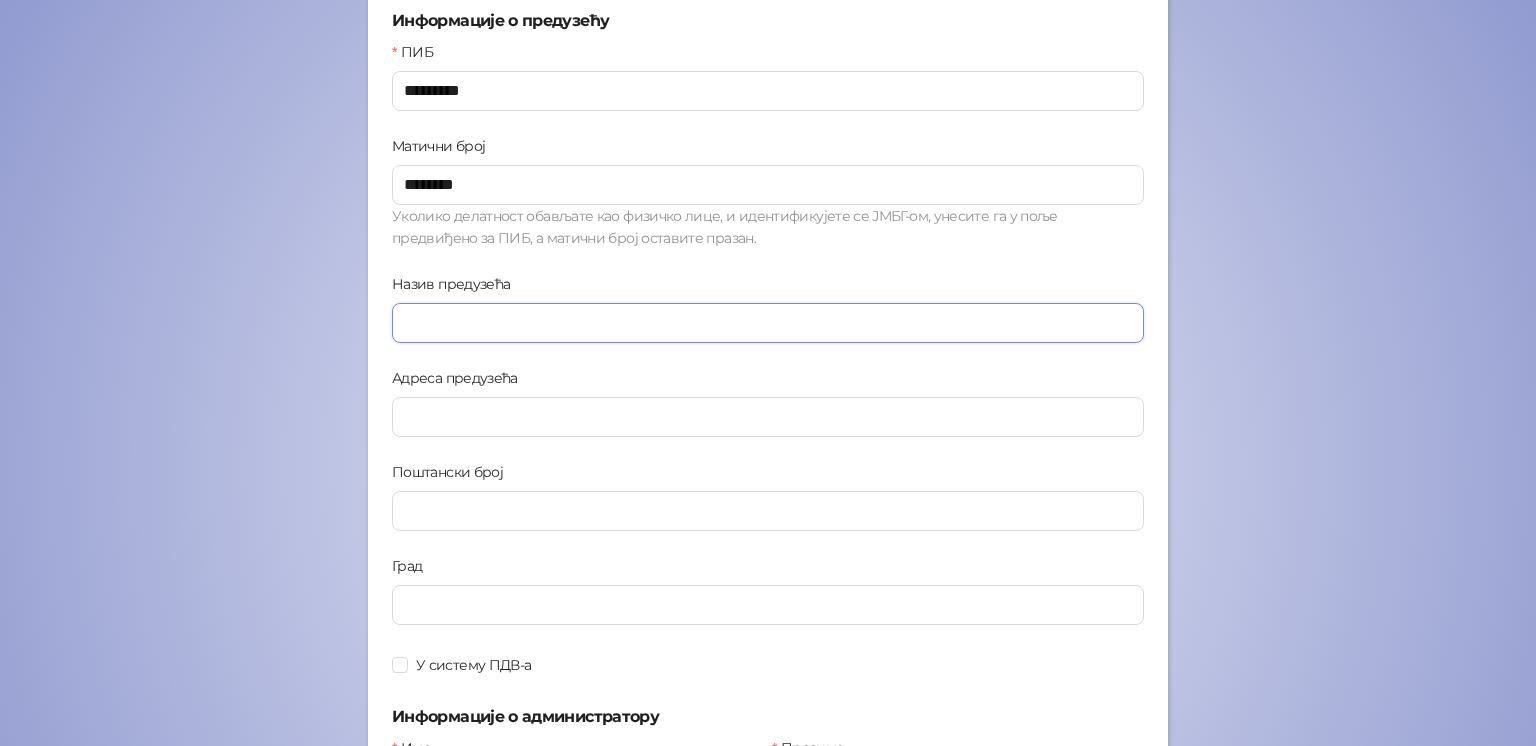 click on "Назив предузећа" at bounding box center [768, 323] 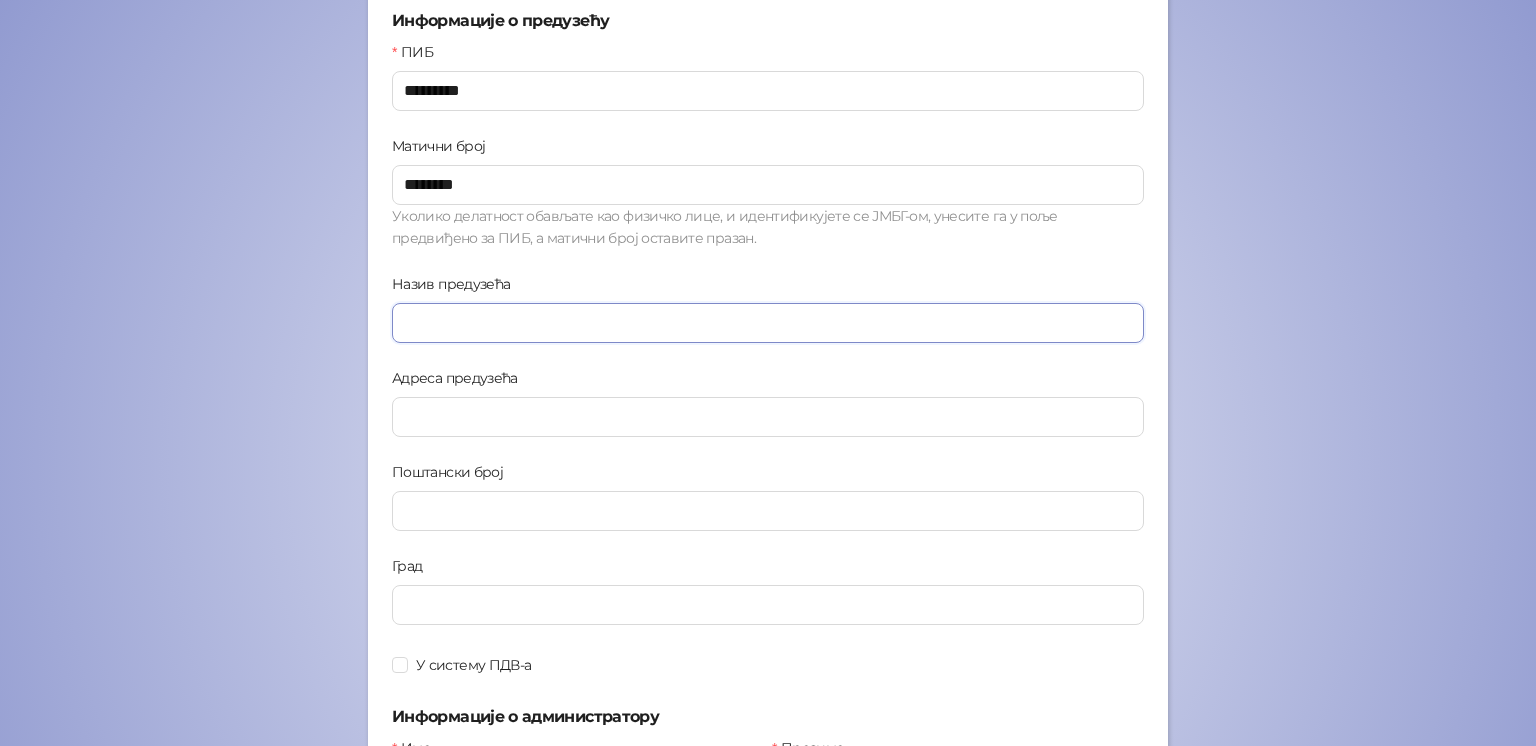 type on "*" 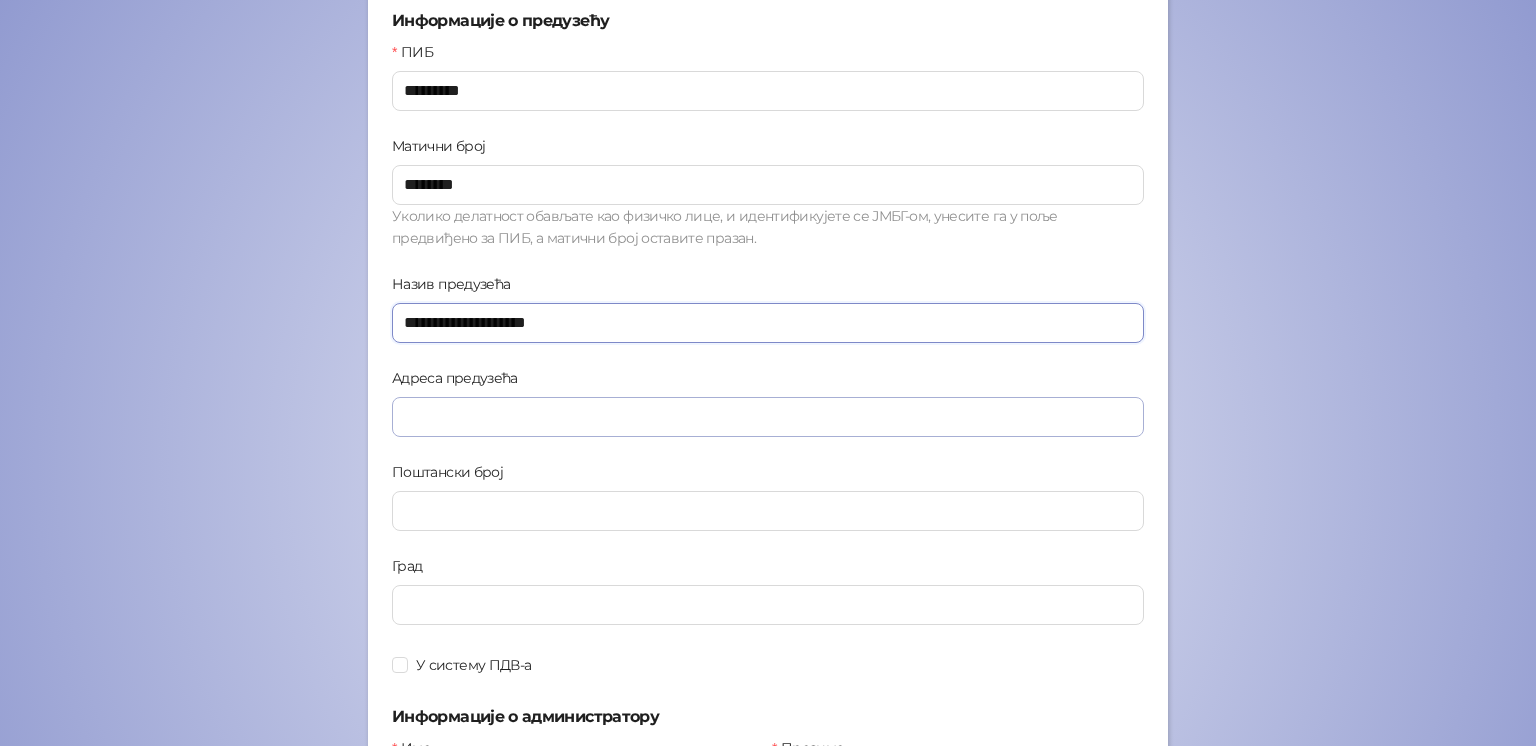 type on "**********" 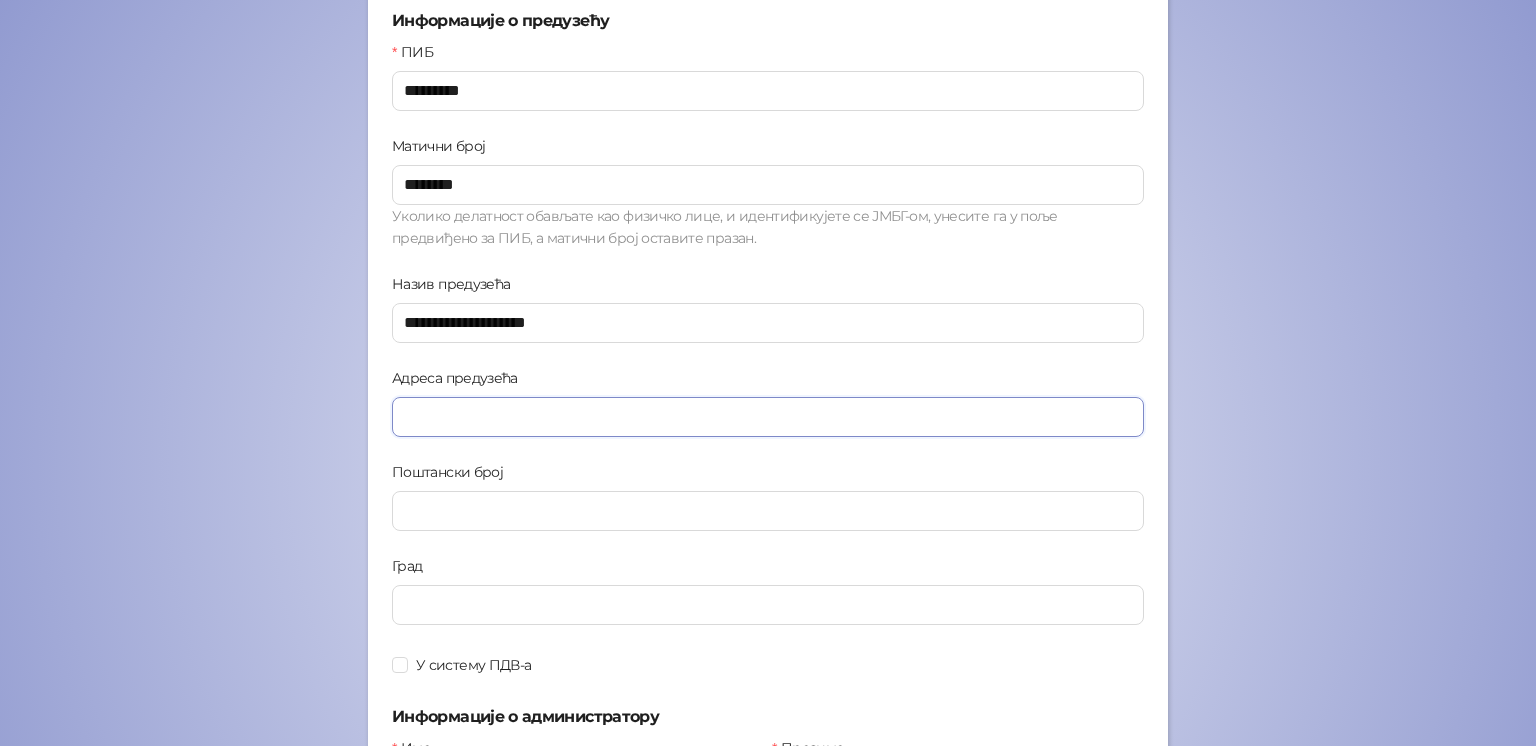 click on "Адреса предузећа" at bounding box center [768, 417] 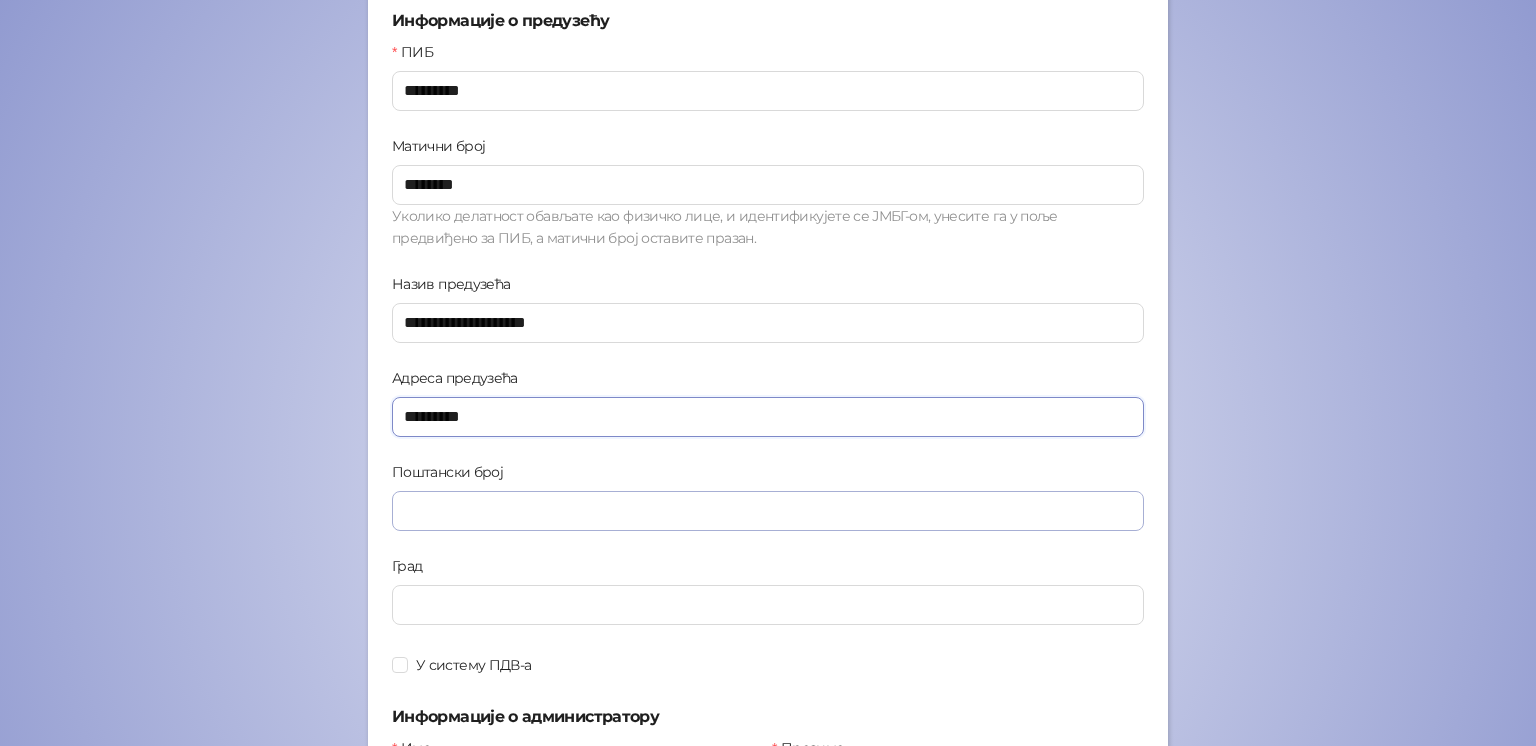 type on "*********" 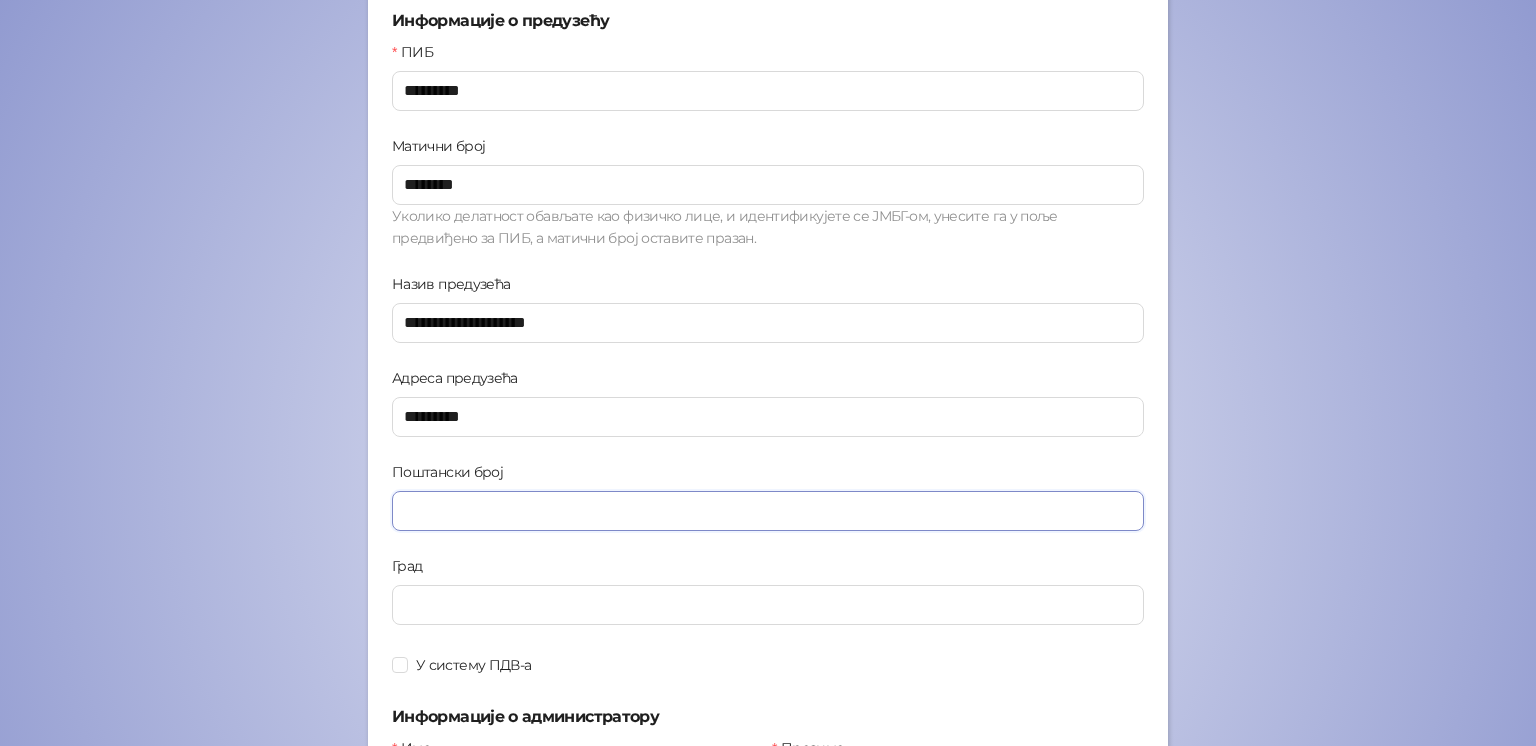 click on "Поштански број" at bounding box center [768, 511] 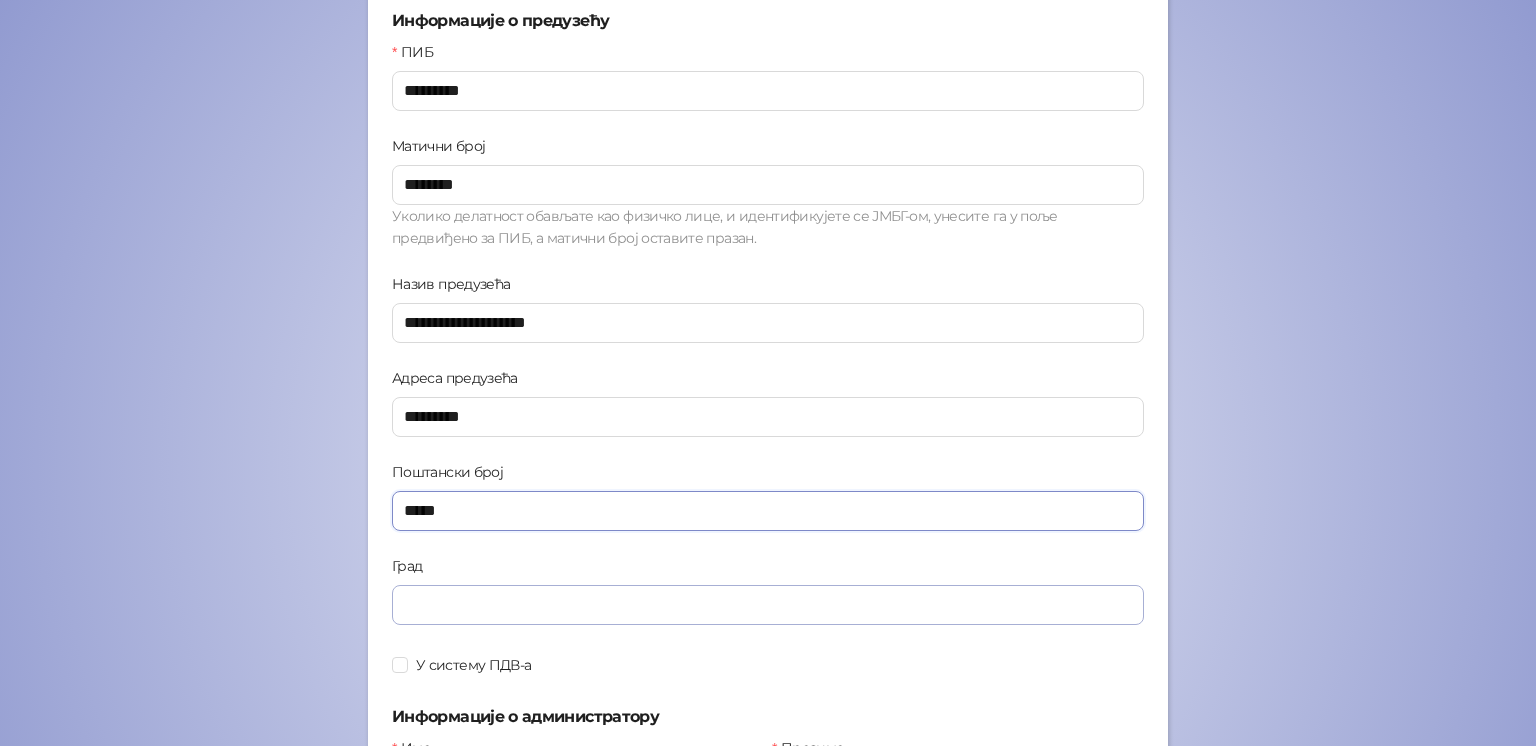 type on "*****" 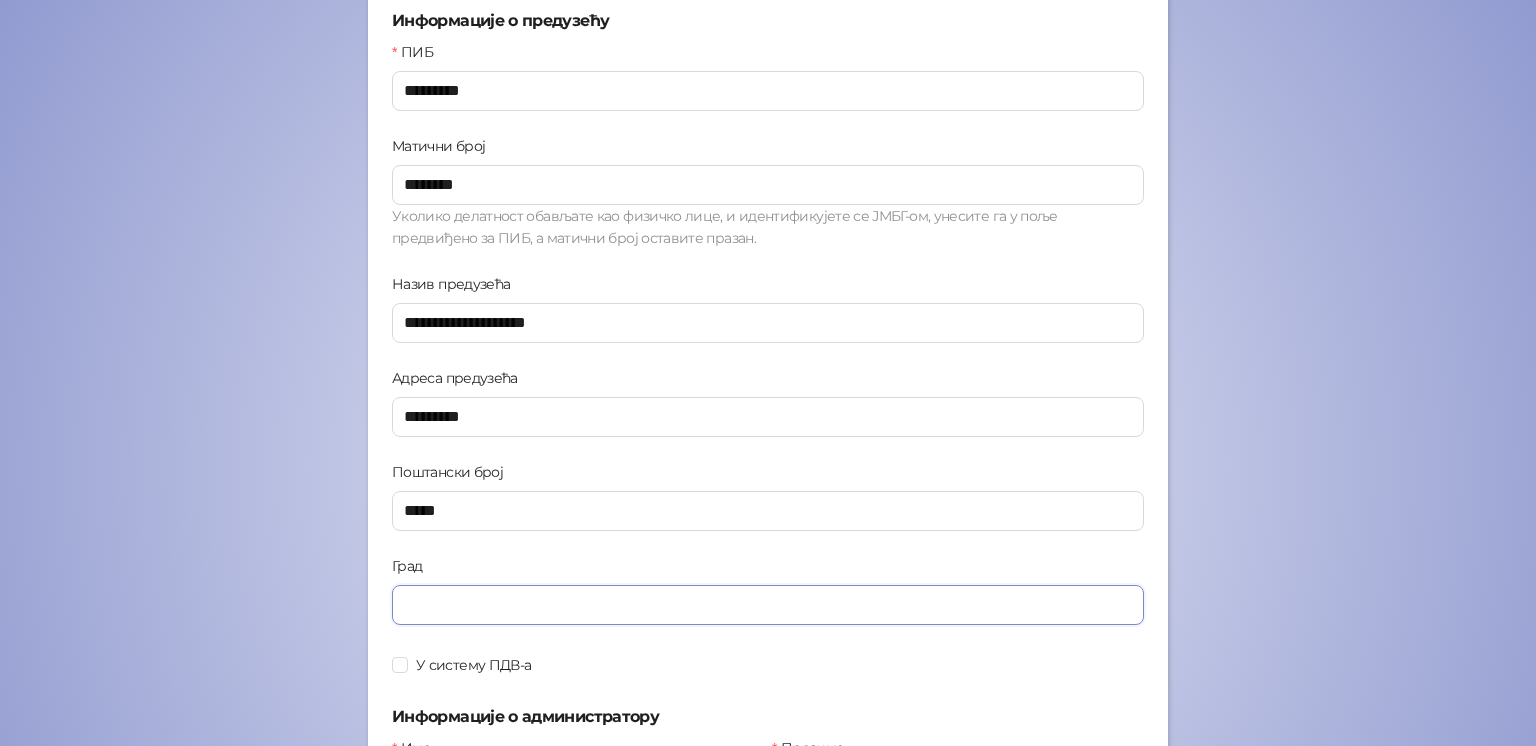 click on "Град" at bounding box center (768, 605) 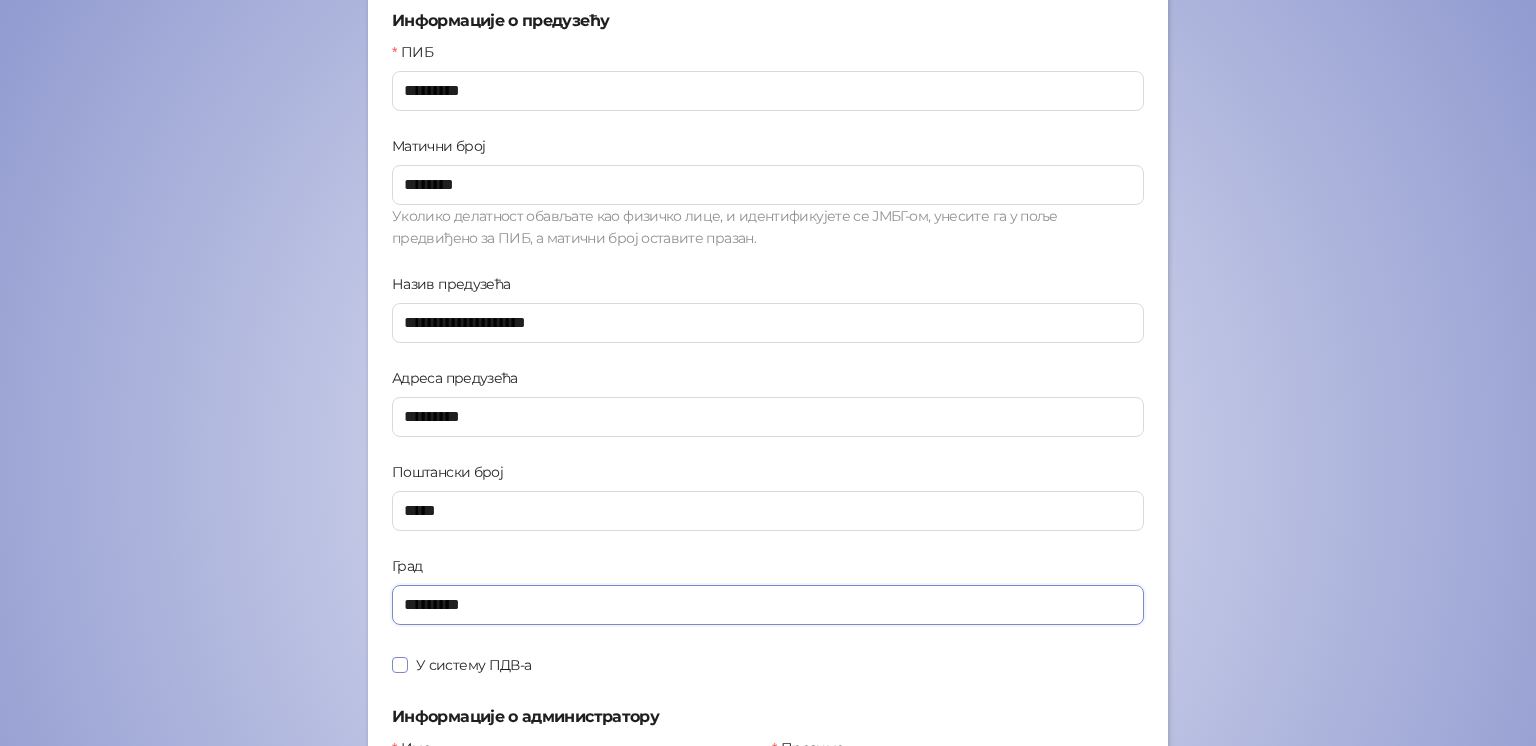 type on "*********" 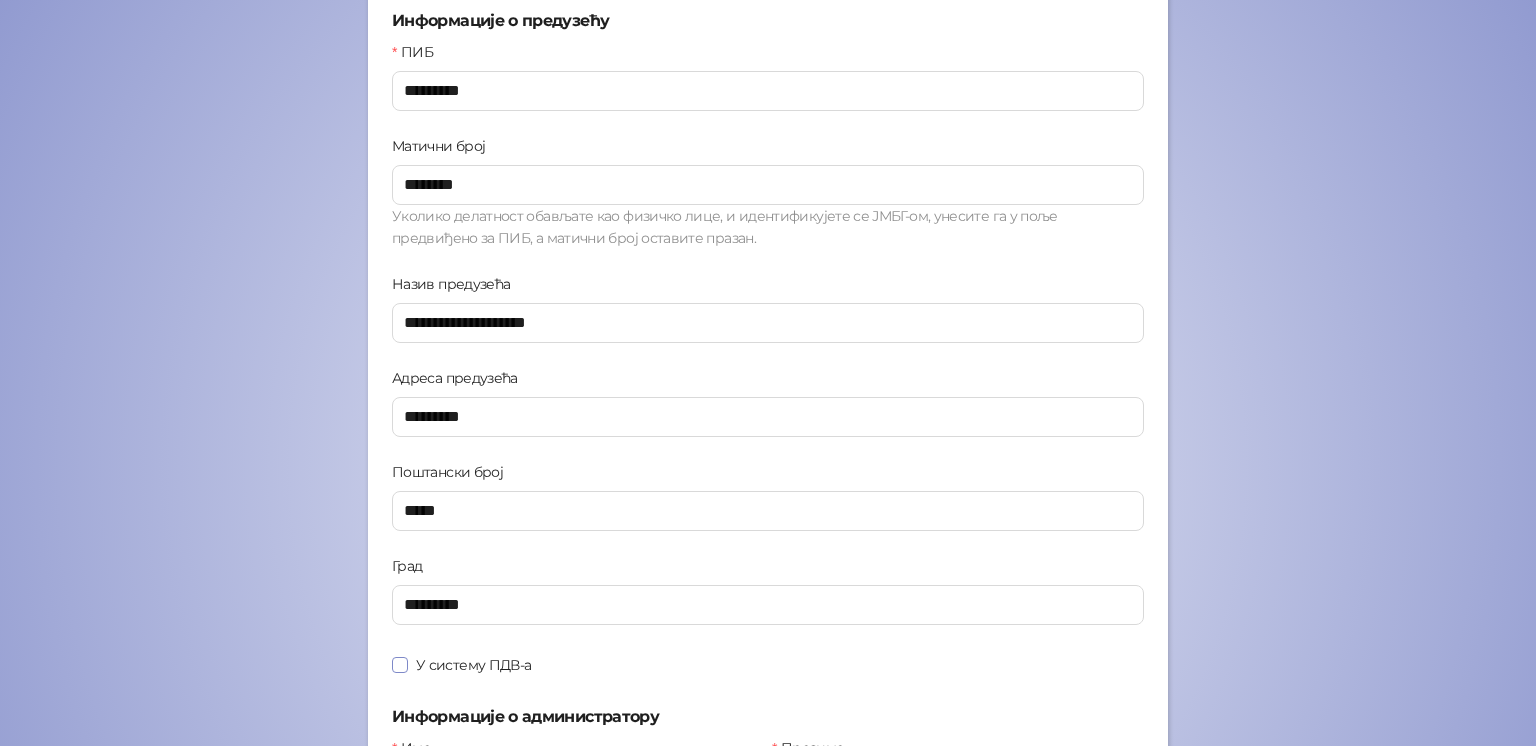 click on "У систему ПДВ-а" at bounding box center (473, 665) 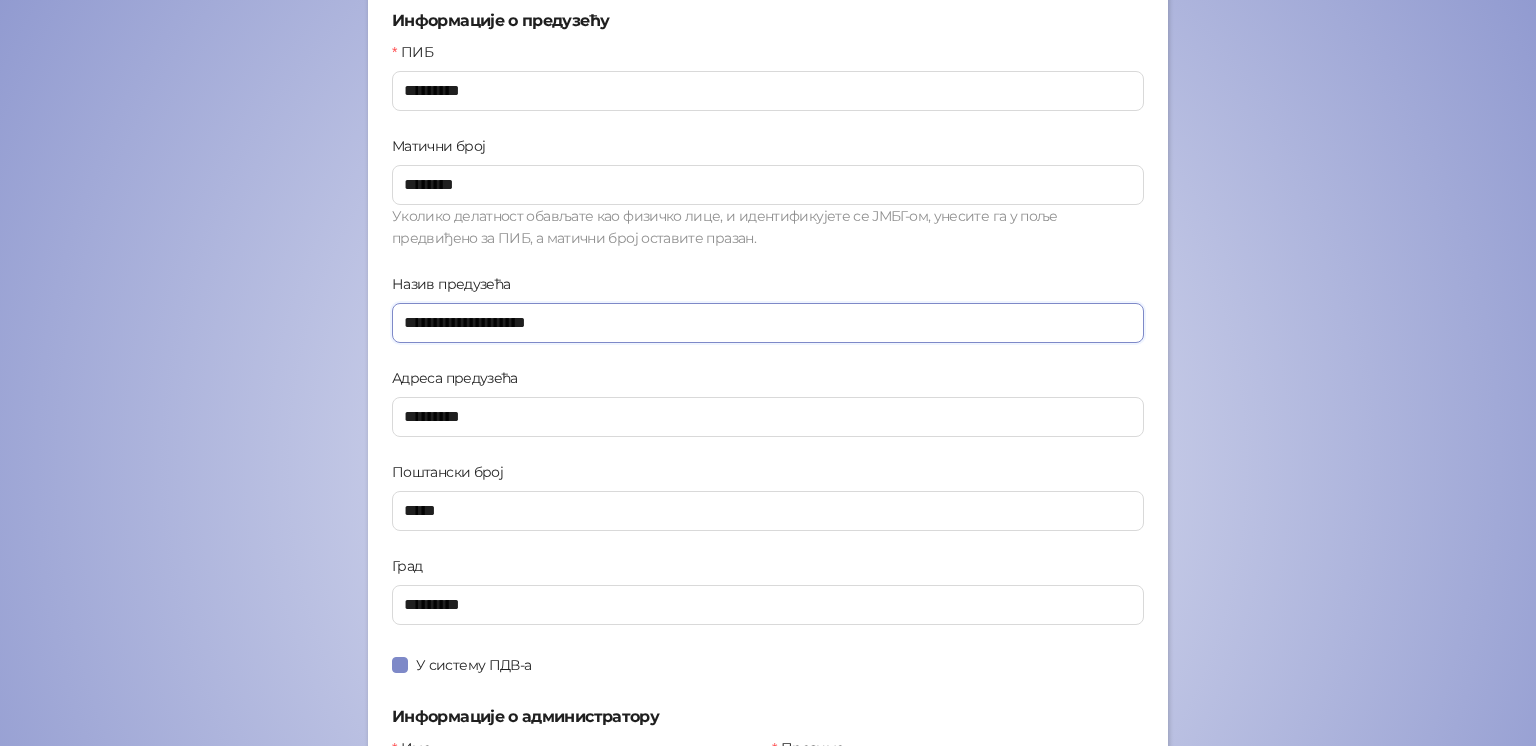 click on "**********" at bounding box center (768, 323) 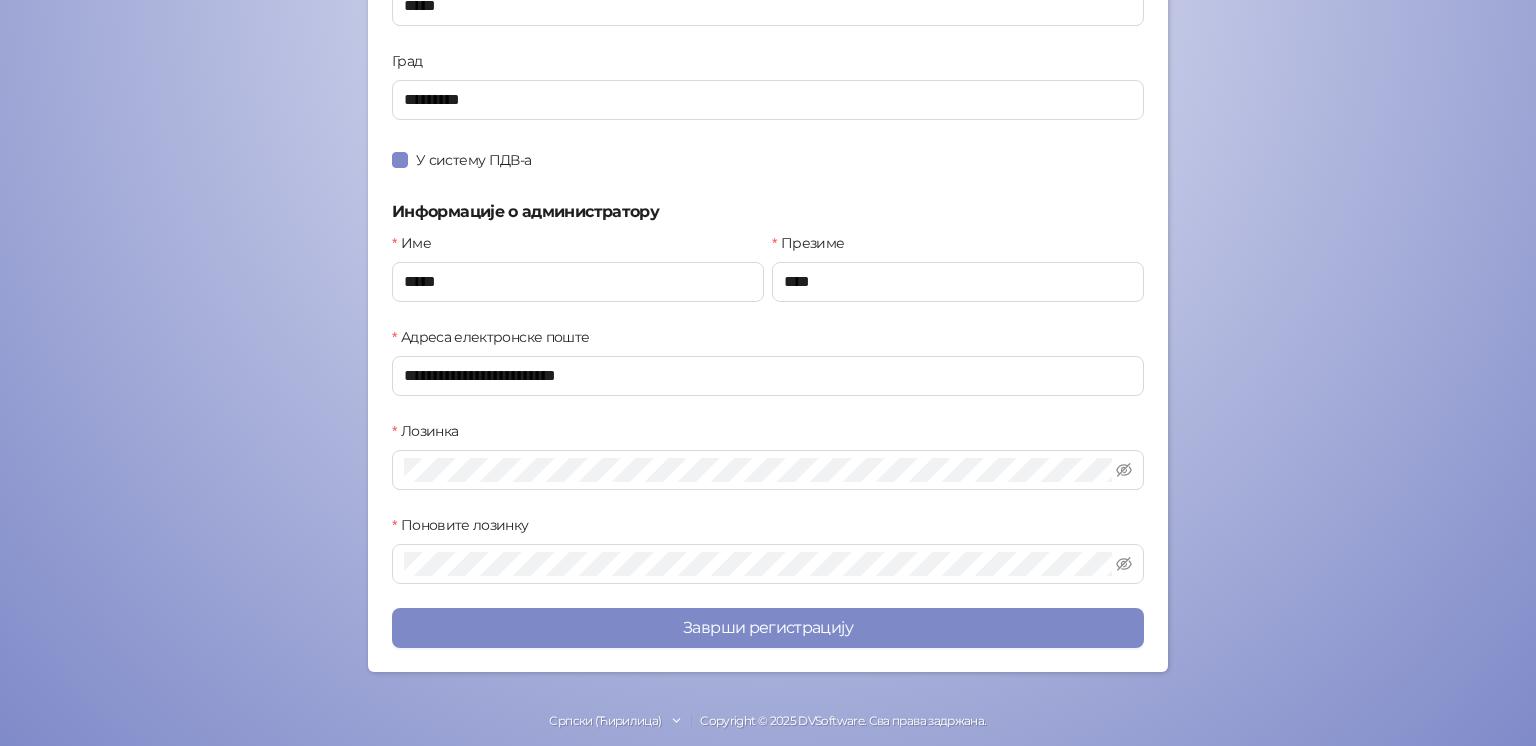 scroll, scrollTop: 856, scrollLeft: 0, axis: vertical 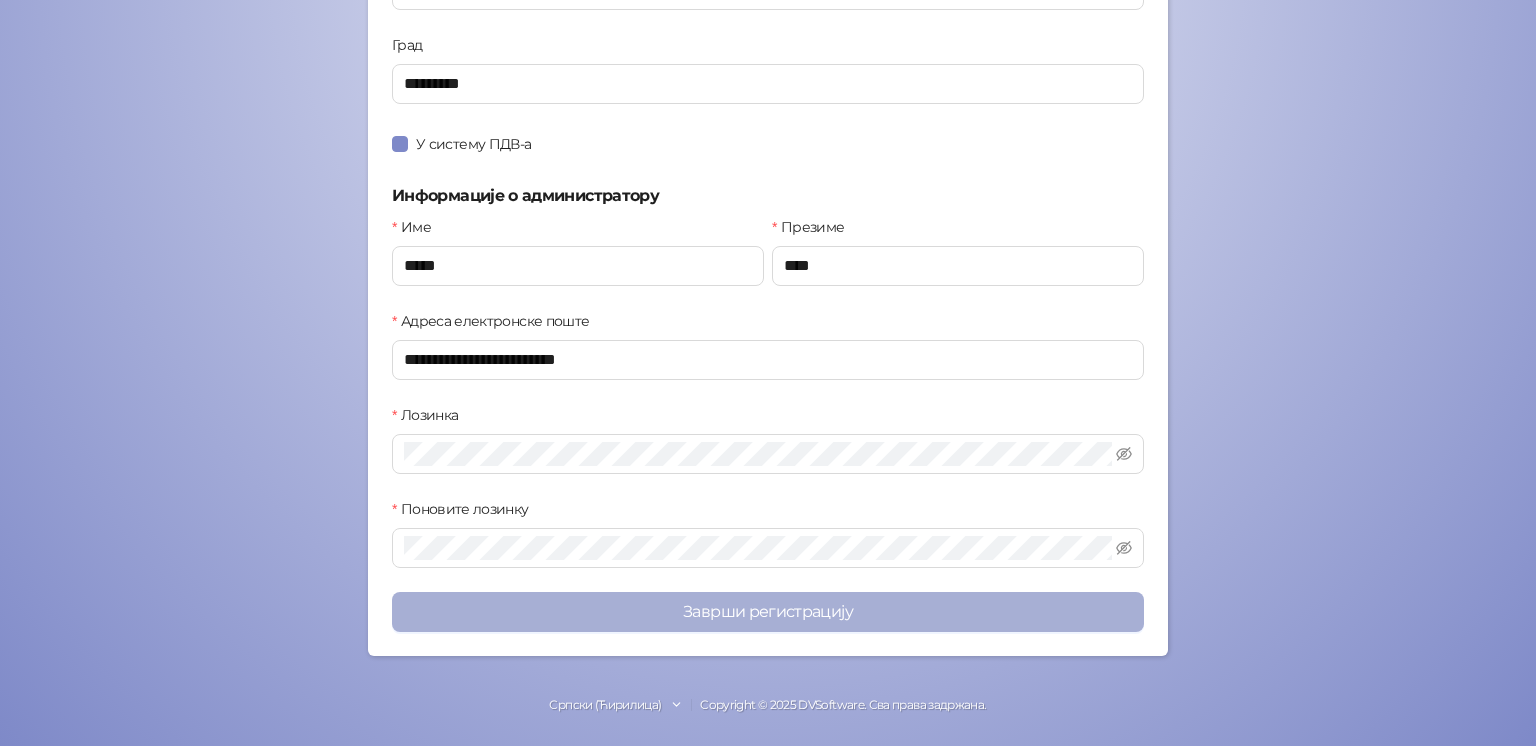 type on "**********" 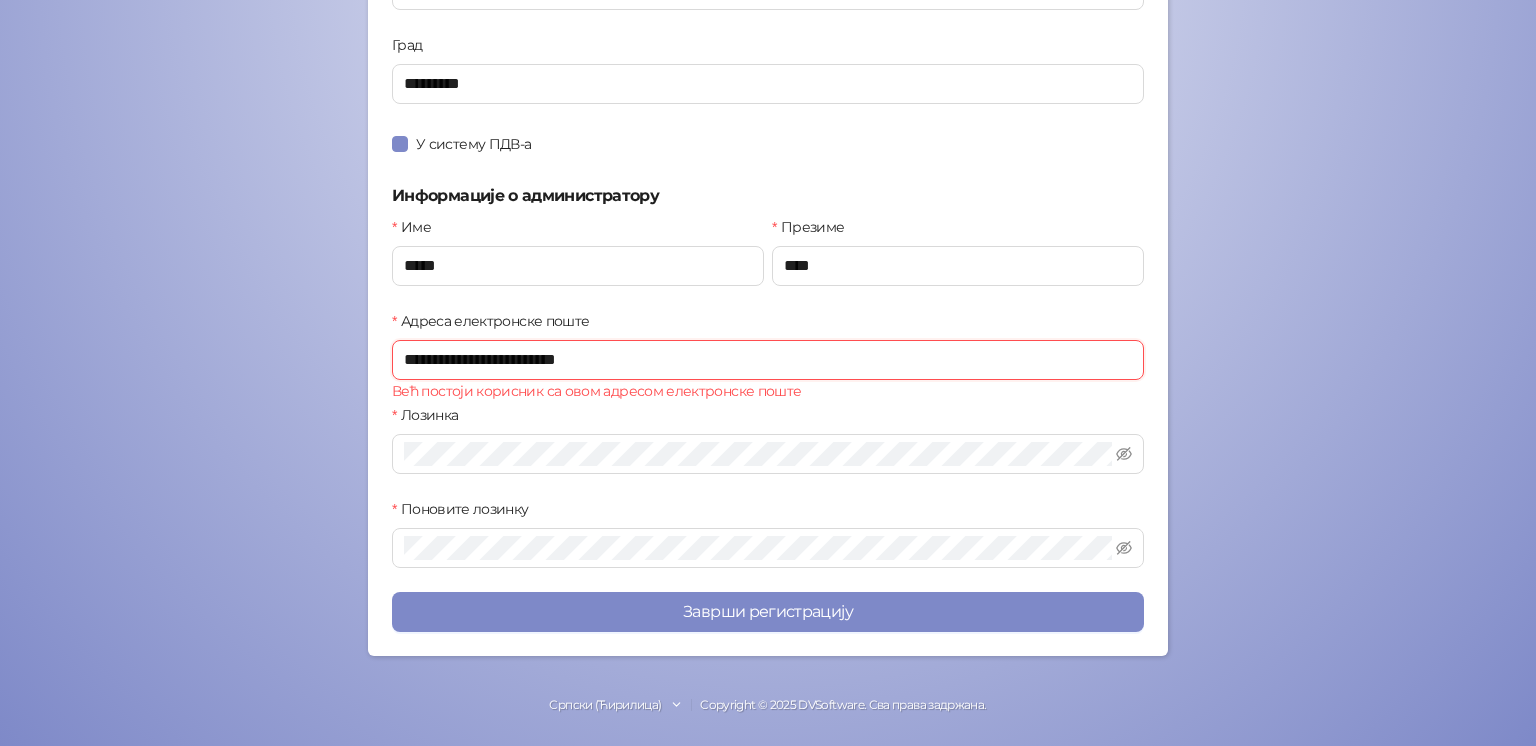 click on "**********" at bounding box center (768, 360) 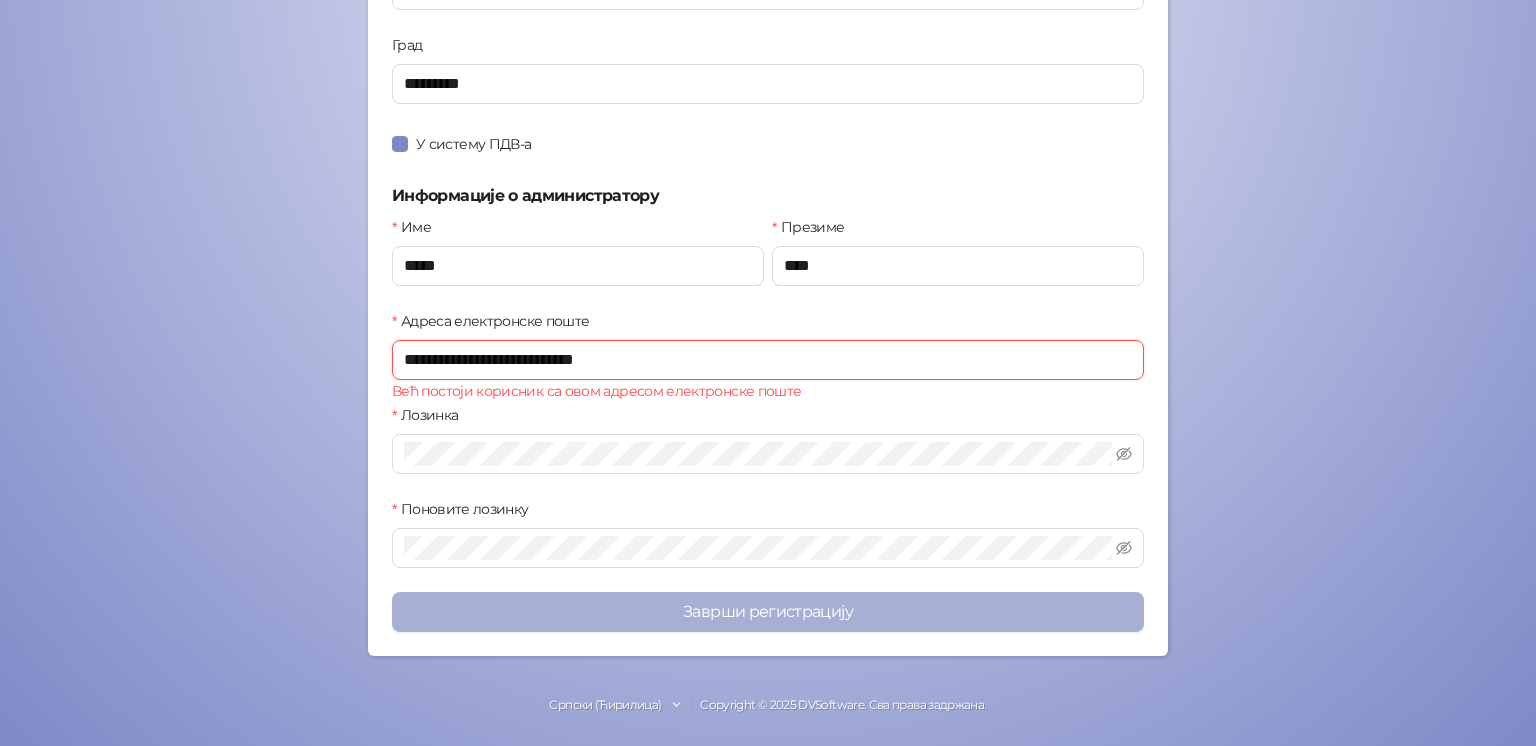 type on "**********" 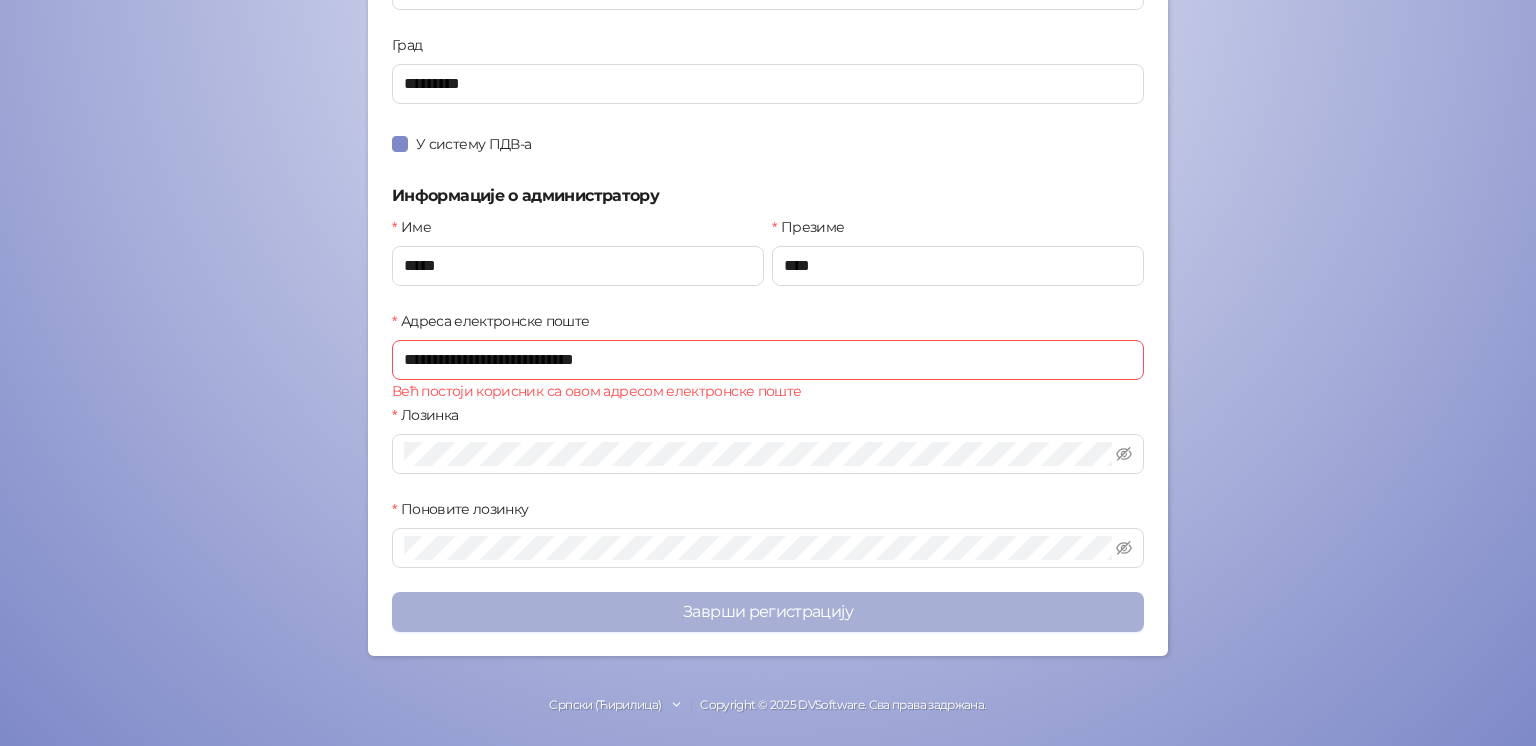 click on "Заврши регистрацију" at bounding box center [768, 612] 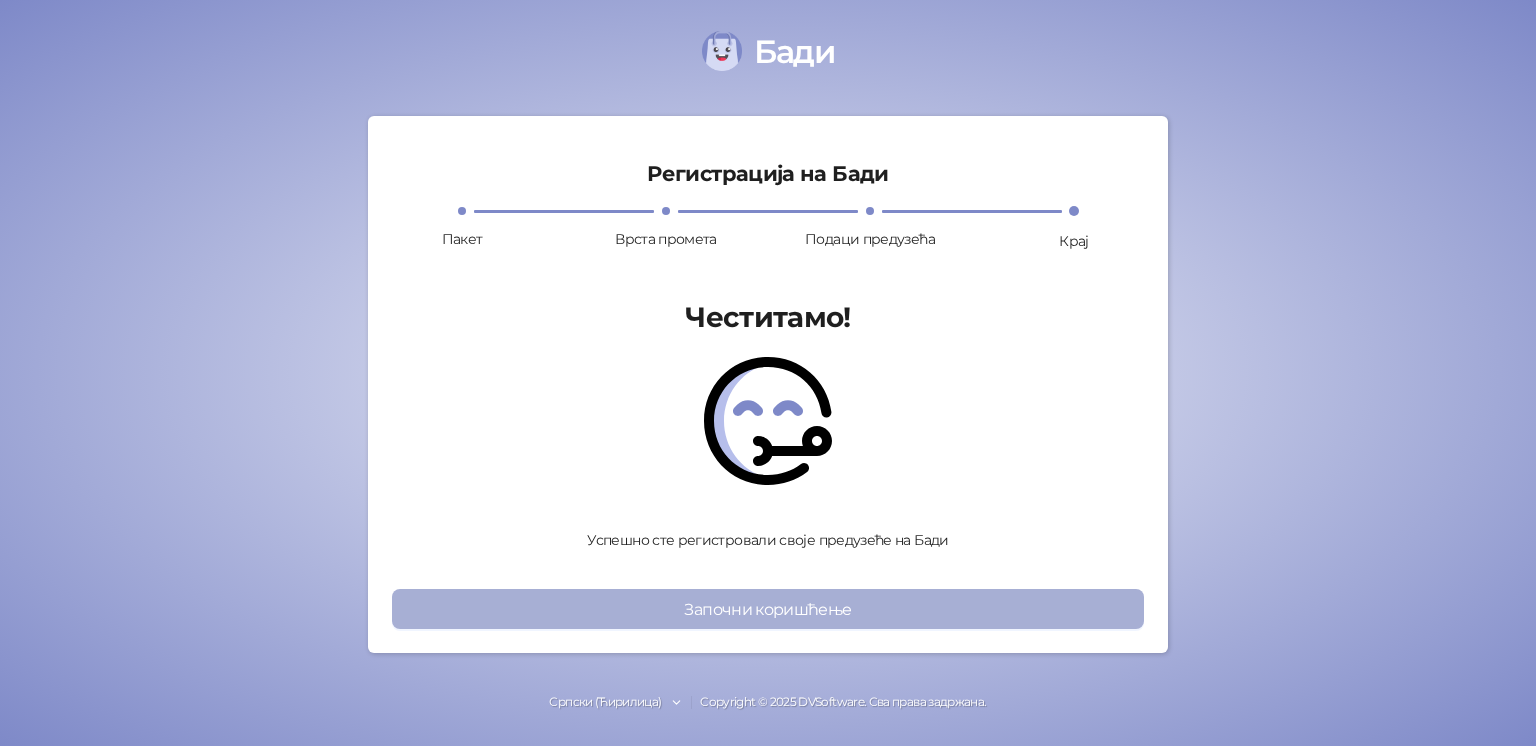 click on "Започни коришћење" at bounding box center [768, 609] 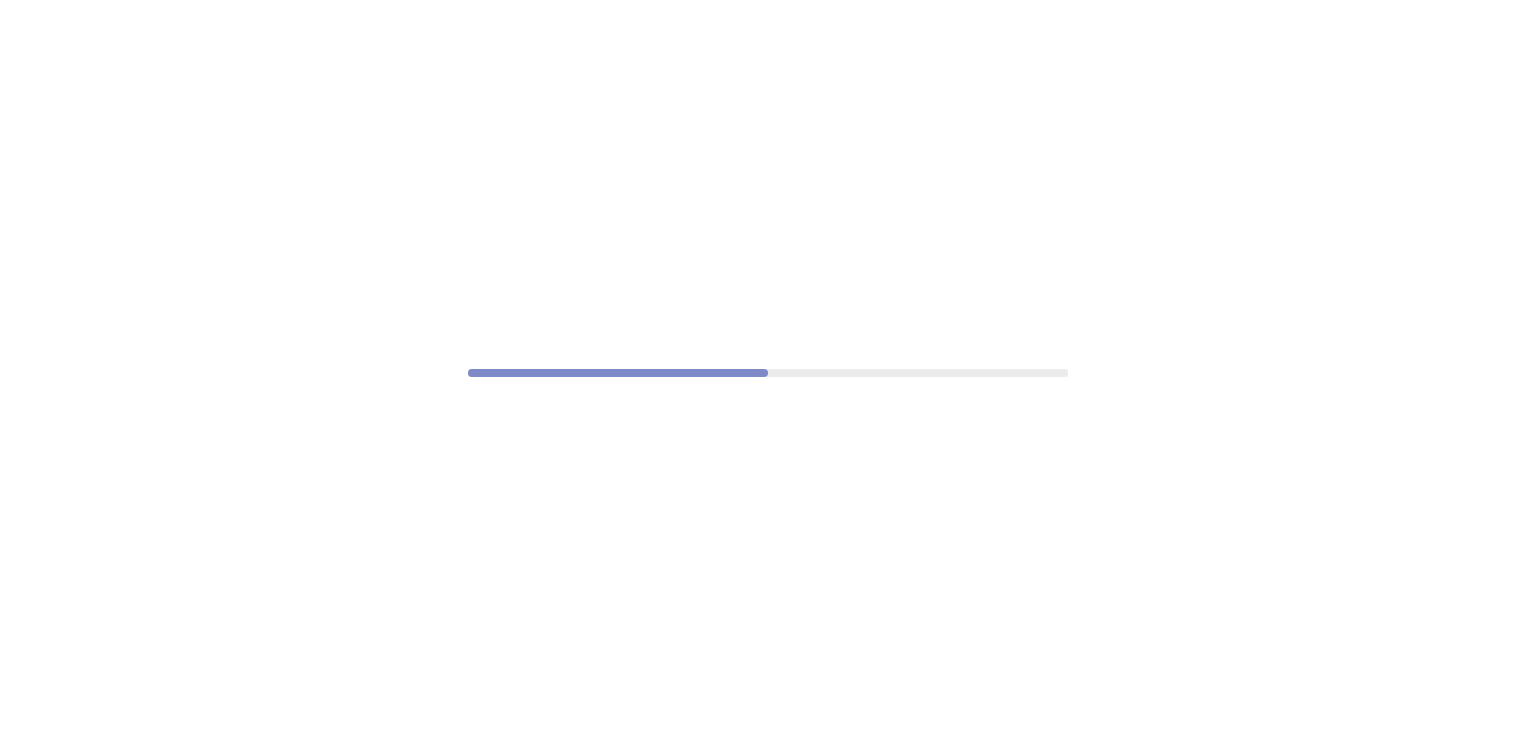 scroll, scrollTop: 0, scrollLeft: 0, axis: both 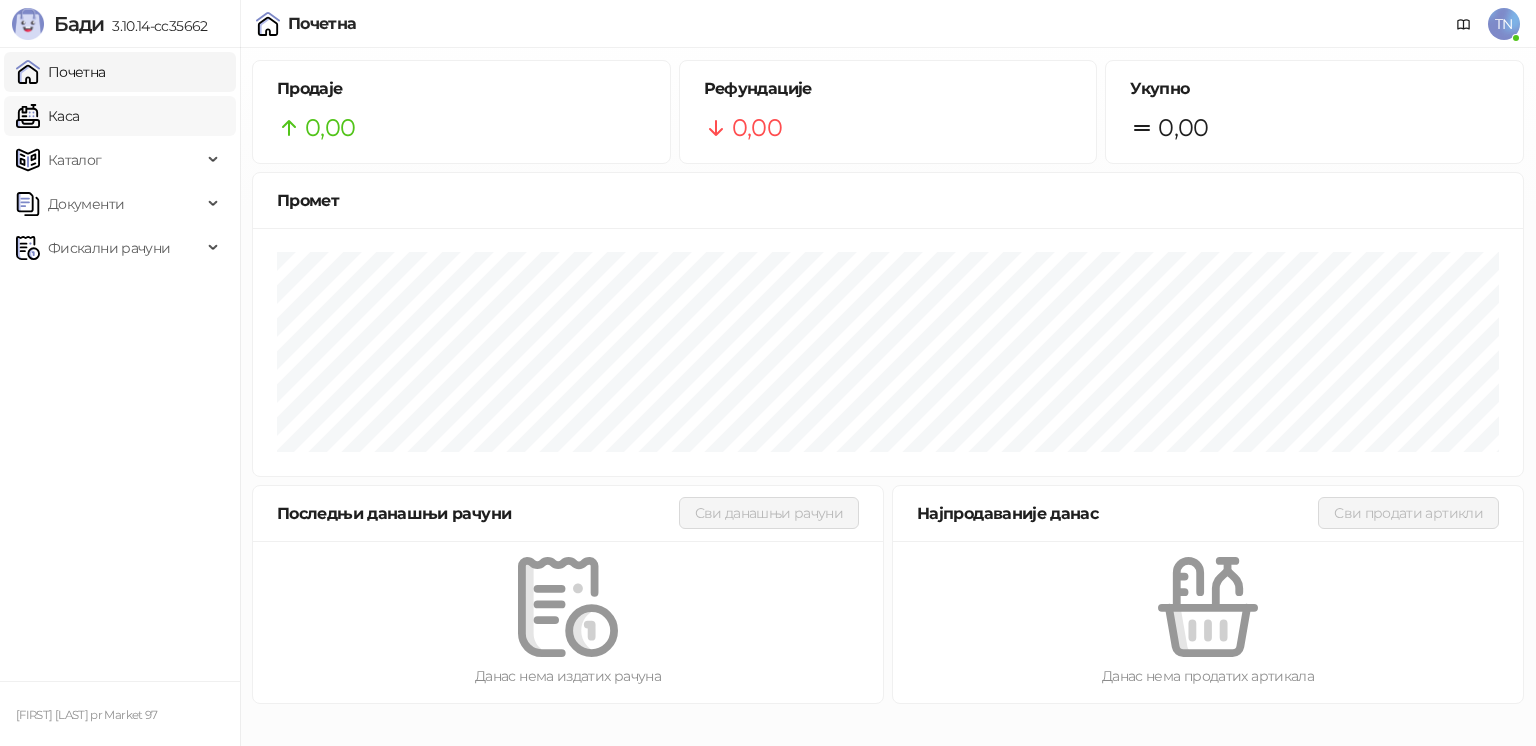 click on "Каса" at bounding box center (47, 116) 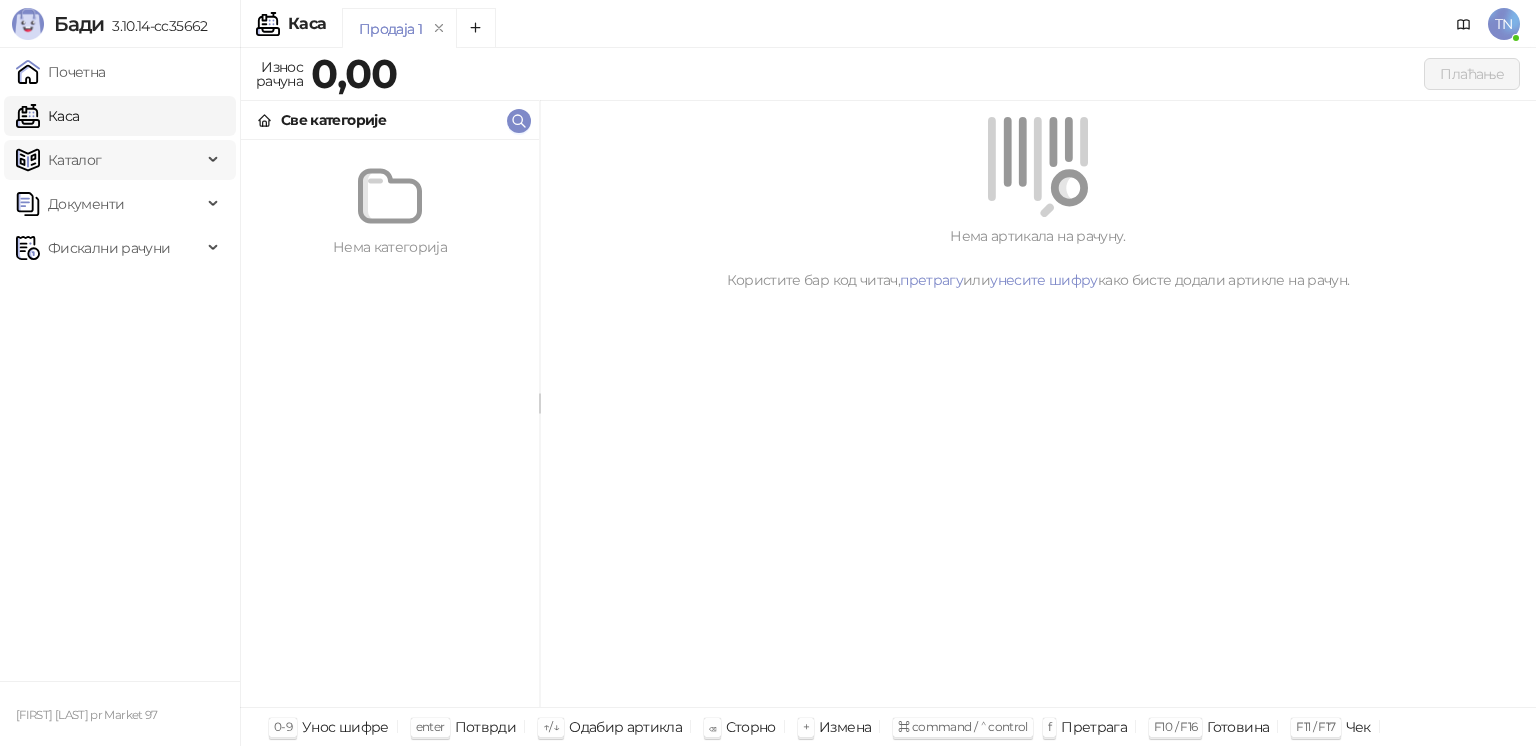 click on "Каталог" at bounding box center [75, 160] 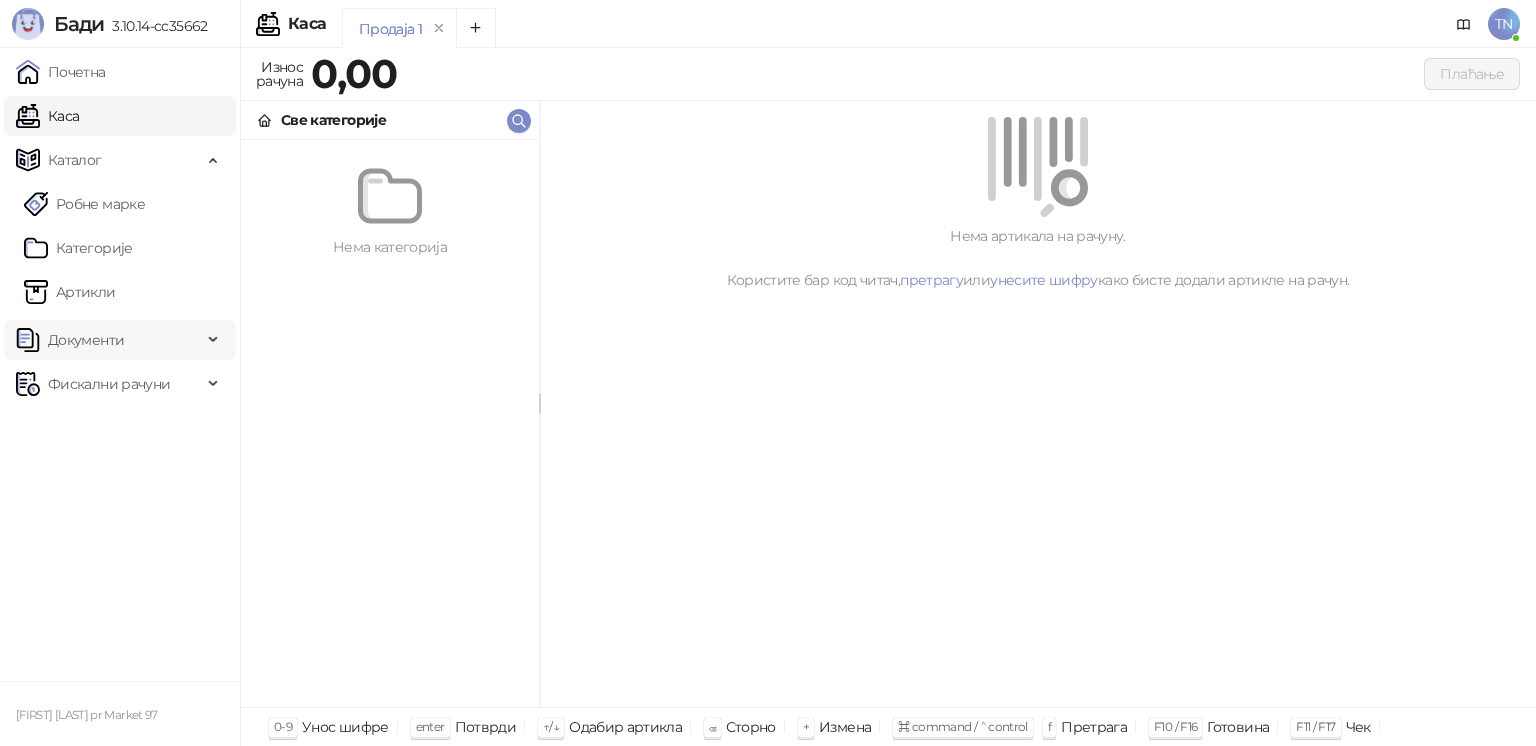 click at bounding box center (215, 340) 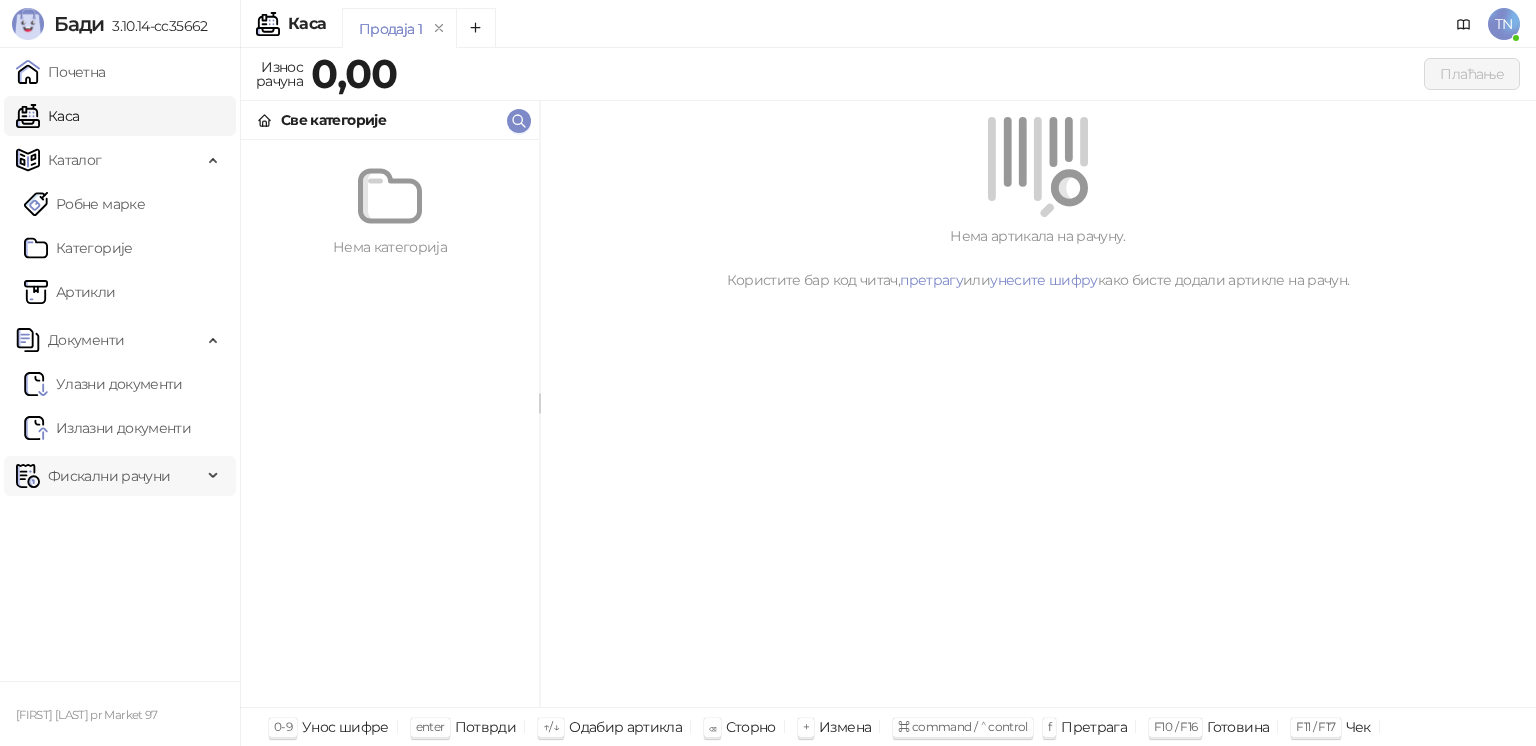 click on "Фискални рачуни" at bounding box center (109, 476) 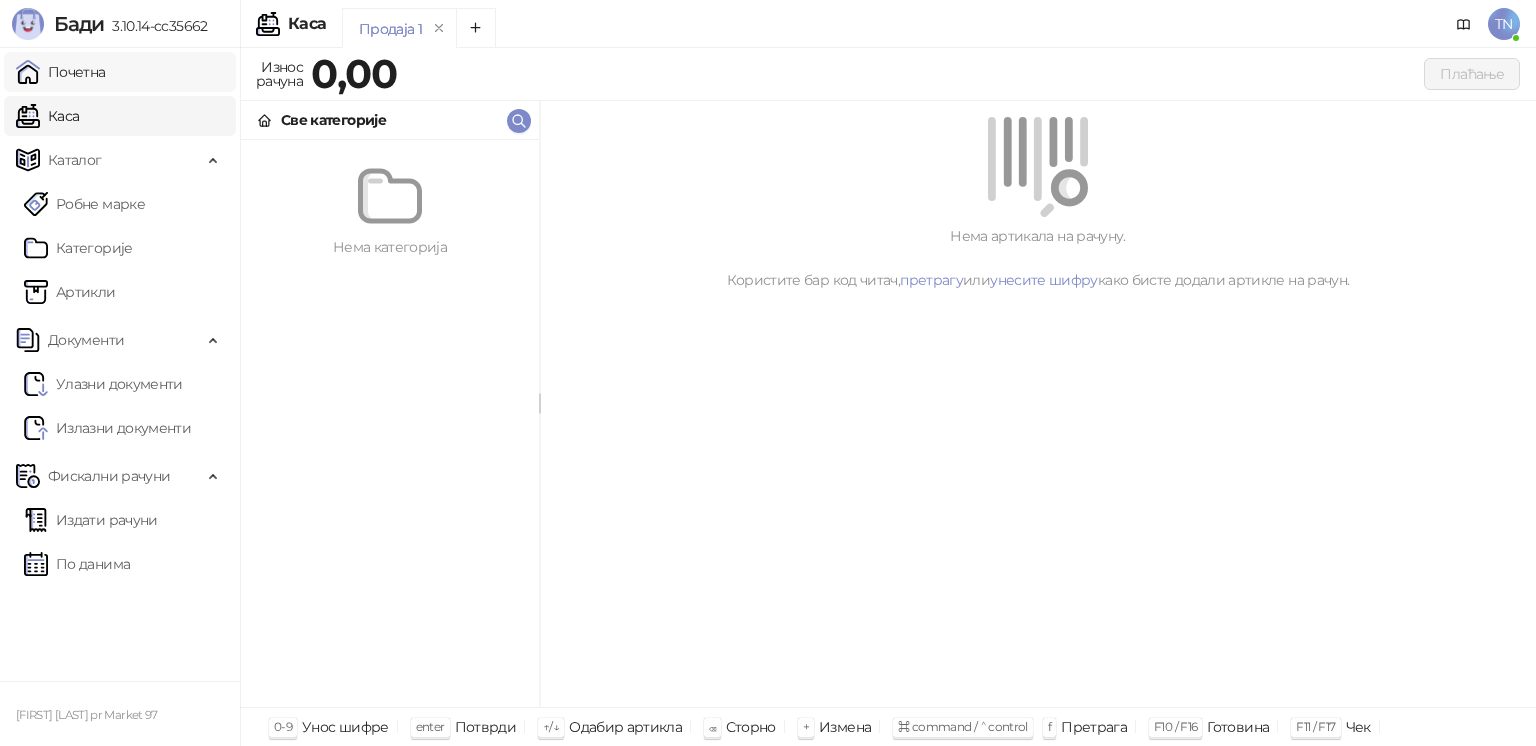 click on "Почетна" at bounding box center (61, 72) 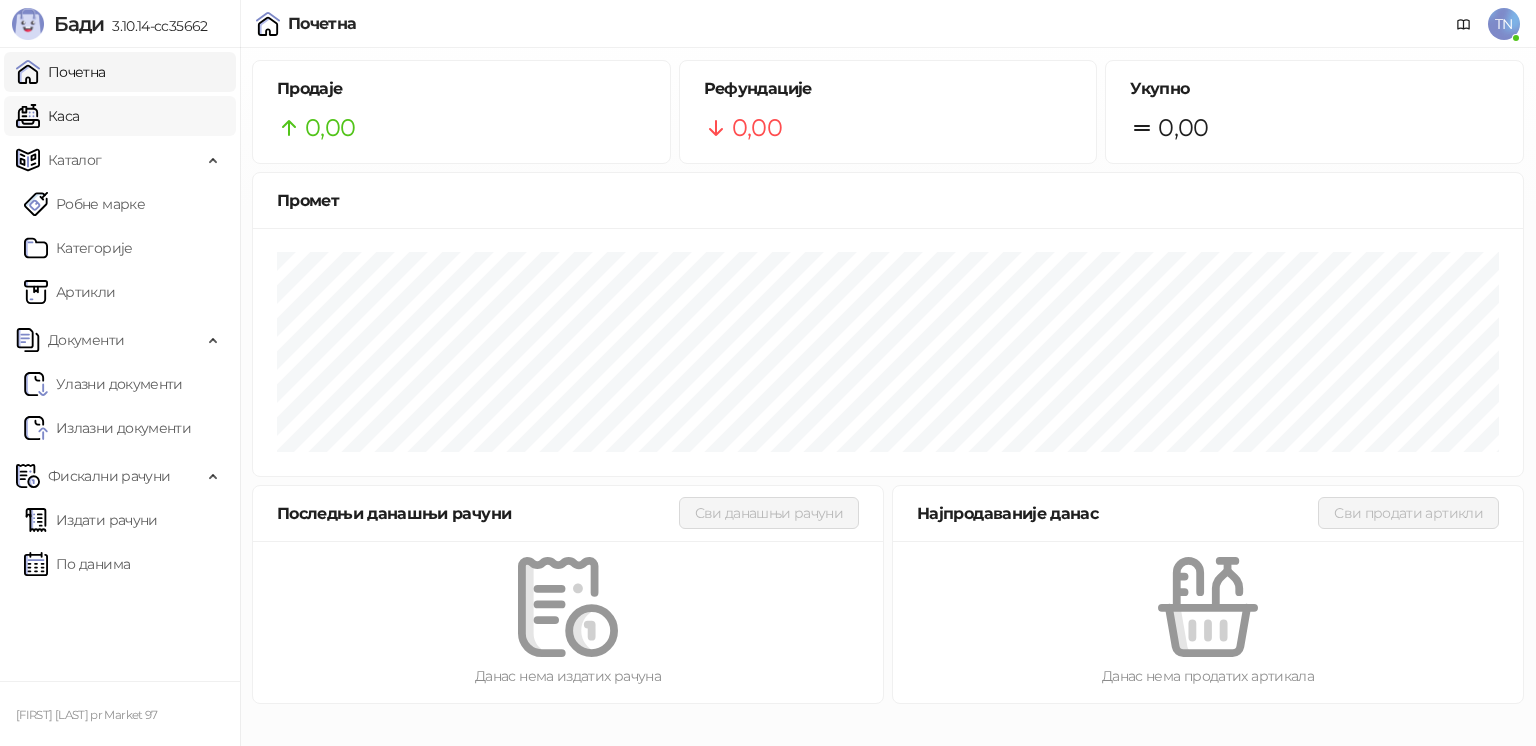 click on "Каса" at bounding box center [47, 116] 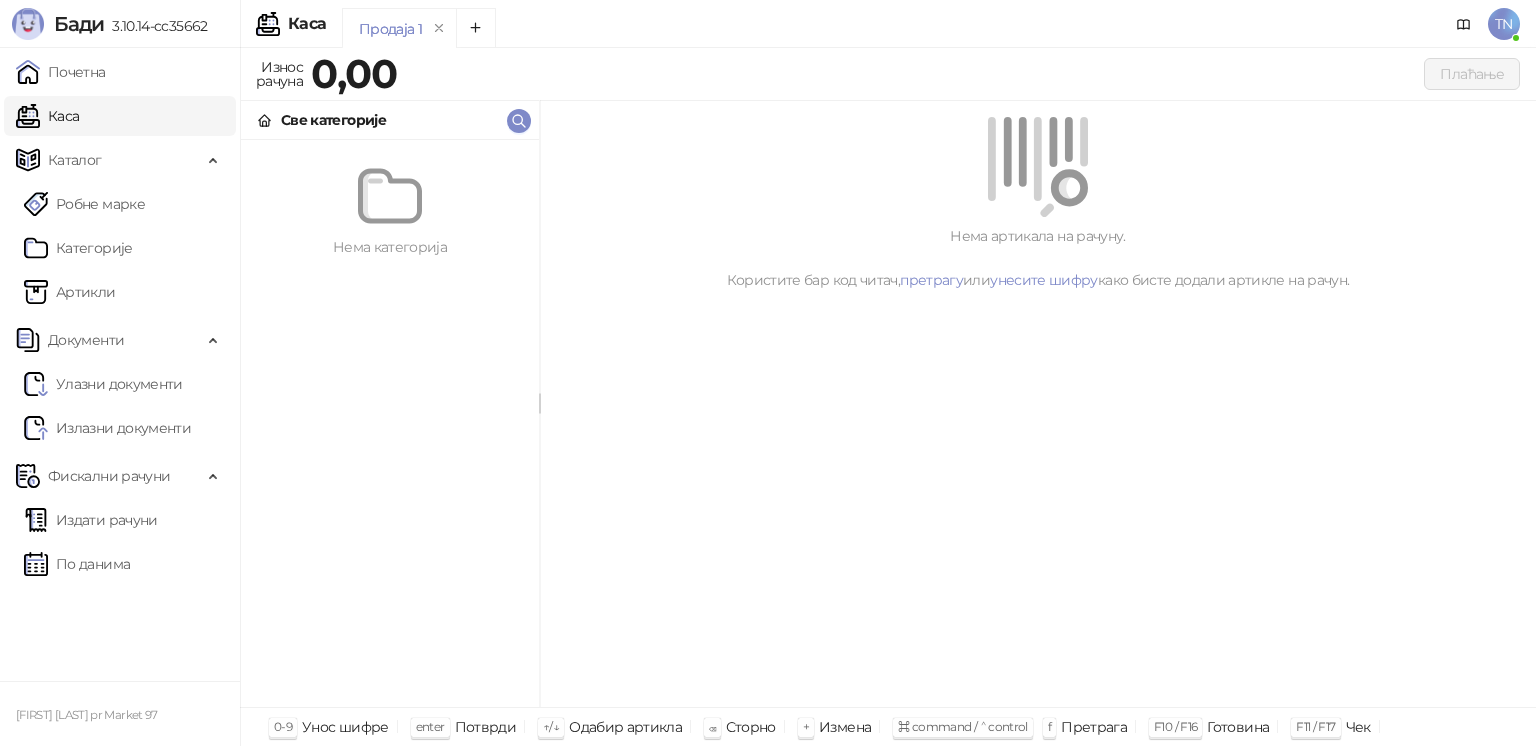 click on "Каса" at bounding box center [47, 116] 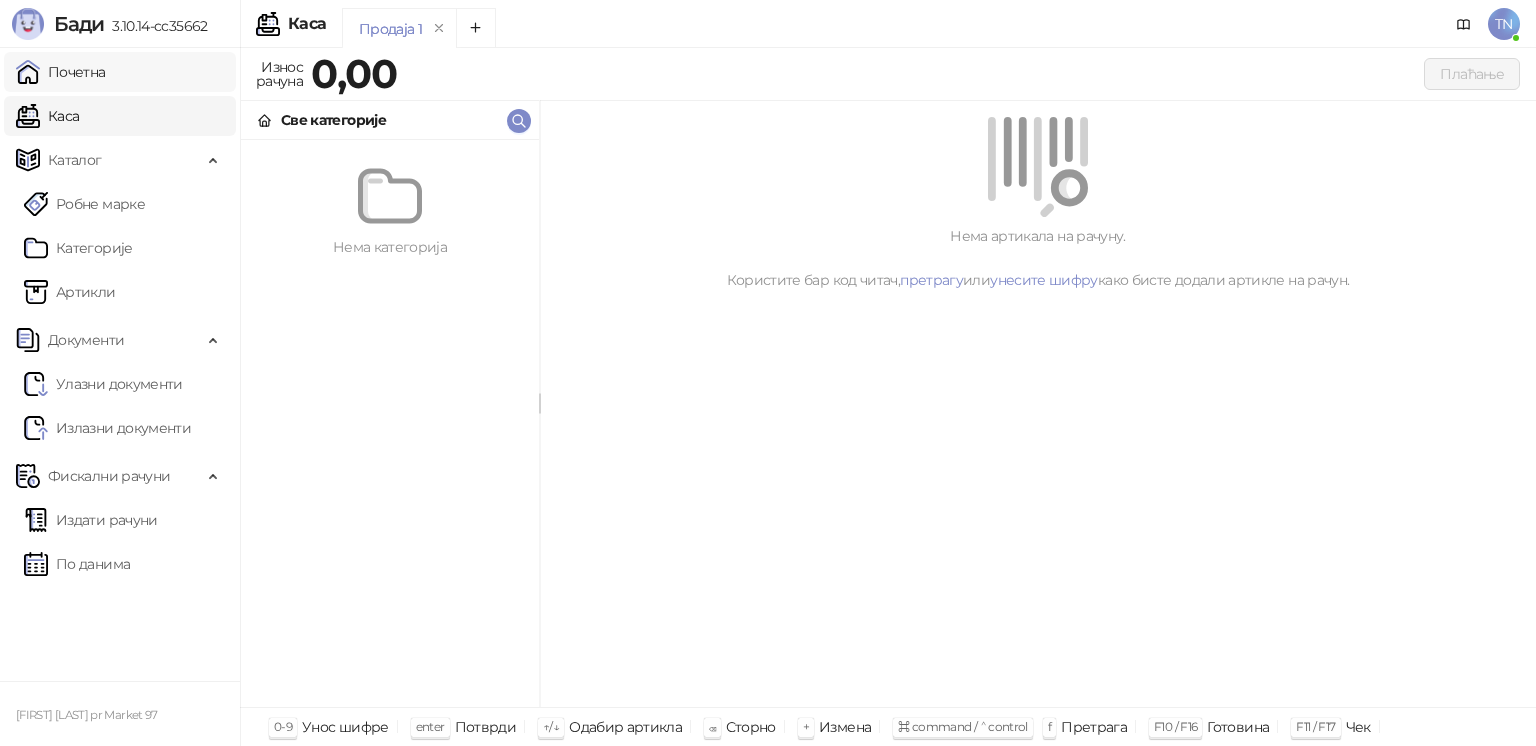 click on "Почетна" at bounding box center (61, 72) 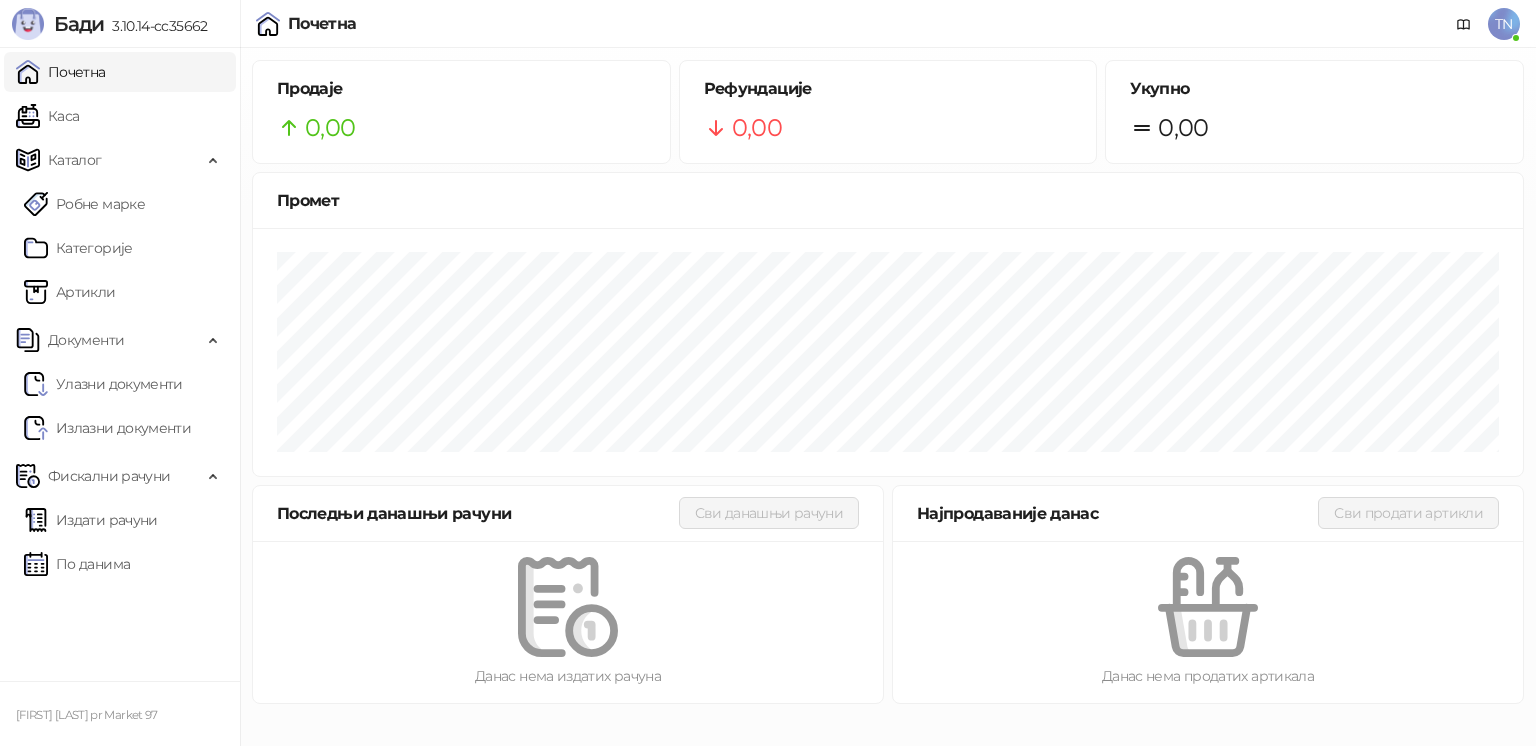 click at bounding box center [1208, 607] 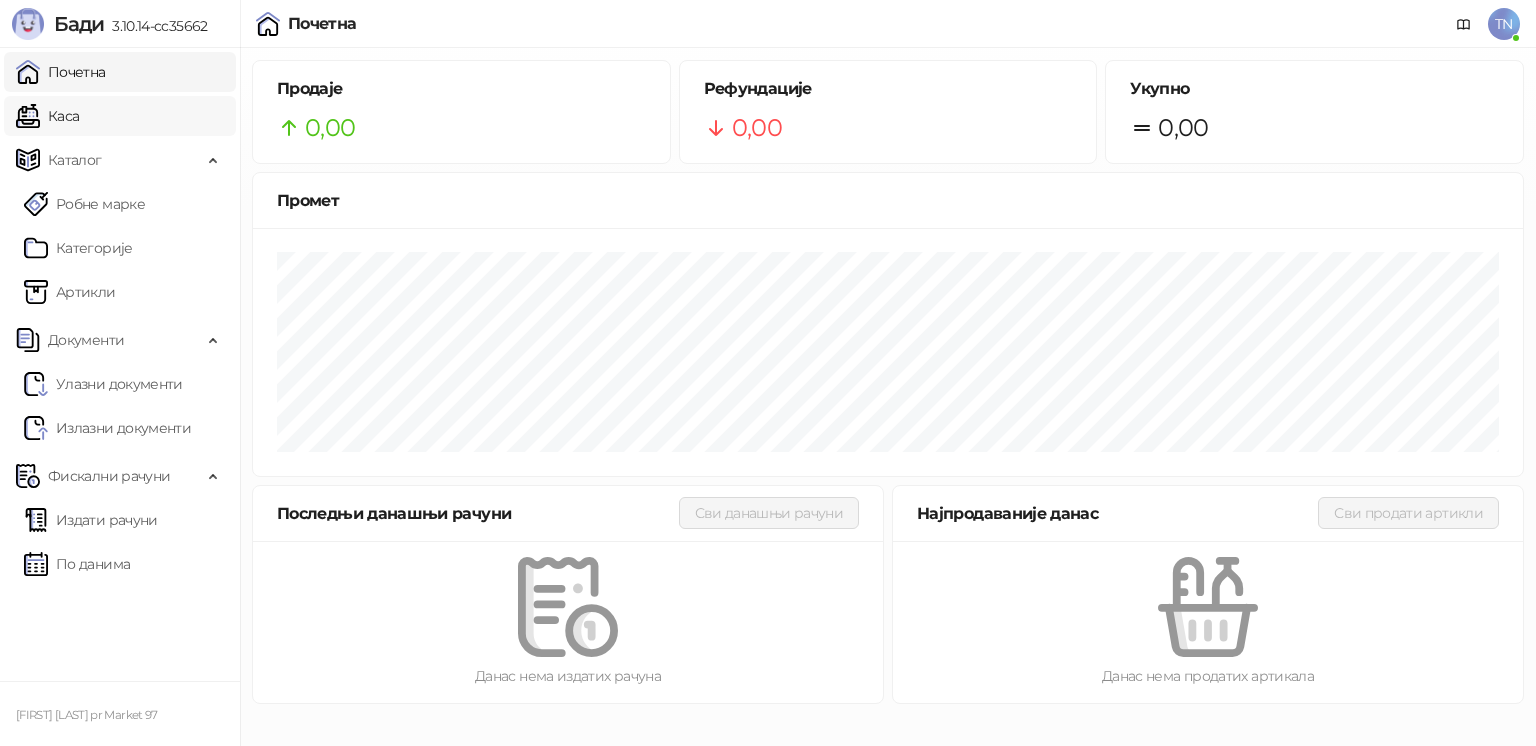 click on "Каса" at bounding box center [47, 116] 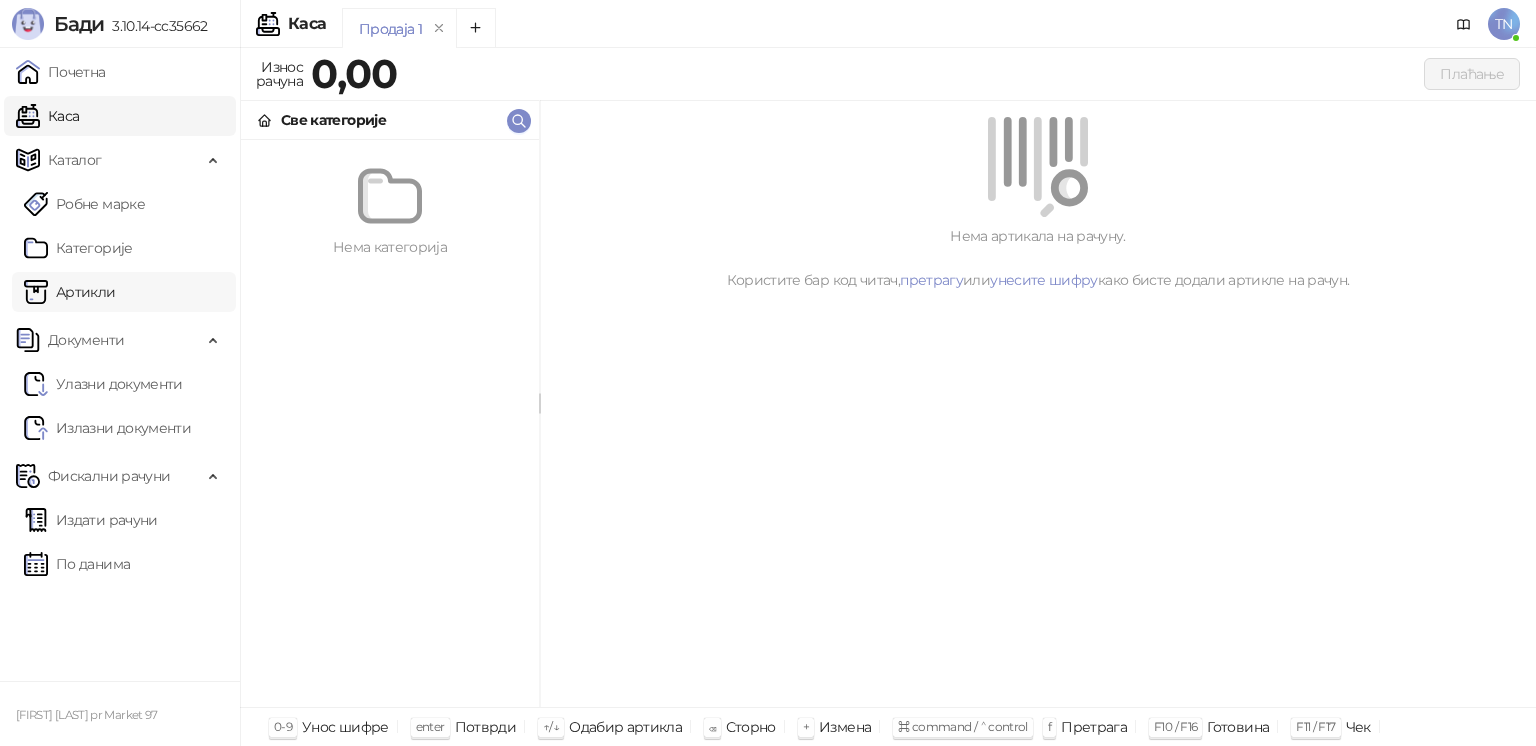 click on "Артикли" at bounding box center (70, 292) 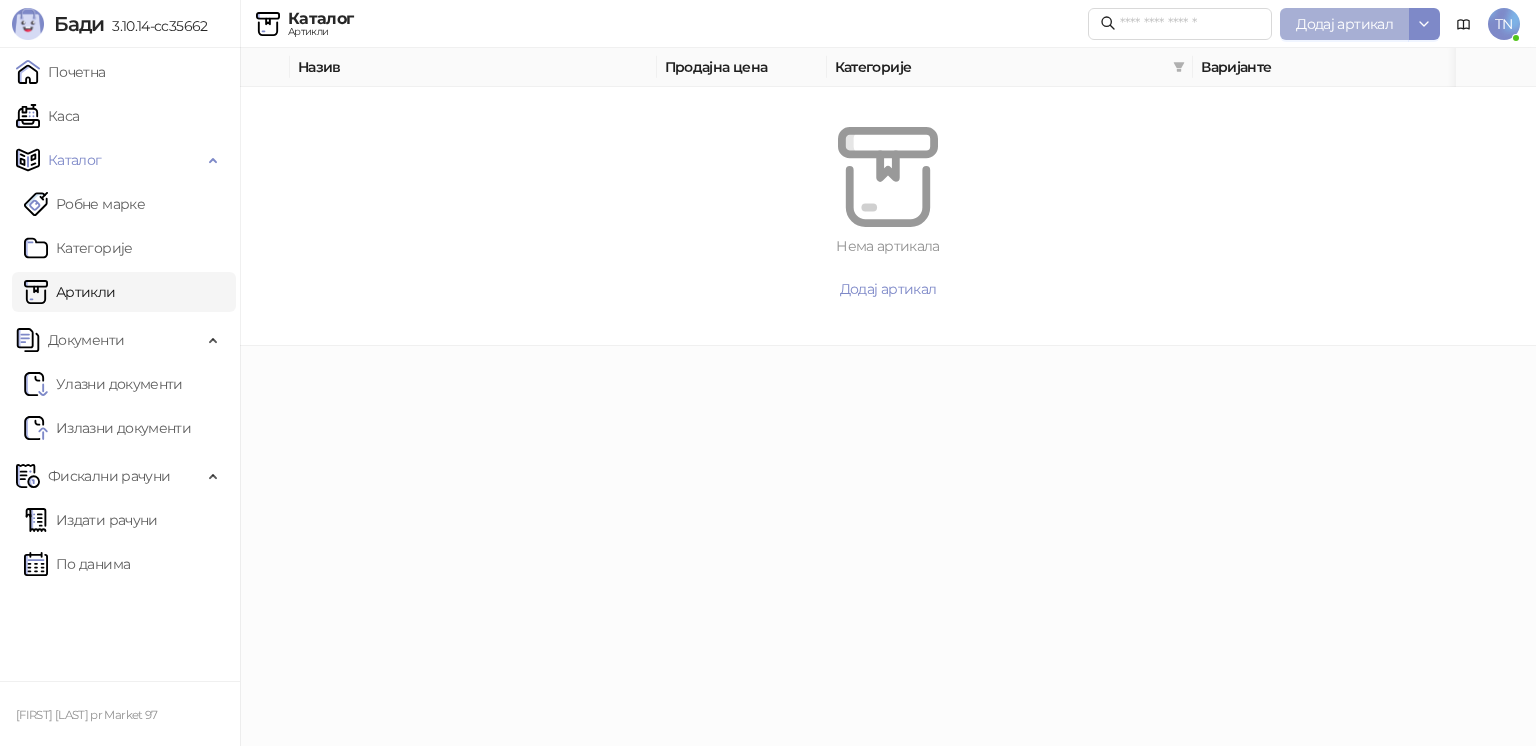 click on "Додај артикал" at bounding box center (1344, 24) 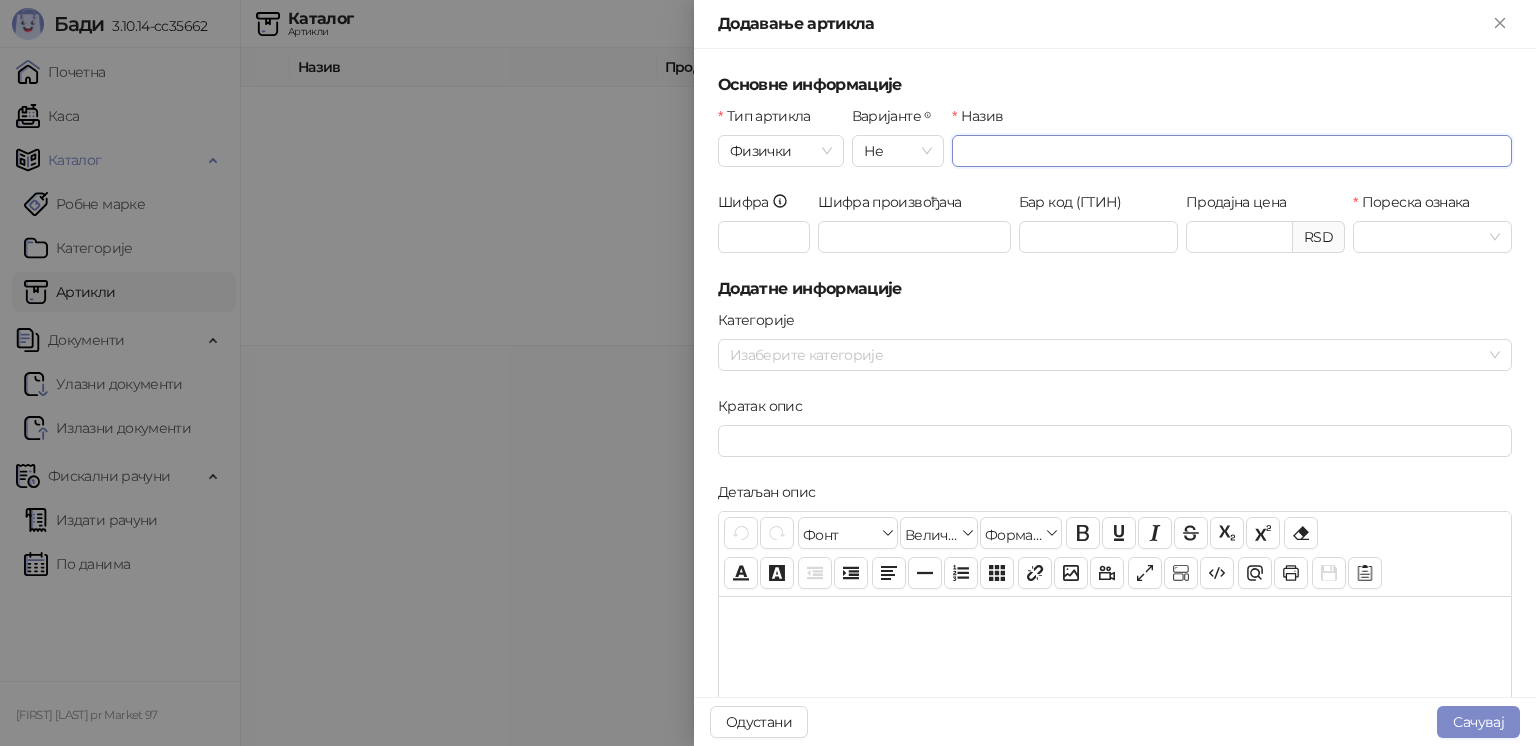 click on "Назив" at bounding box center [1232, 151] 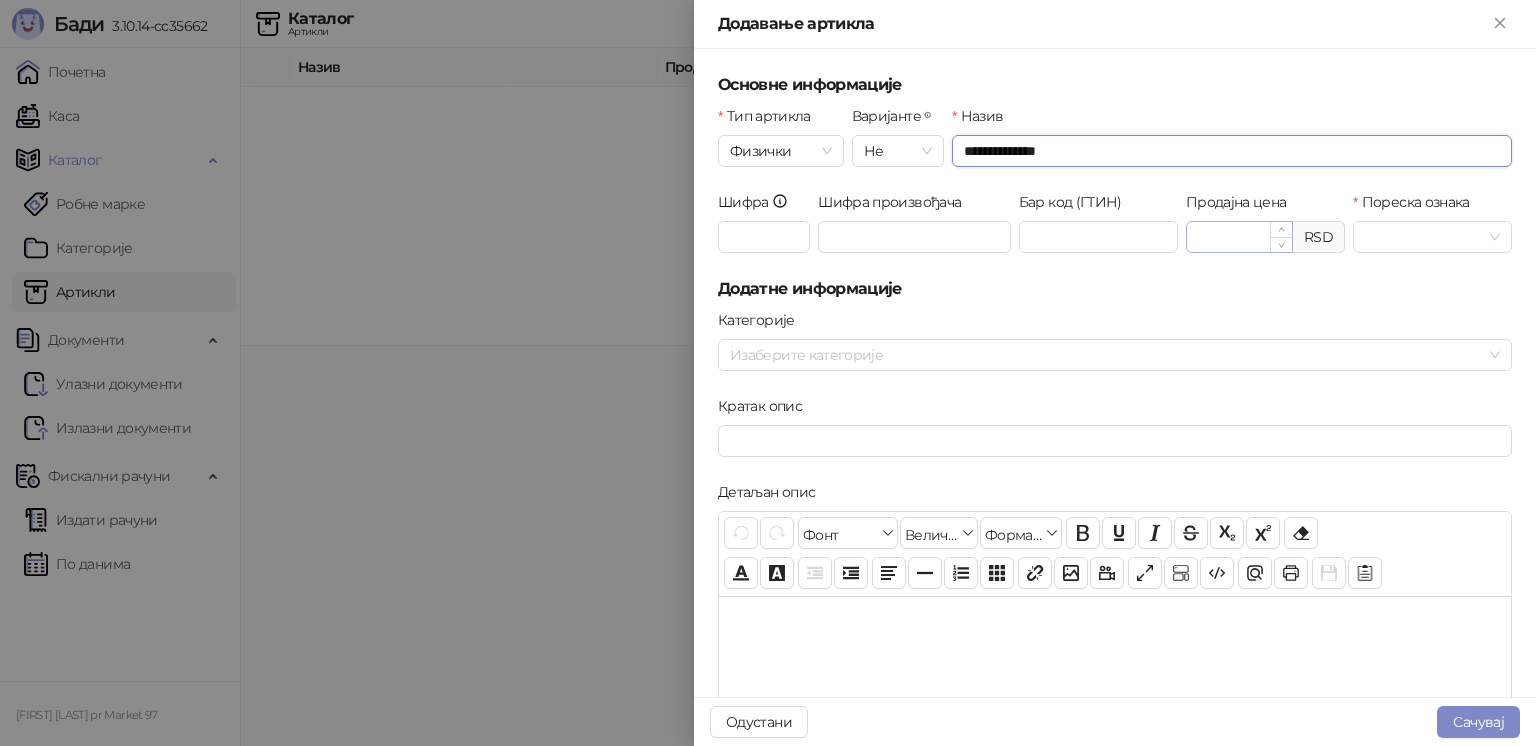 type on "**********" 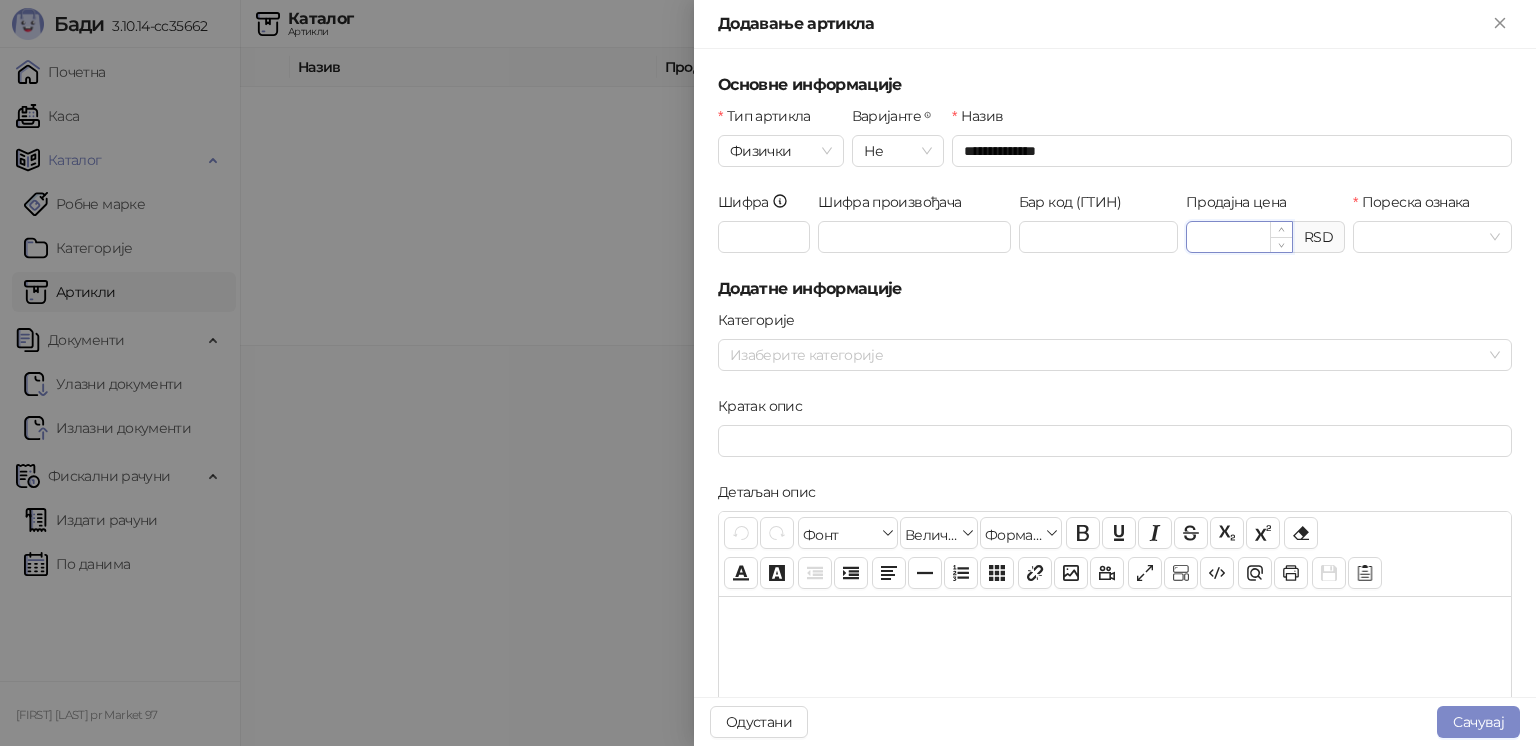 click on "Продајна цена" at bounding box center [1239, 237] 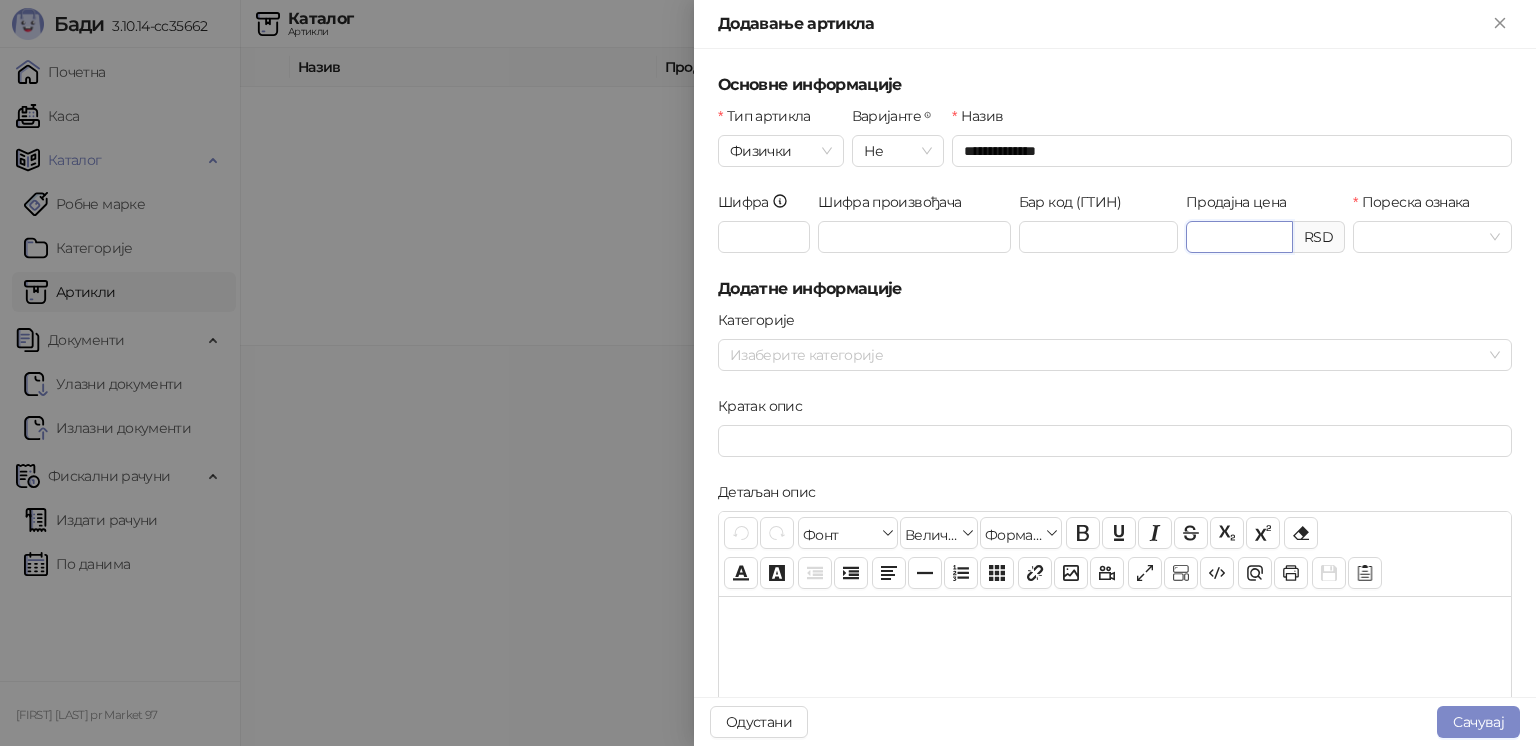 type on "******" 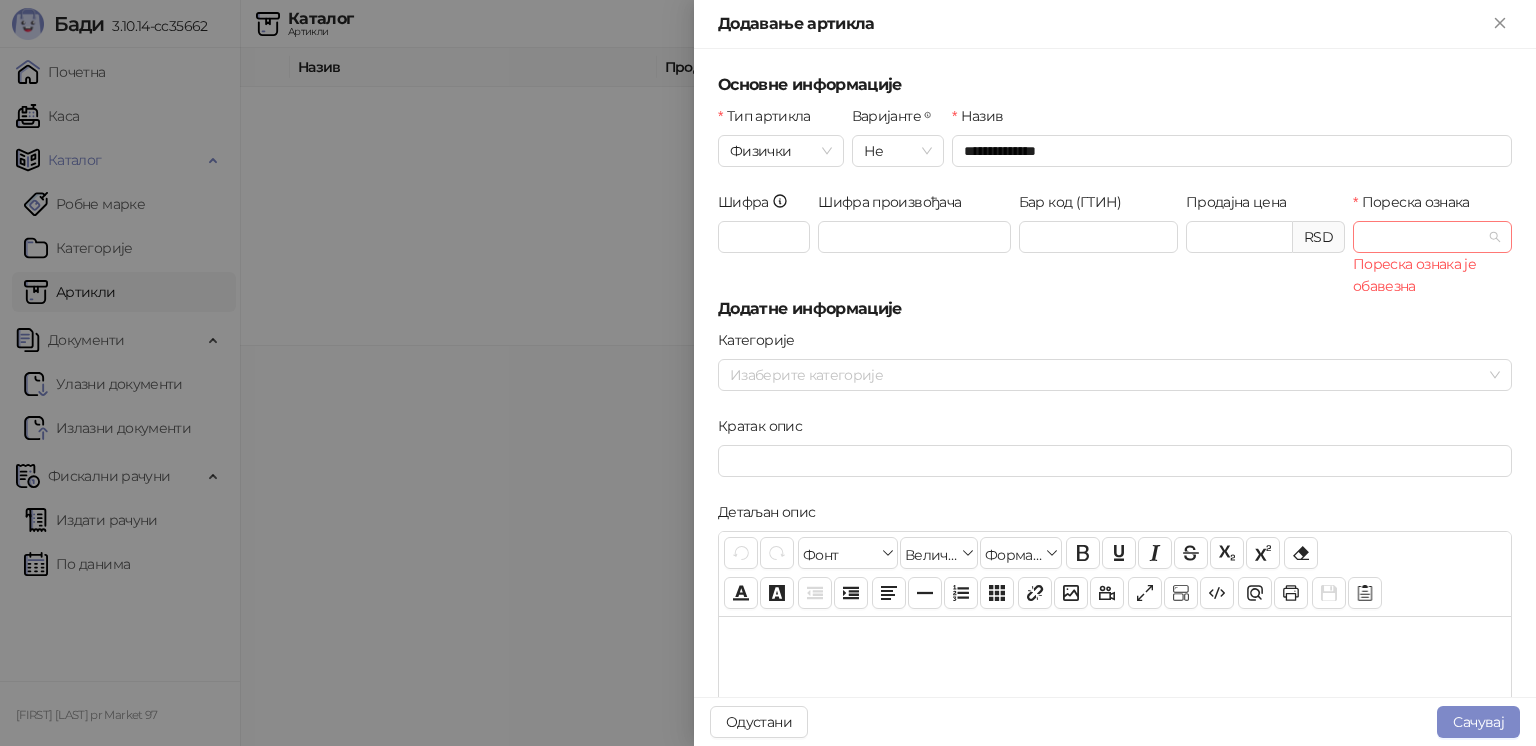 click on "Пореска ознака" at bounding box center [1423, 237] 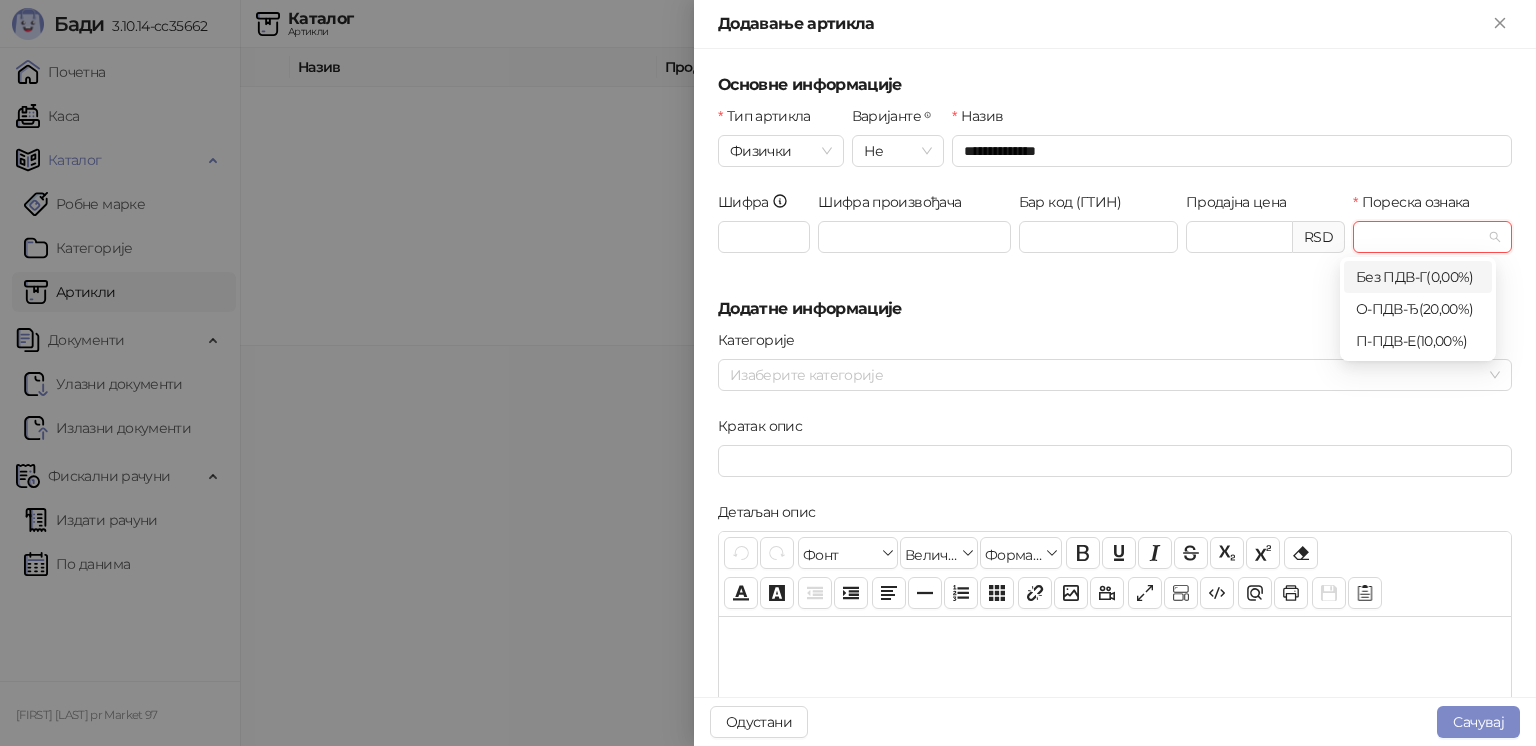 click at bounding box center (1432, 237) 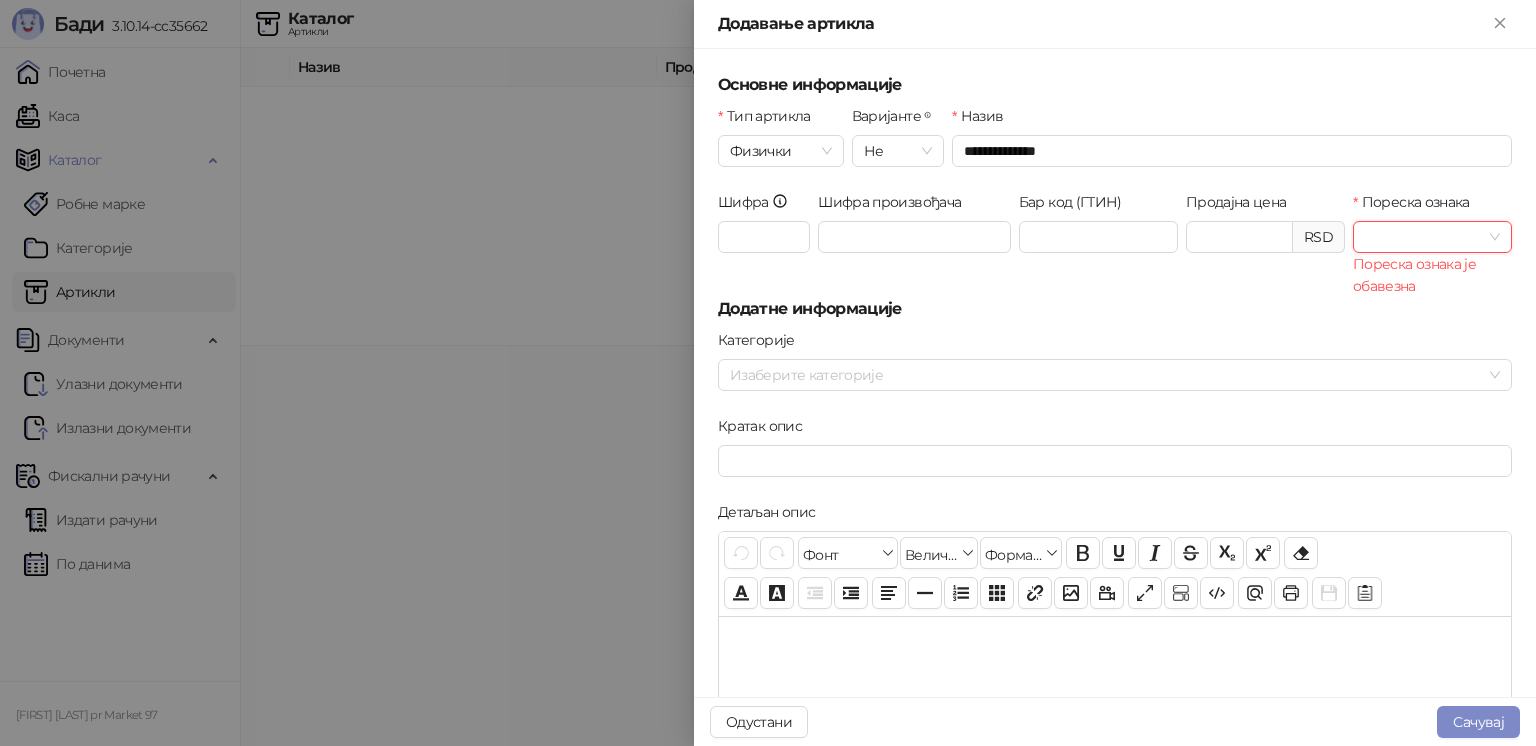 click at bounding box center [1432, 237] 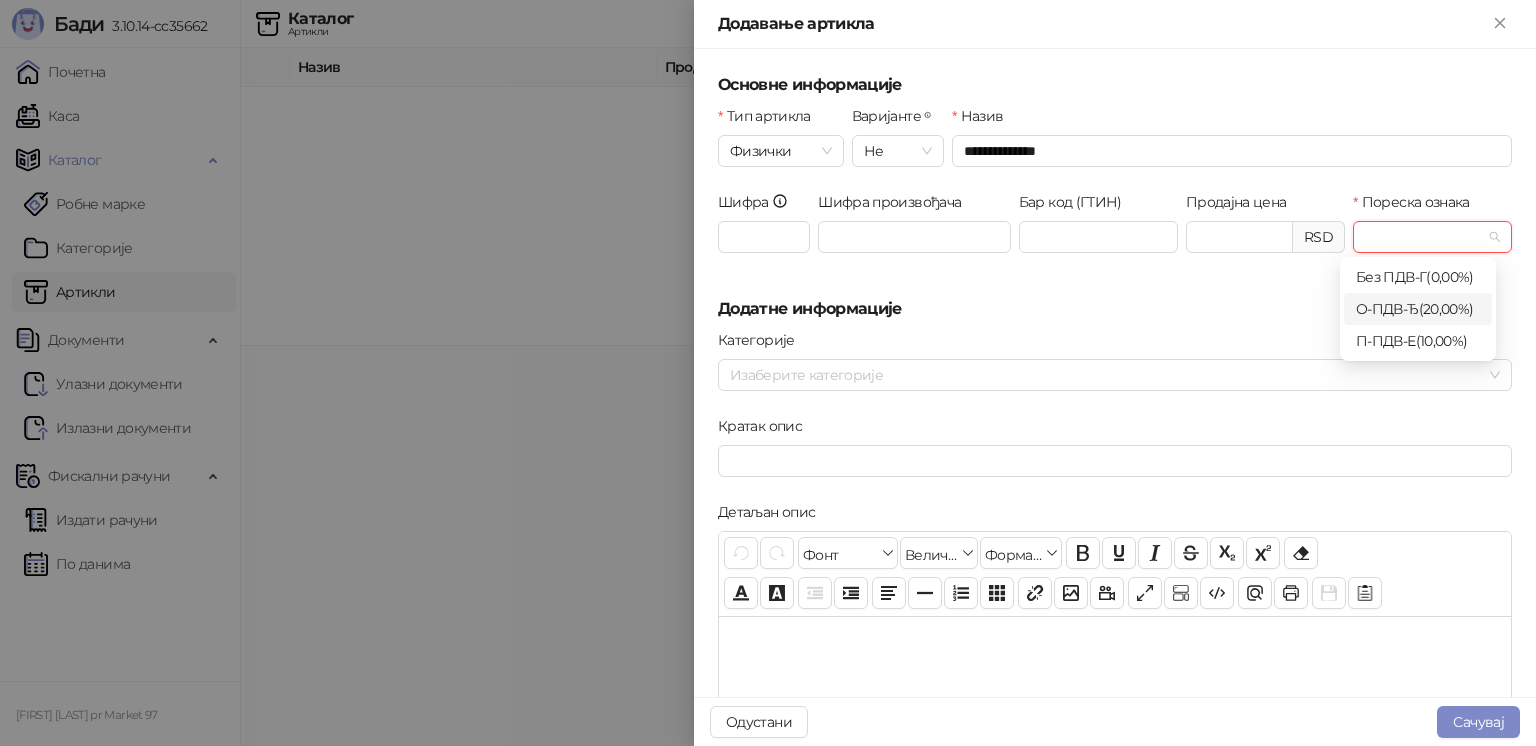 click on "О-ПДВ  -  Ђ  ( 20,00 %)" at bounding box center [1418, 309] 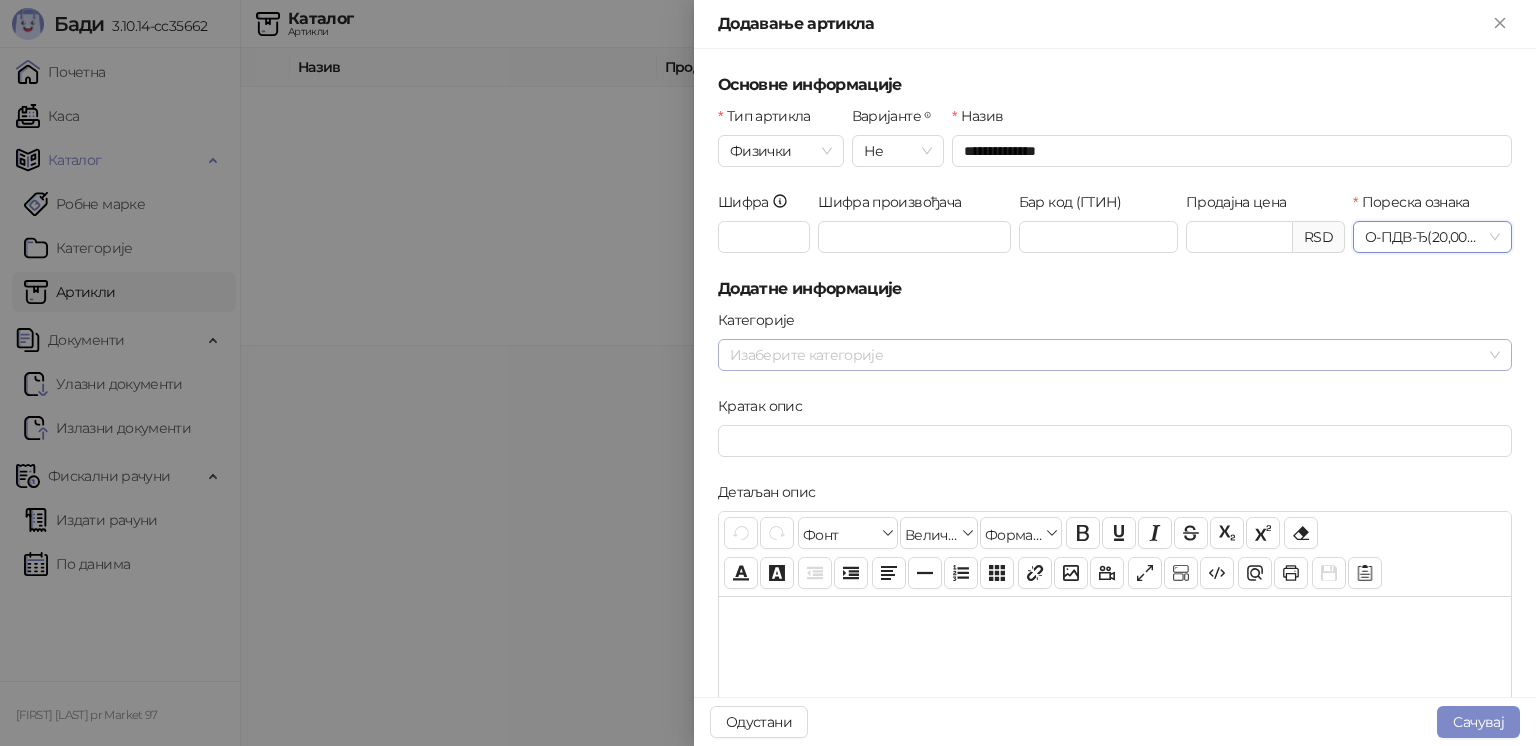 click at bounding box center (1104, 355) 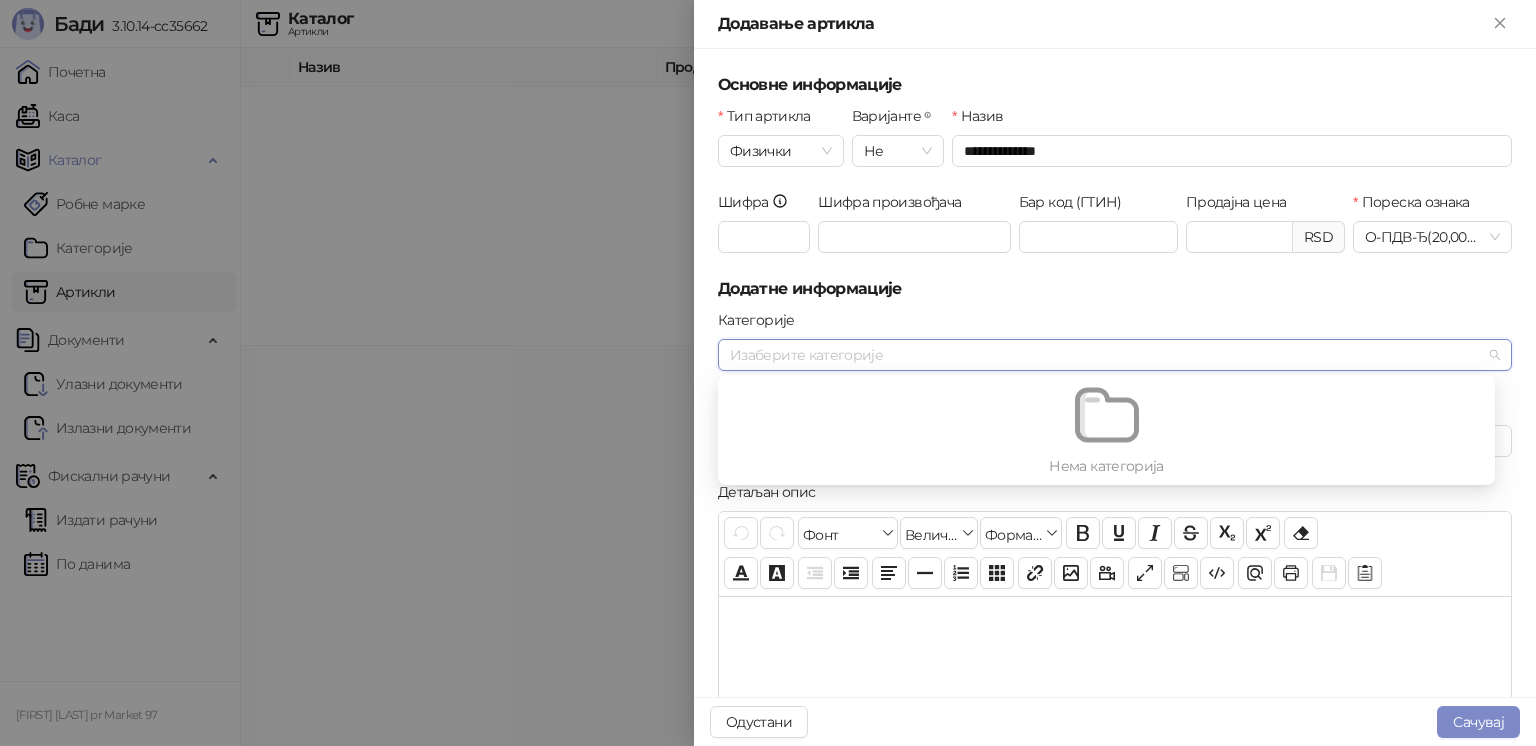 click at bounding box center (1104, 355) 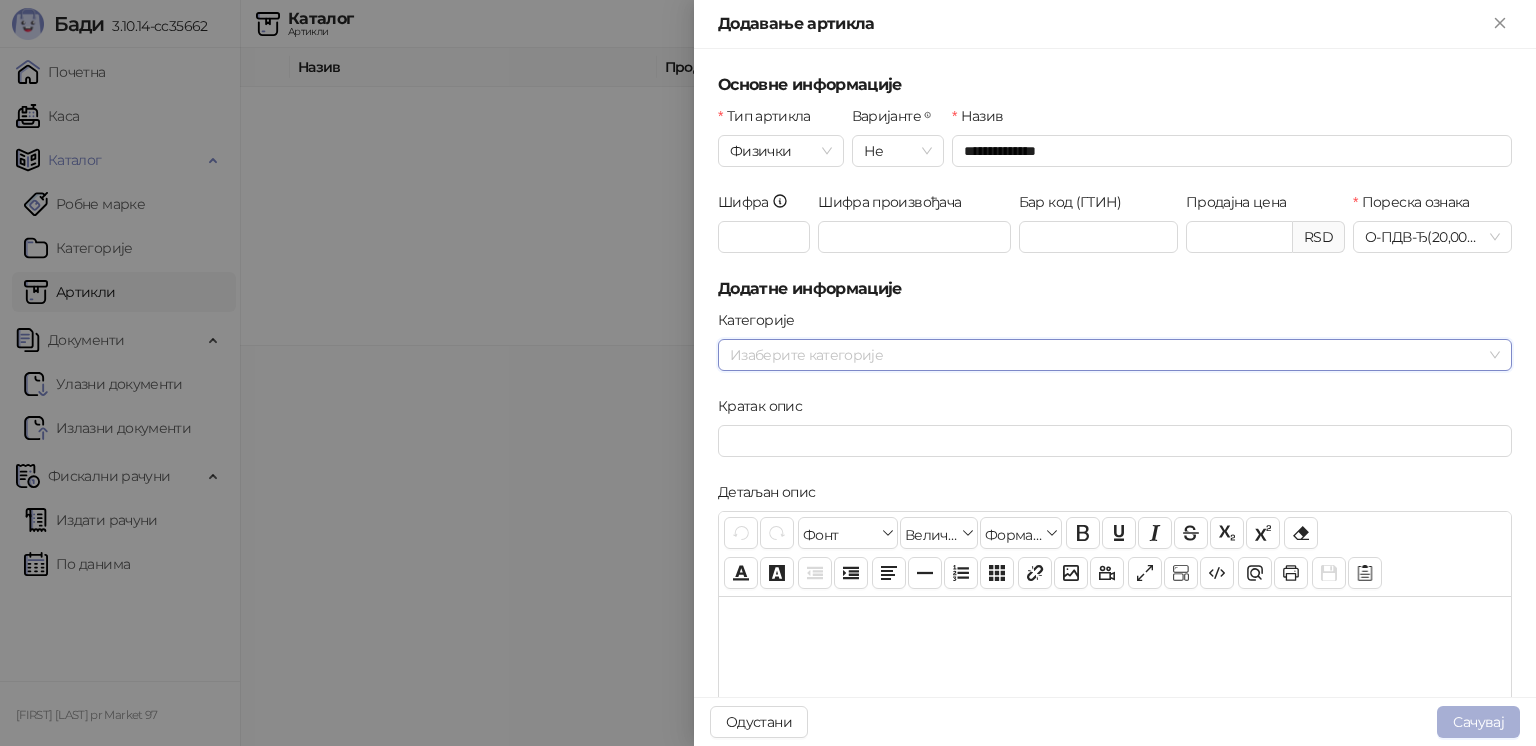 click on "Сачувај" at bounding box center (1478, 722) 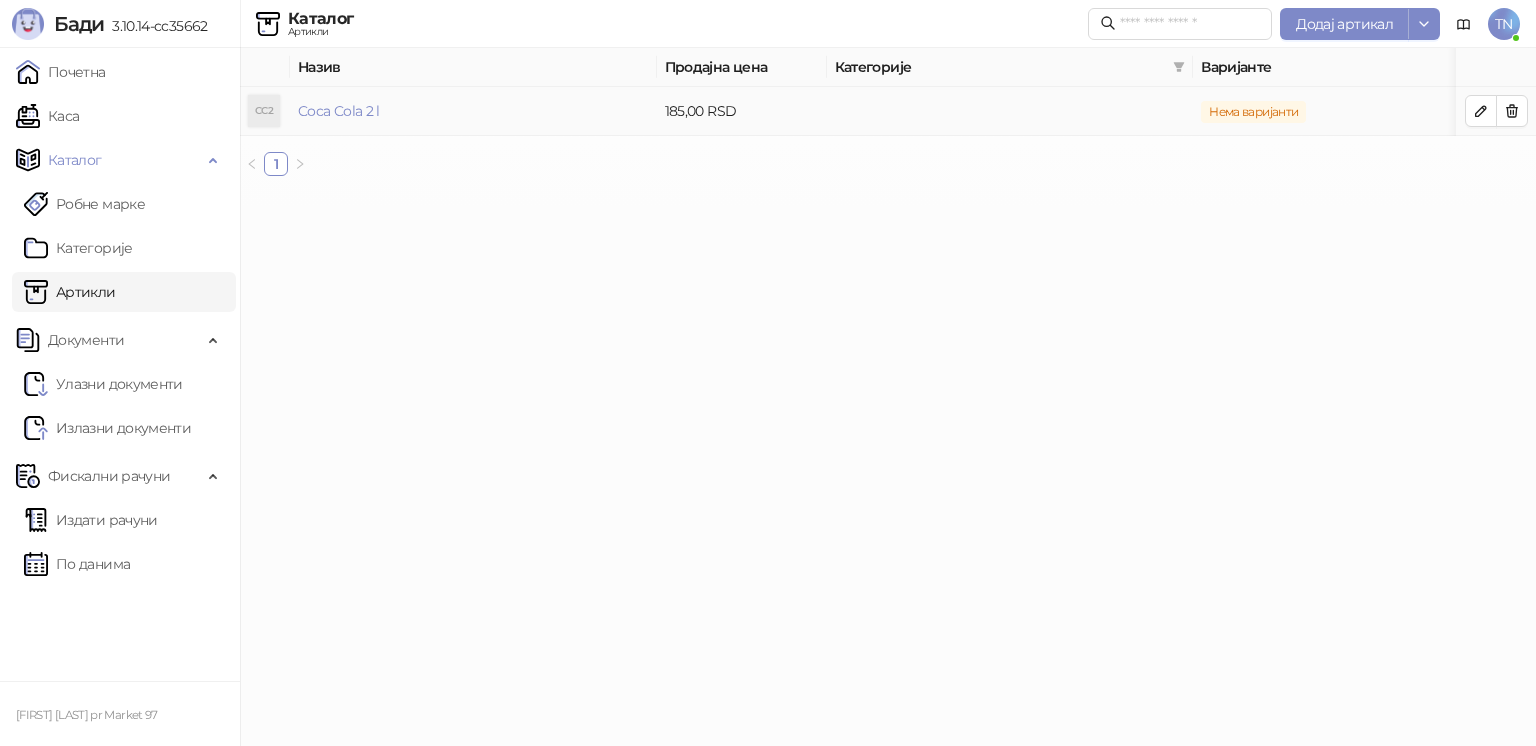 click on "Coca Cola 2 l" at bounding box center [473, 111] 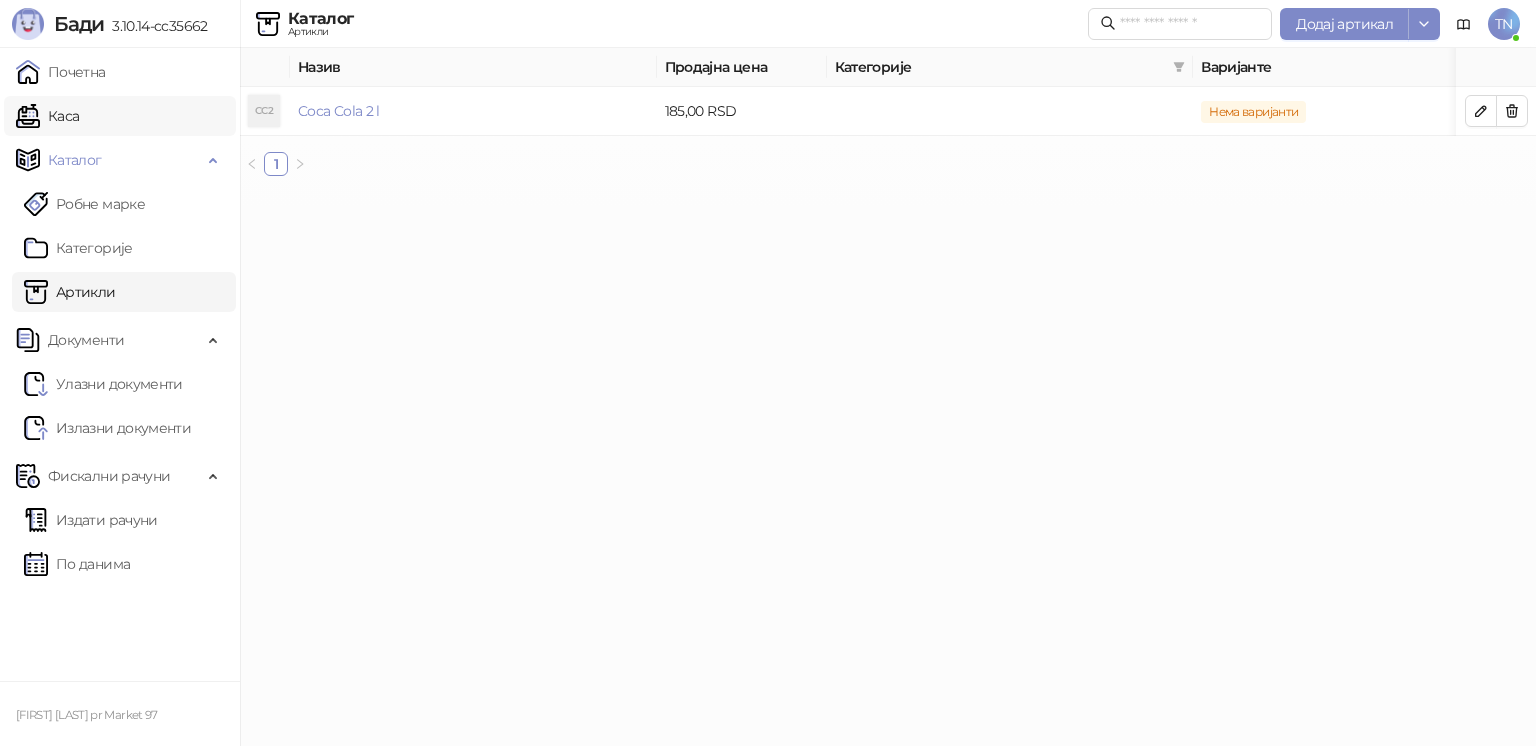 click on "Каса" at bounding box center [47, 116] 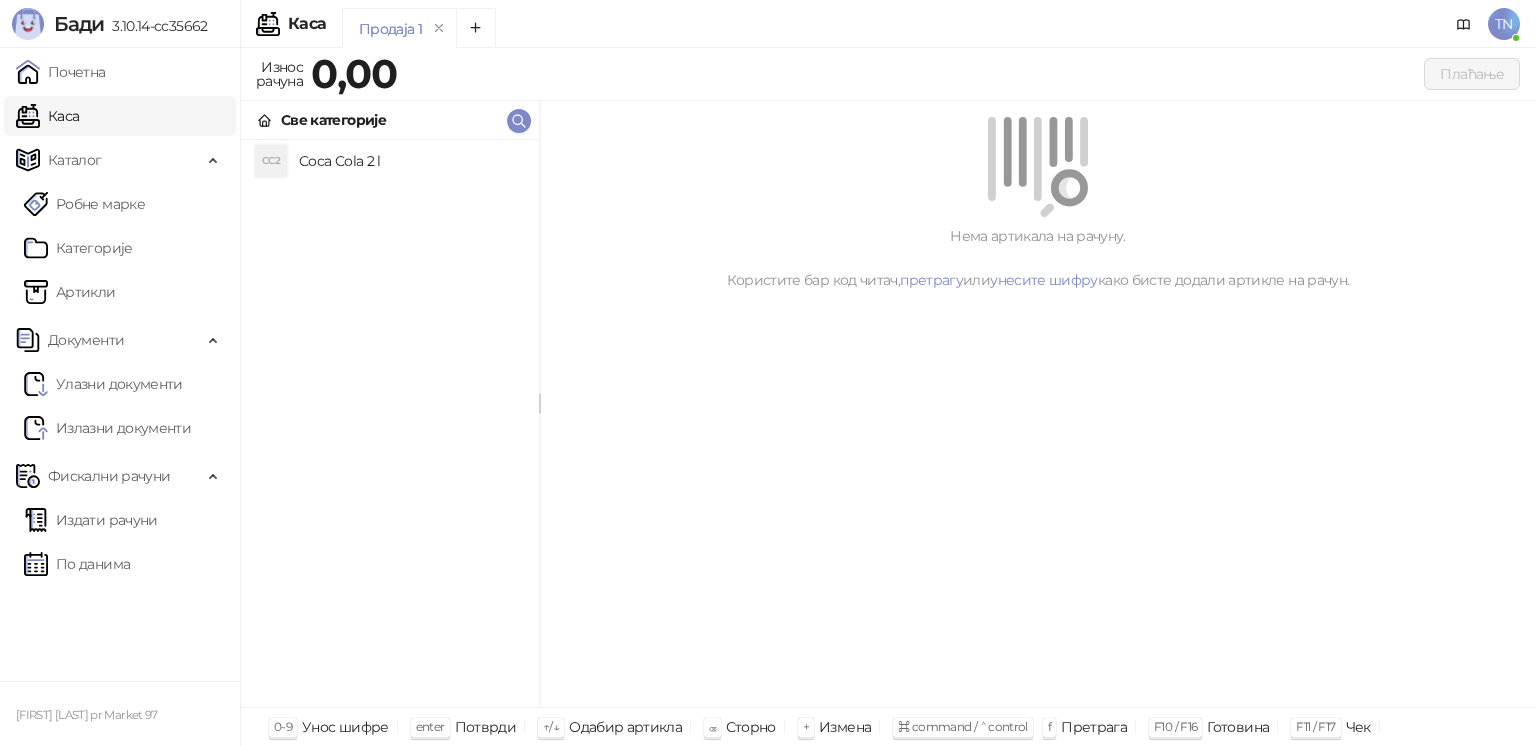 click on "Coca Cola 2 l" at bounding box center (411, 161) 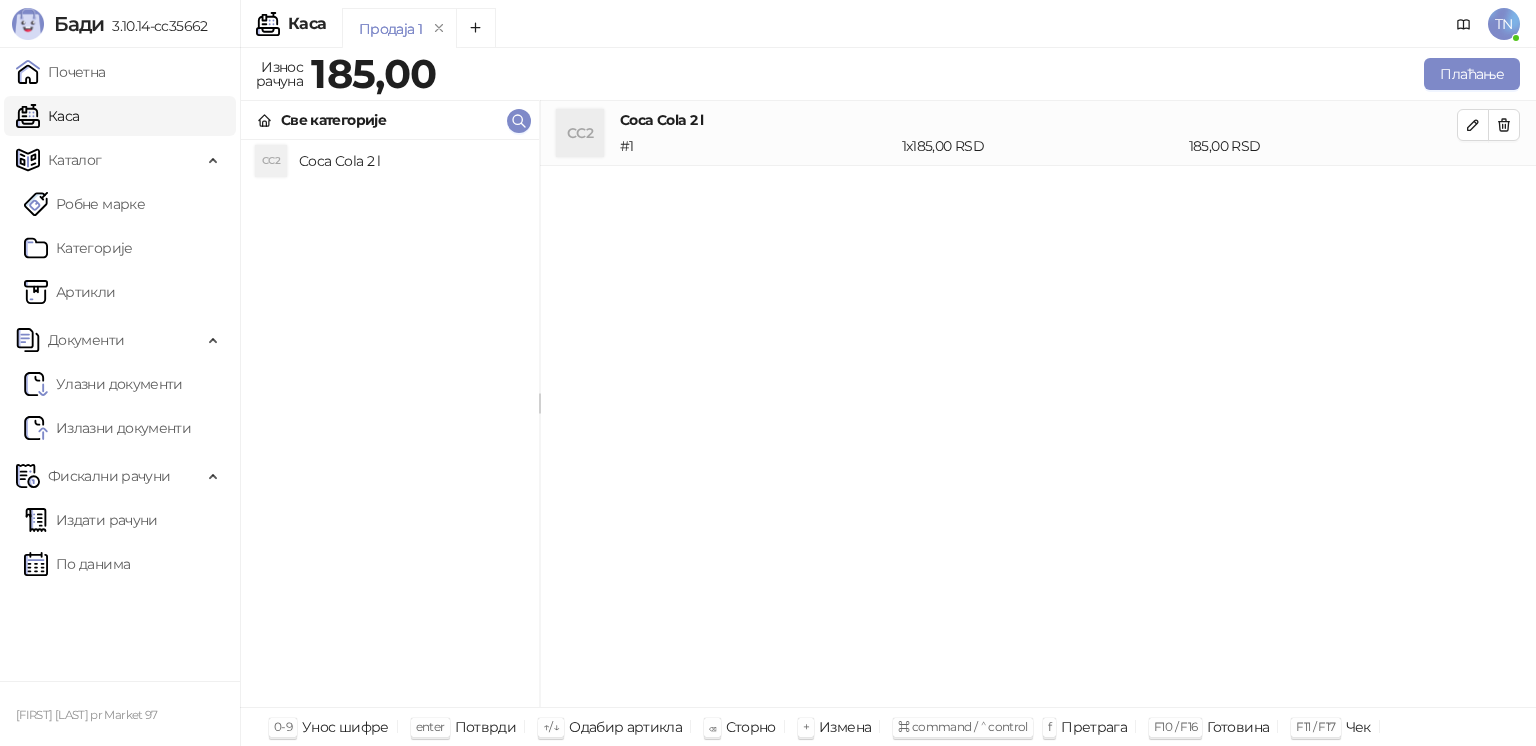 click on "Coca Cola 2 l" at bounding box center (411, 161) 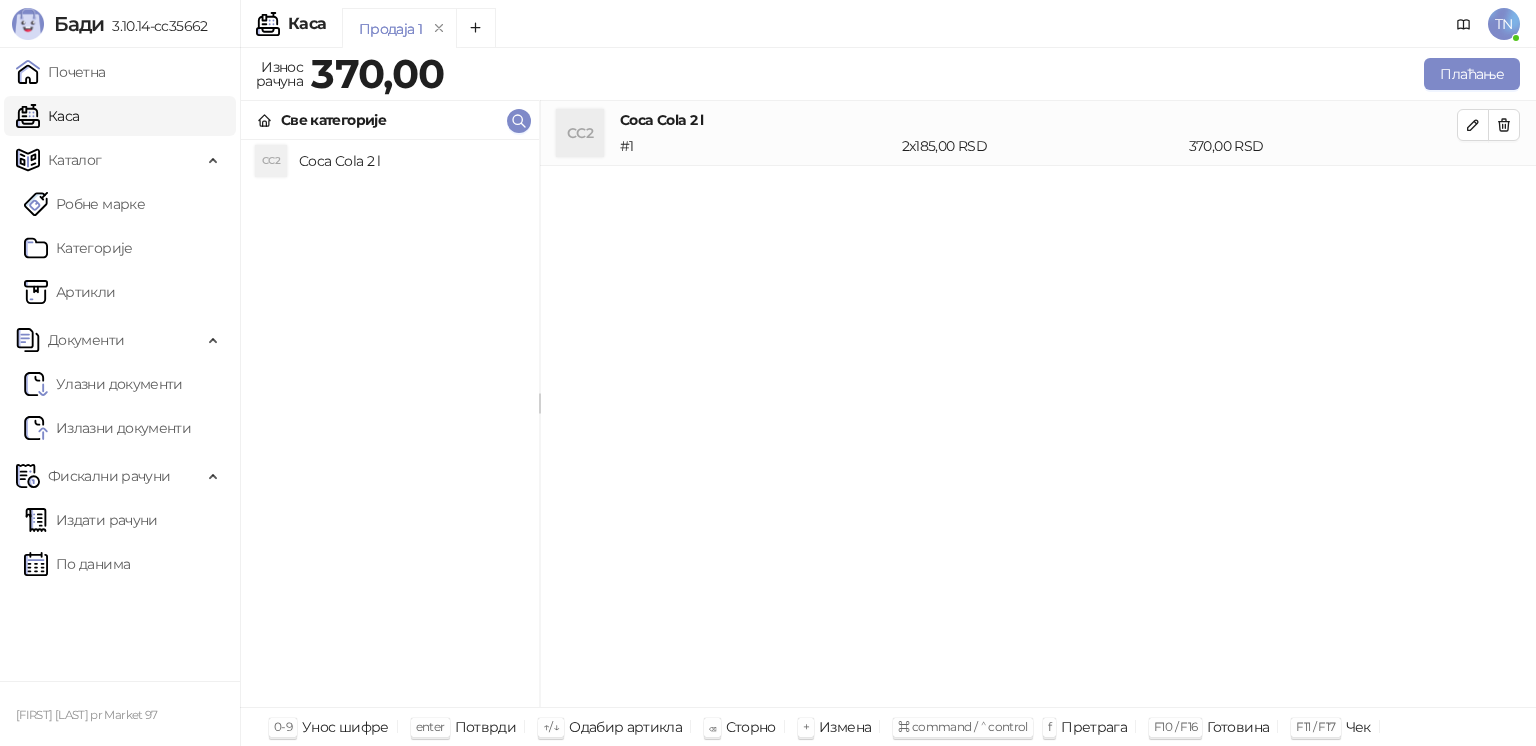 click on "Coca Cola 2 l" at bounding box center [411, 161] 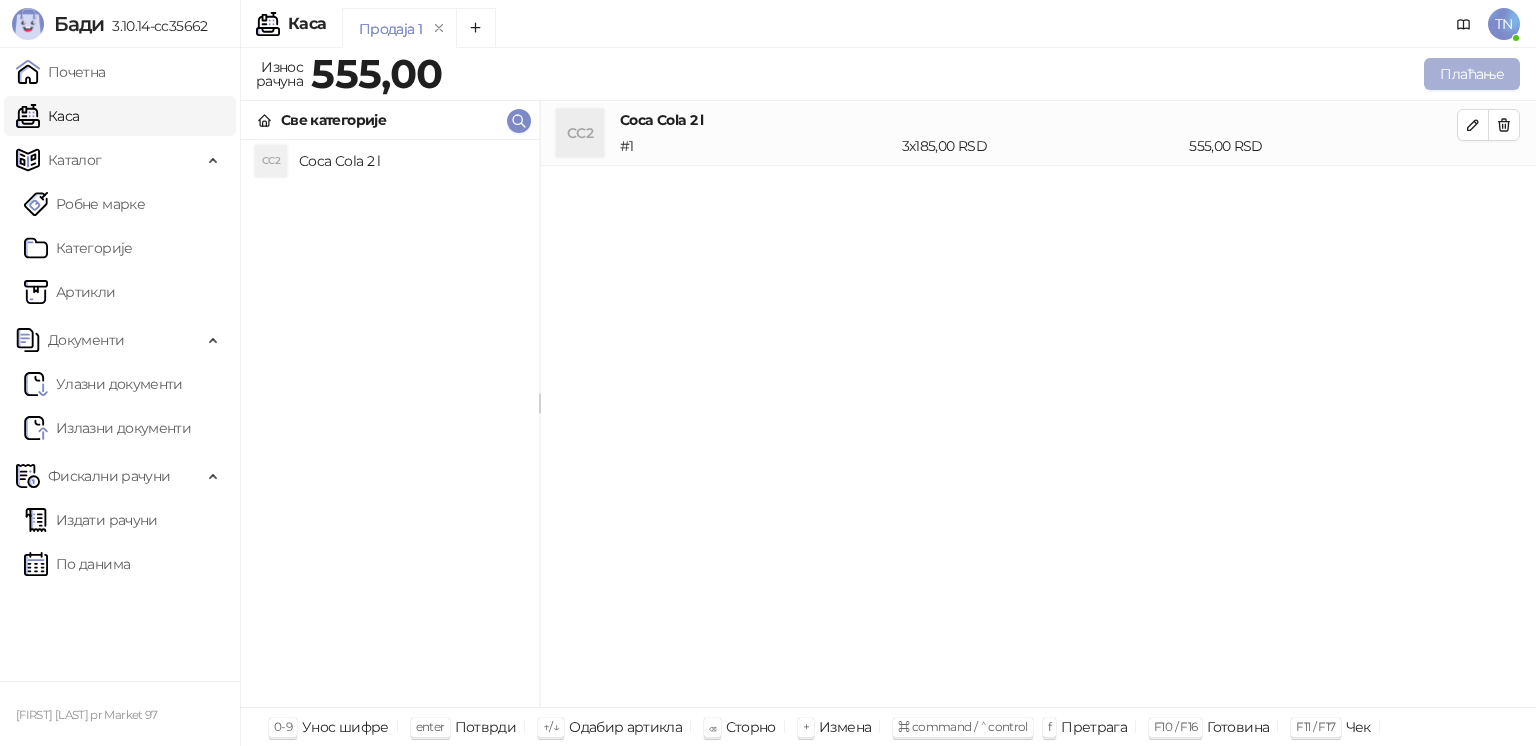 click on "Плаћање" at bounding box center (1472, 74) 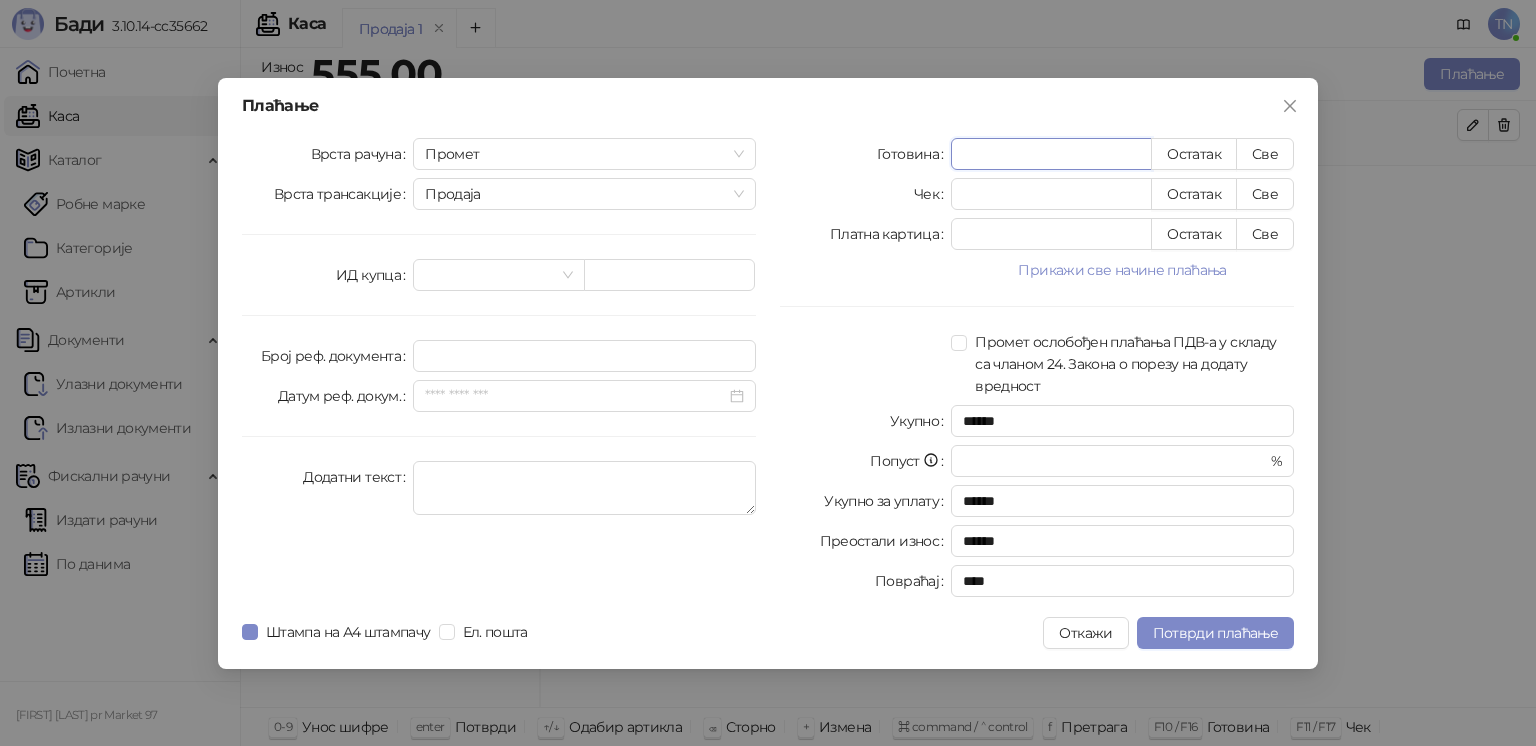 type on "*" 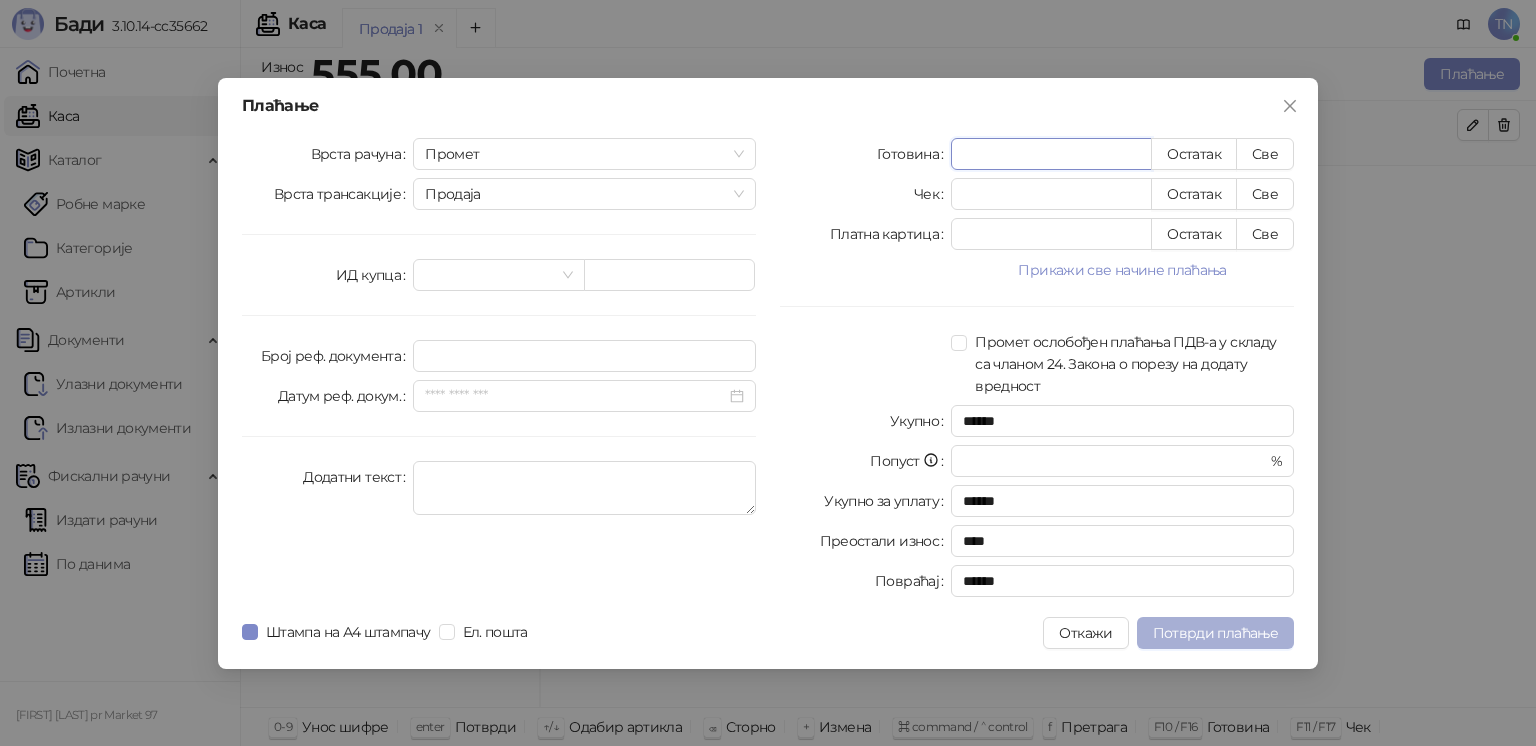 type on "****" 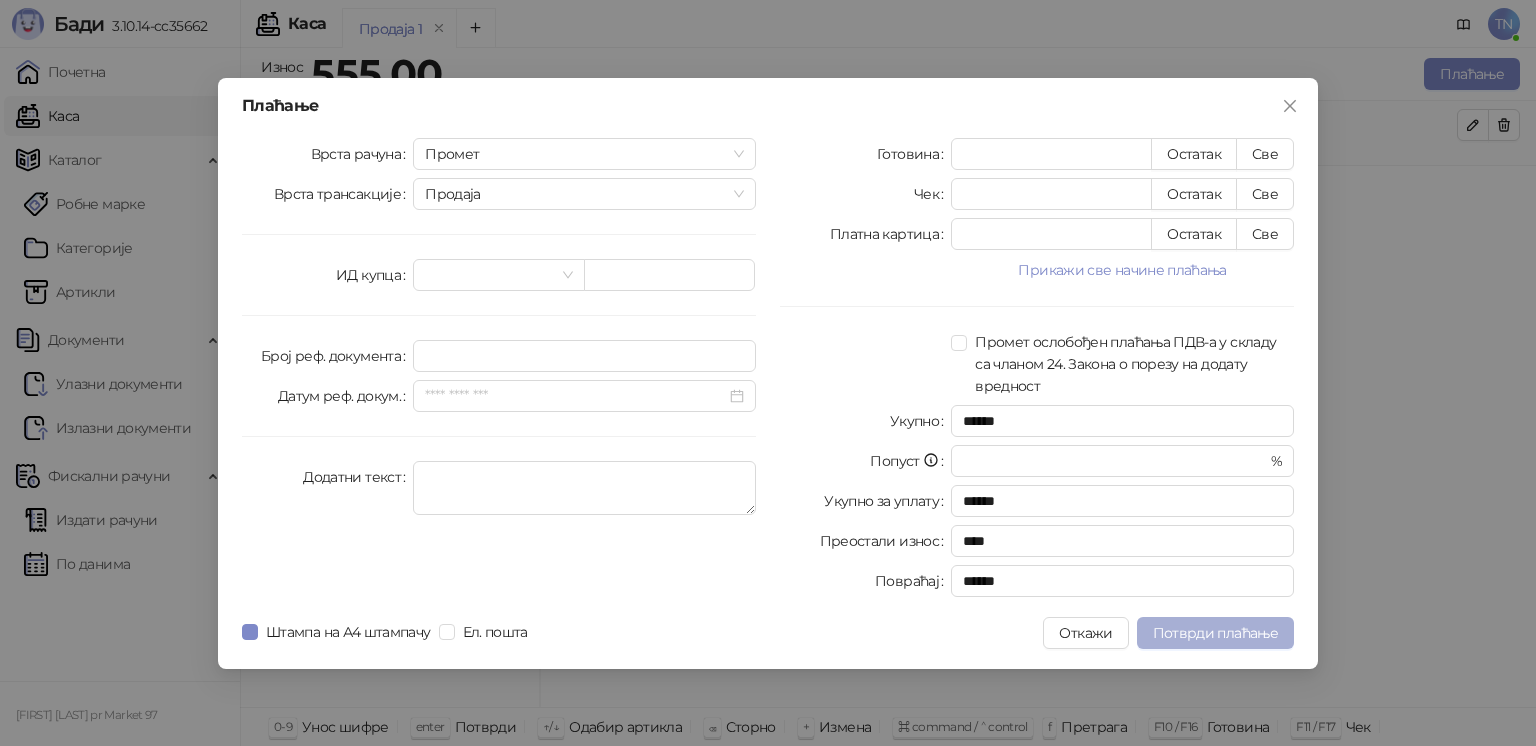 click on "Потврди плаћање" at bounding box center [1215, 633] 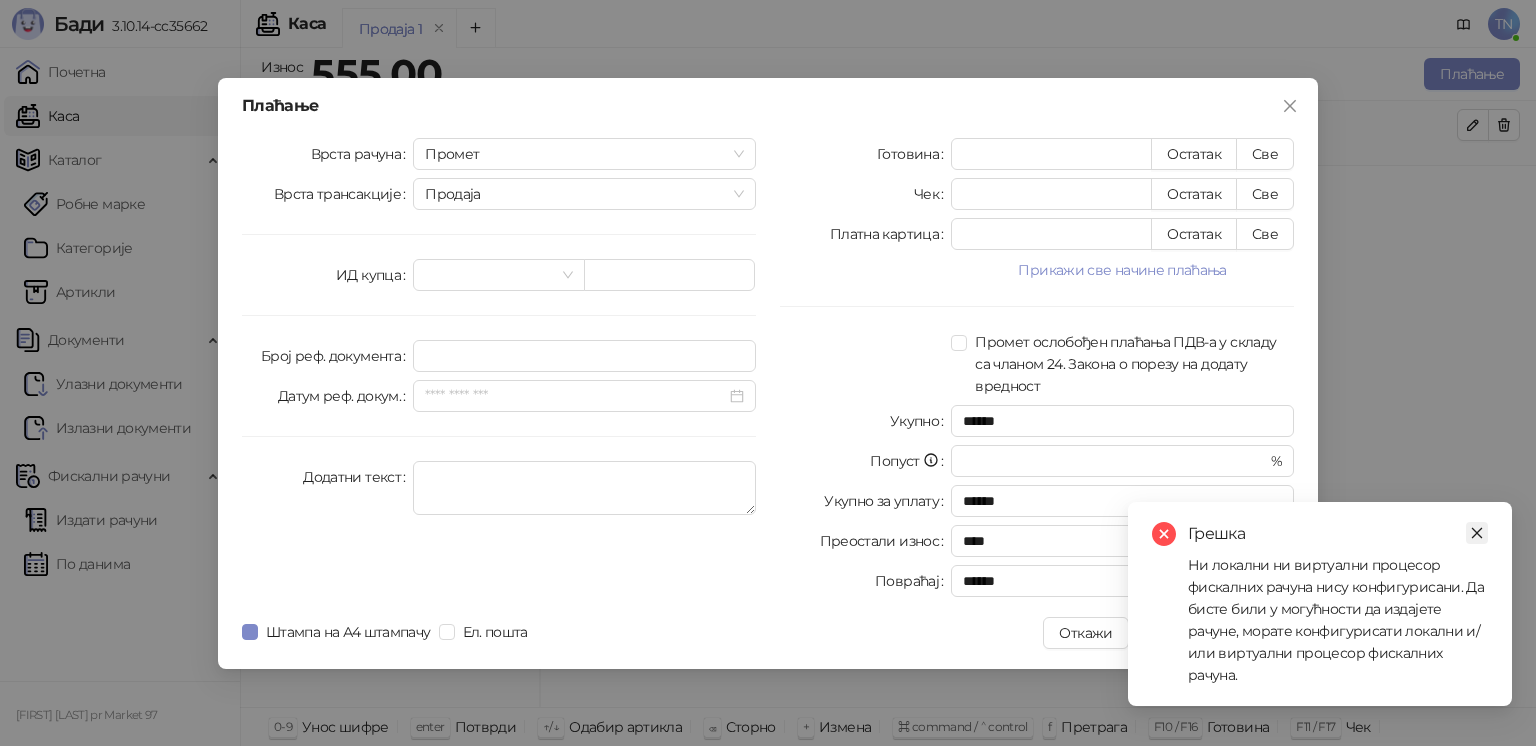 click 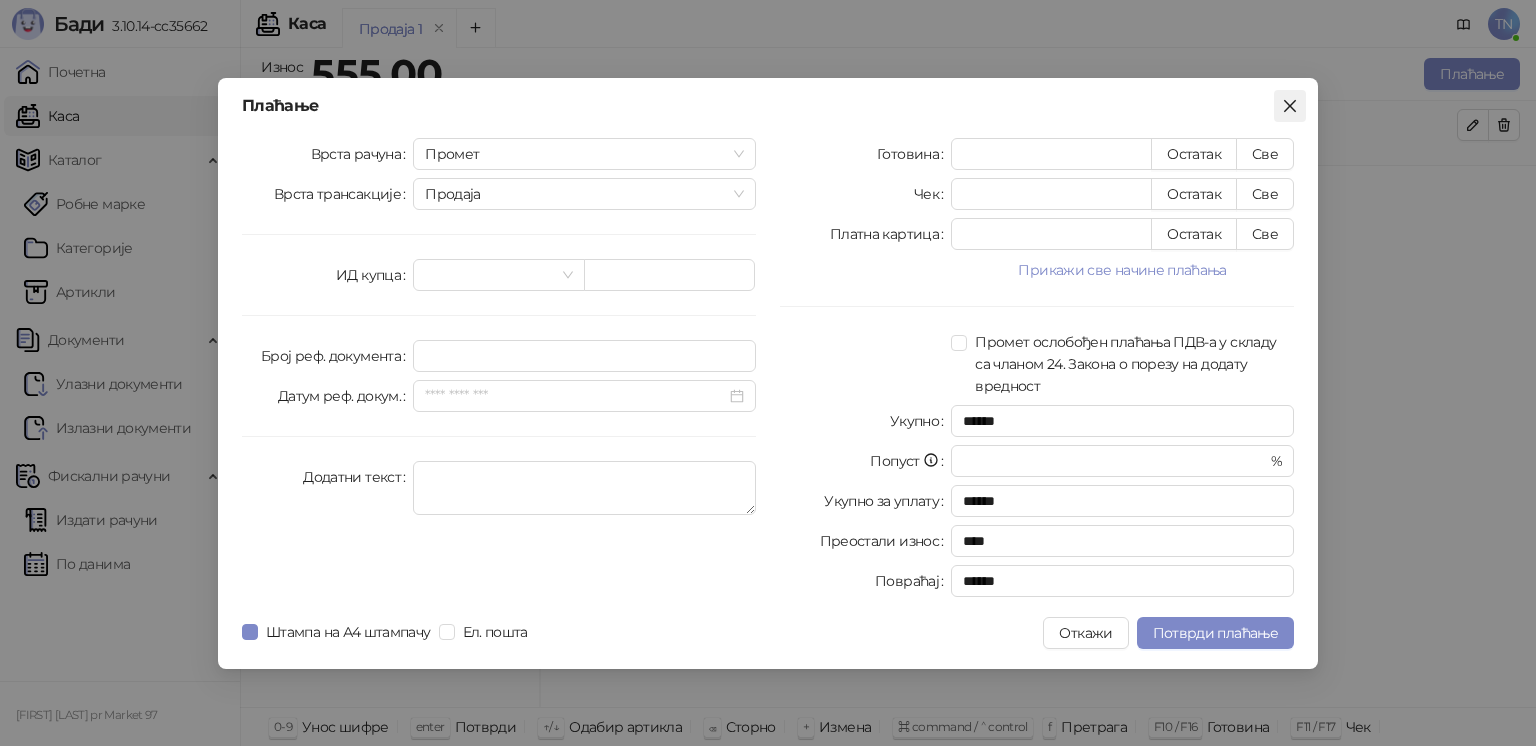 click at bounding box center (1290, 106) 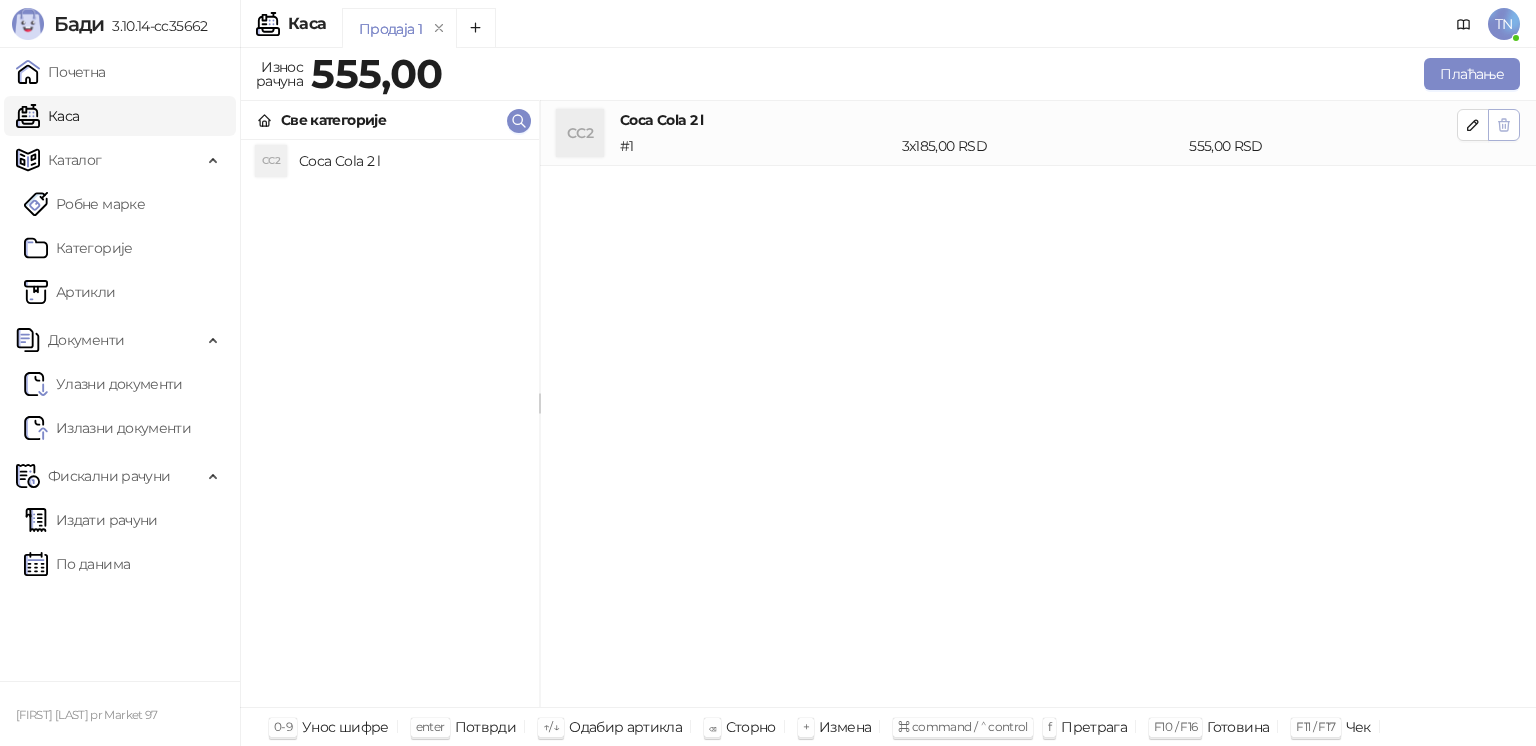 click 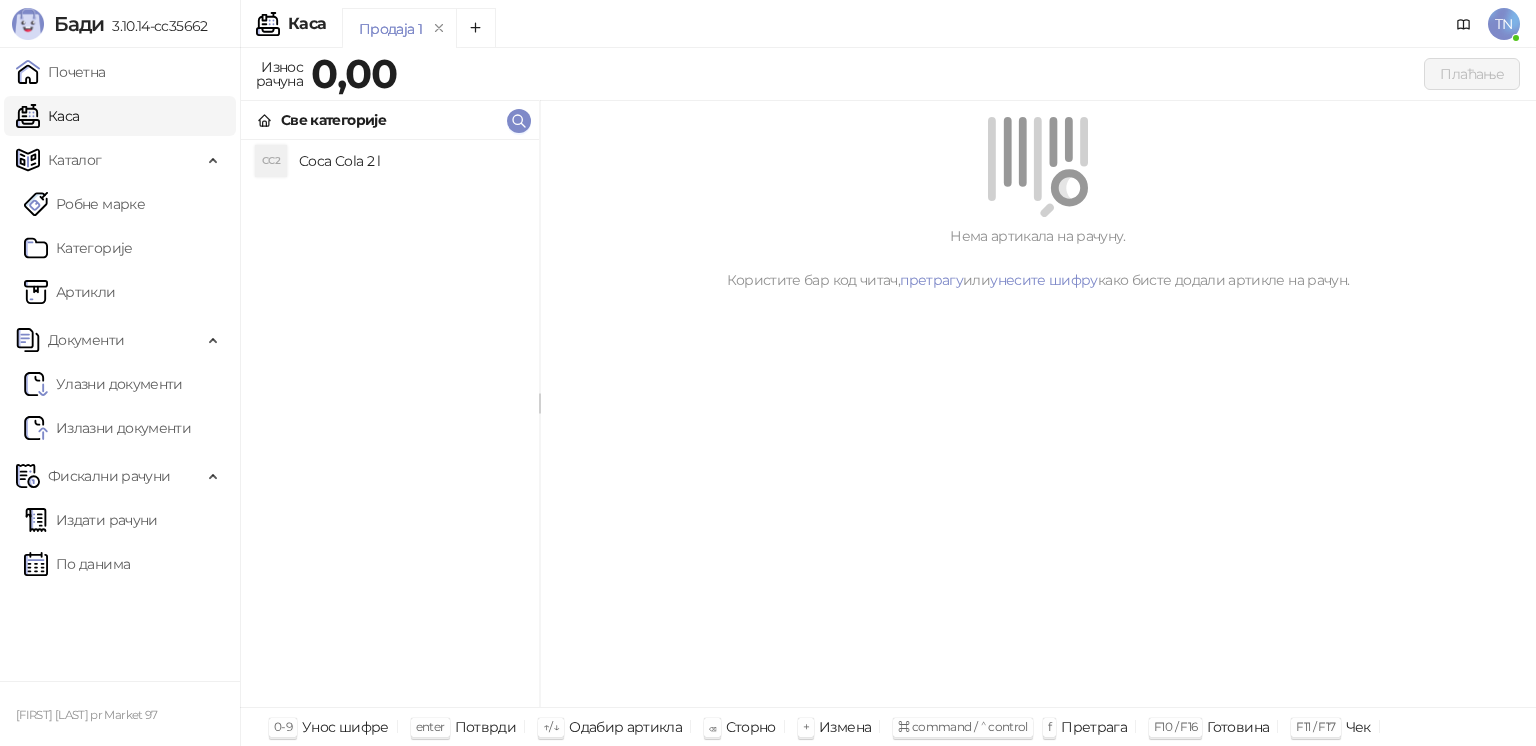 click on "Нема артикала на рачуну.  Користите бар код читач,  претрагу  или  унесите шифру  како бисте додали артикле на рачун." at bounding box center (1038, 258) 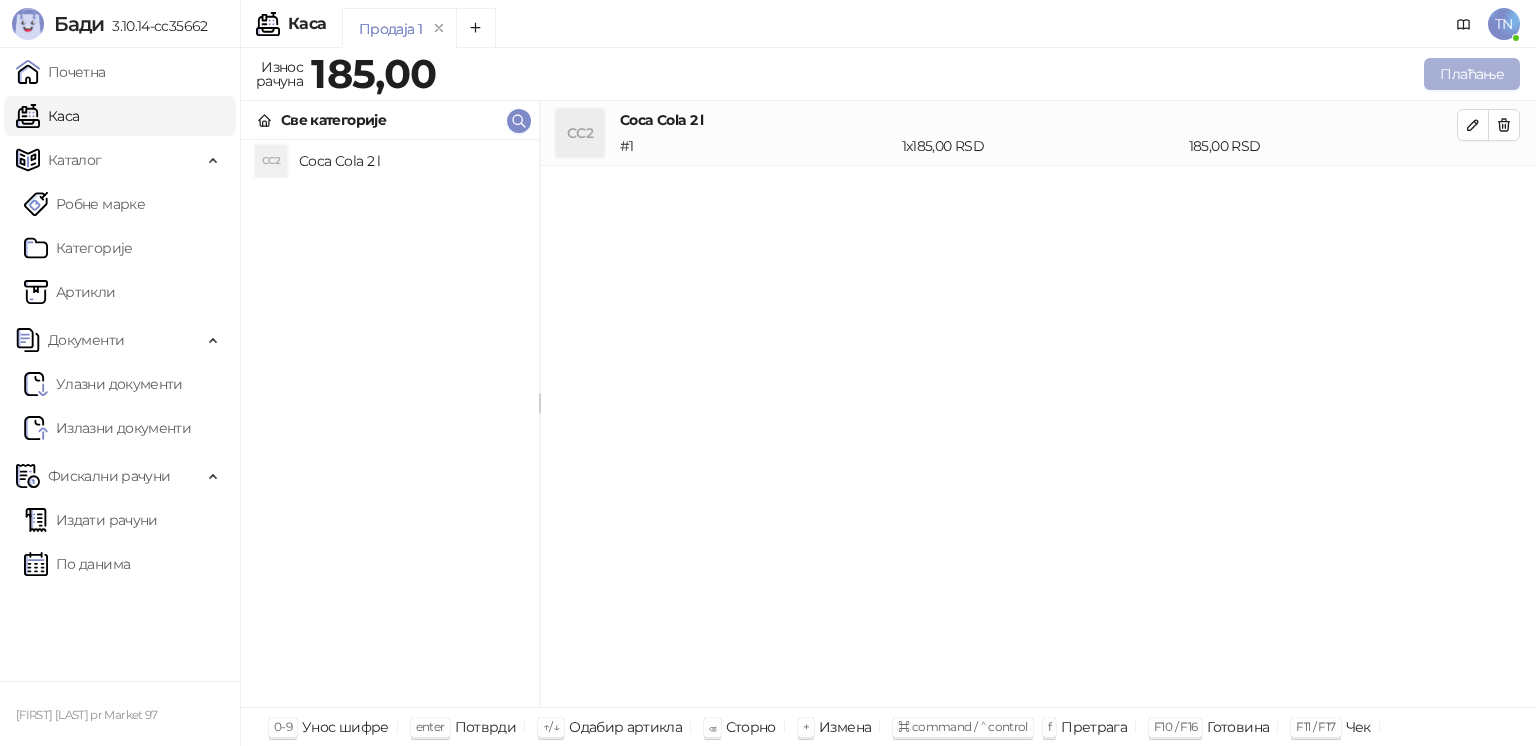 click on "Плаћање" at bounding box center [1472, 74] 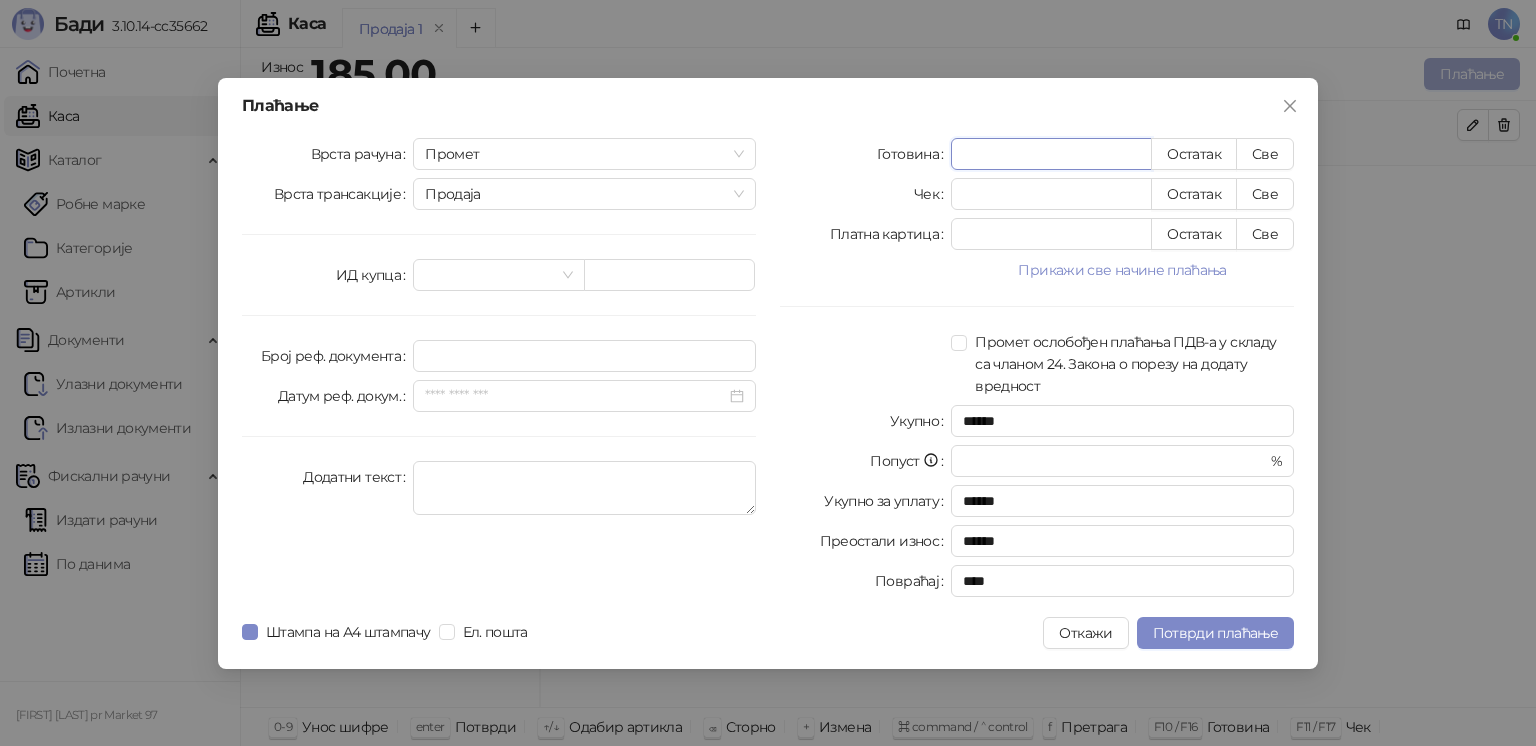 type on "****" 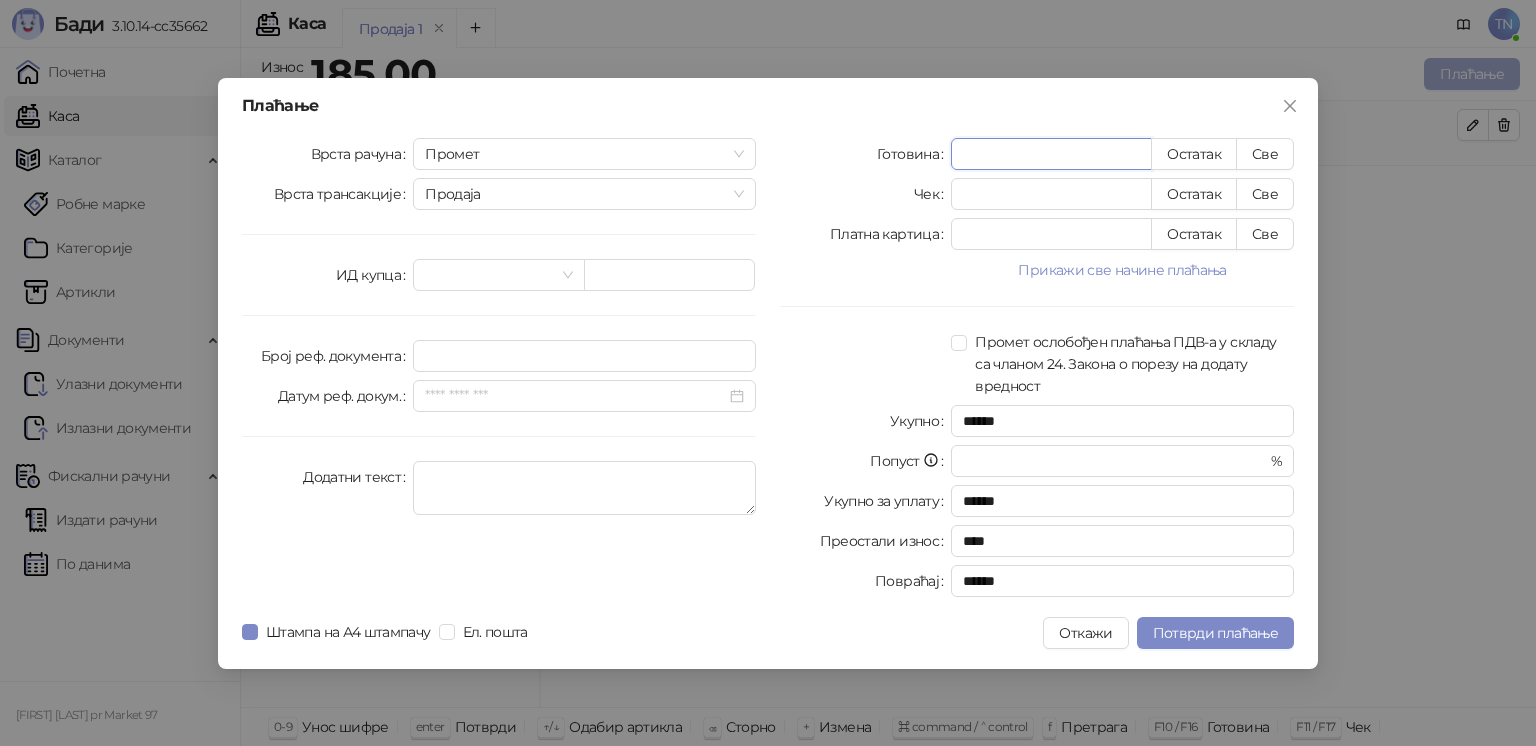 type on "****" 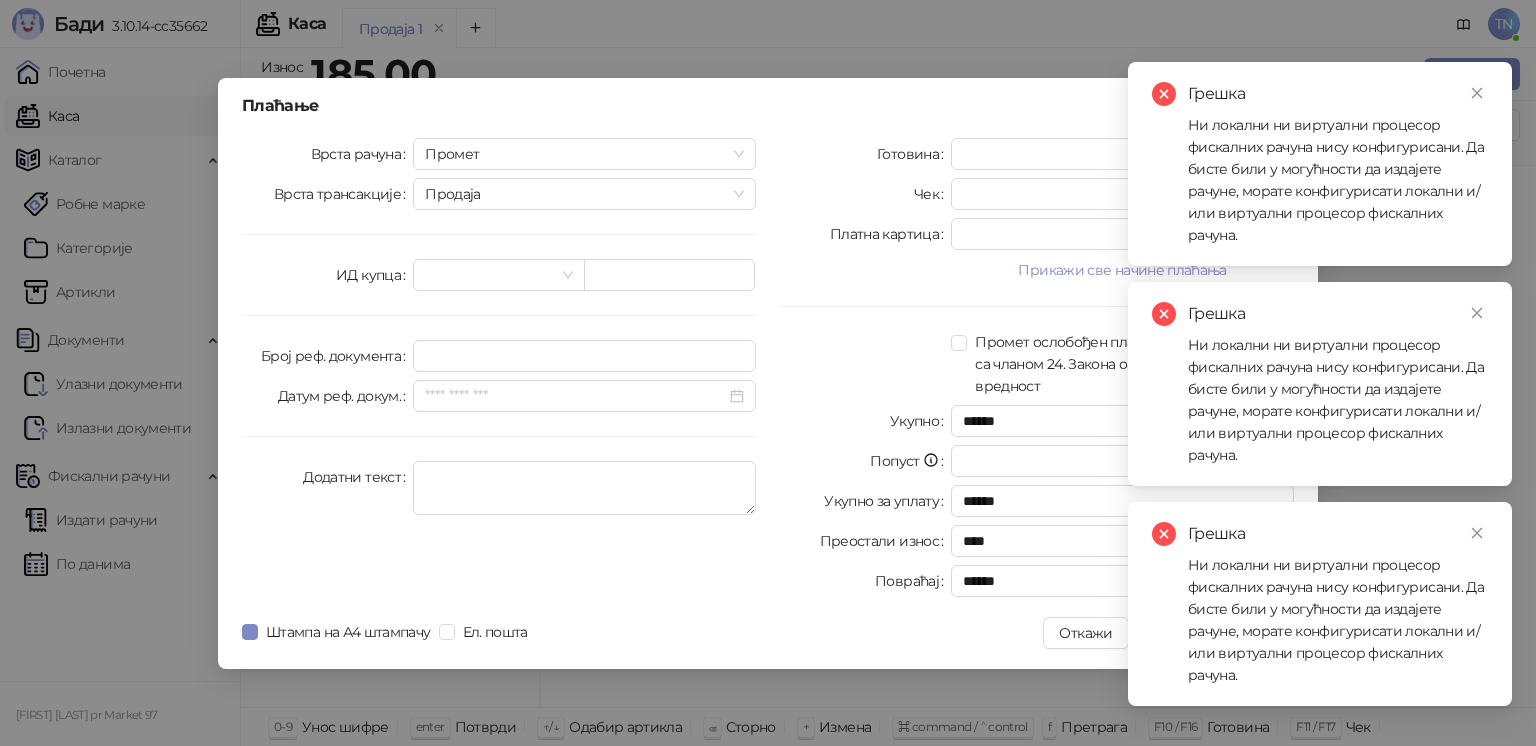 click on "Врста рачуна Промет Врста трансакције Продаја ИД купца Број реф. документа Датум реф. докум. Додатни текст" at bounding box center [499, 371] 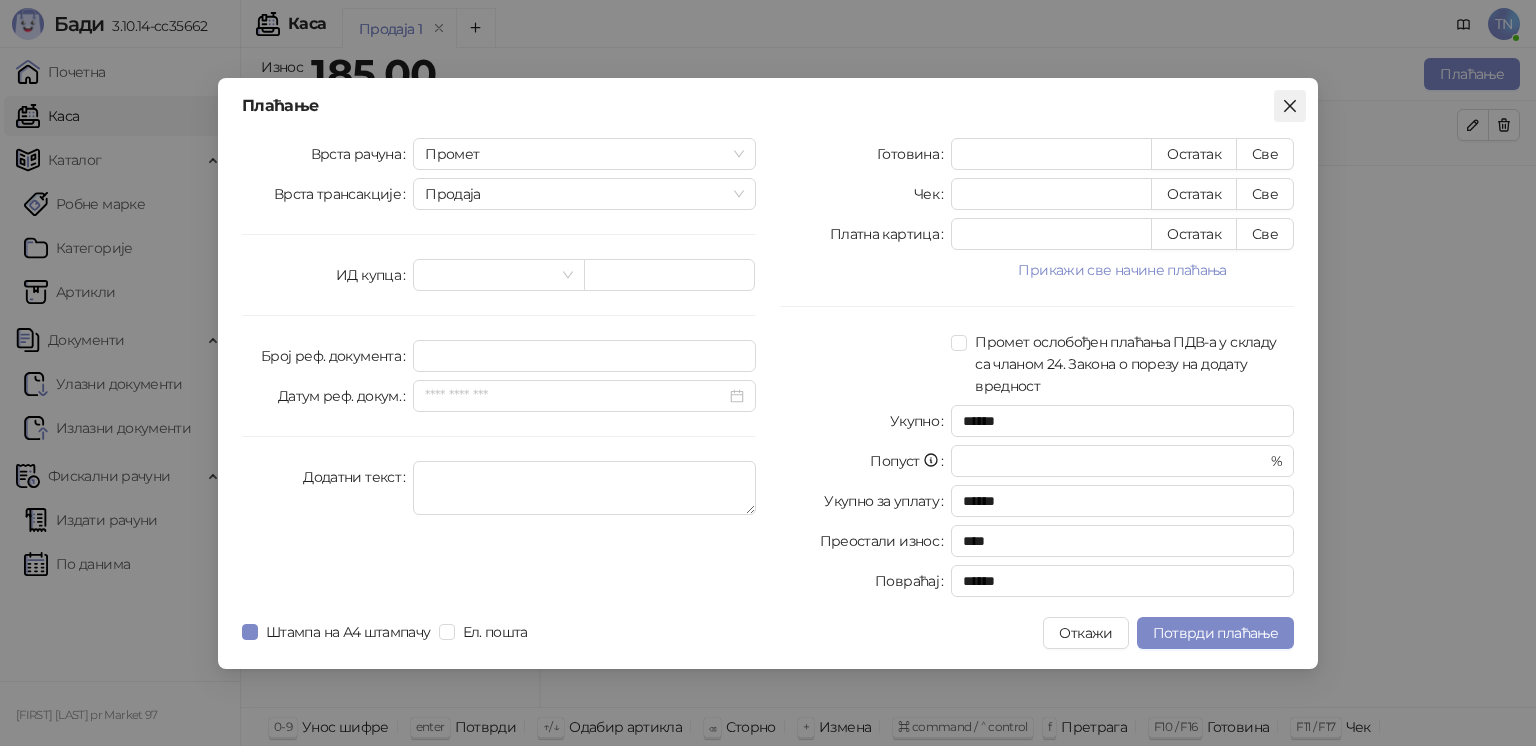 click 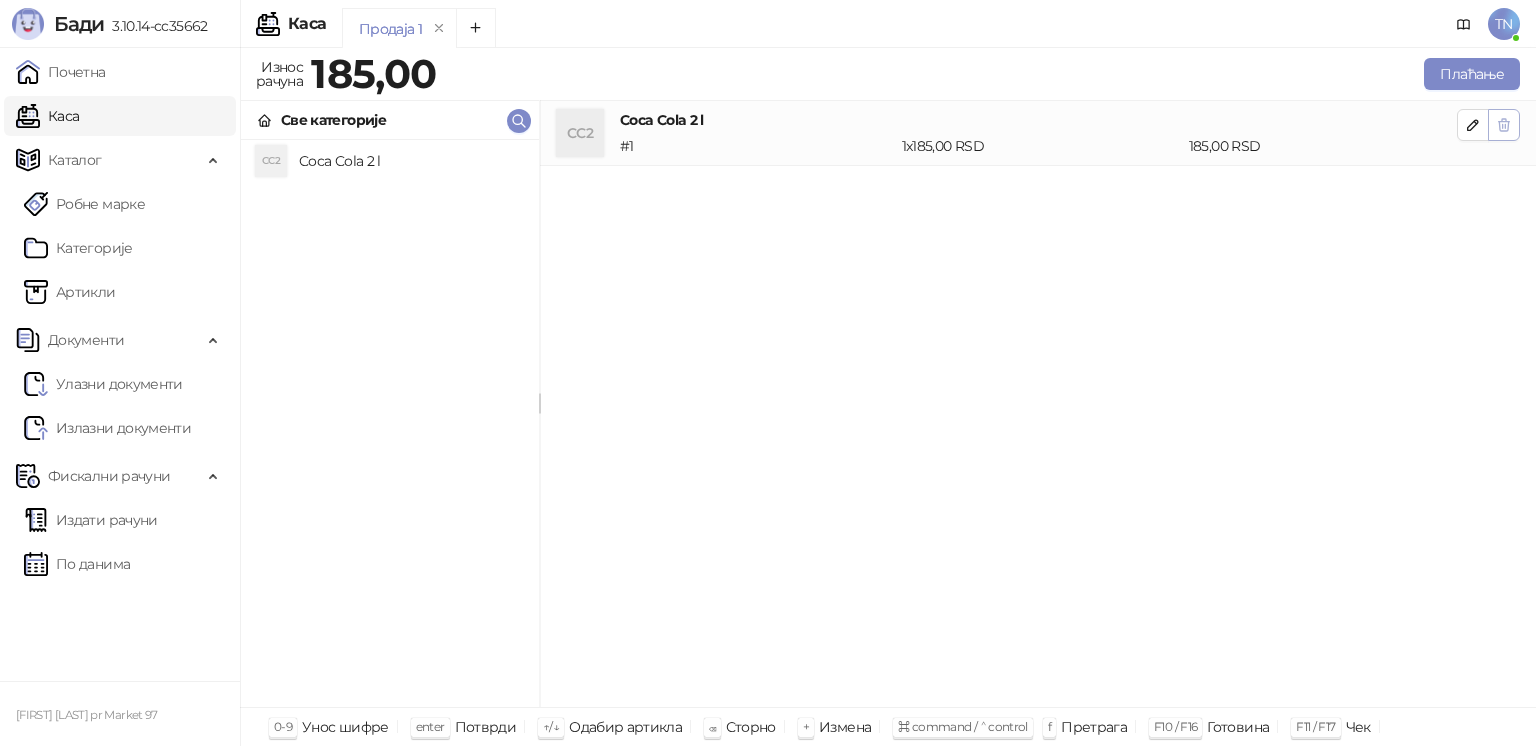 click 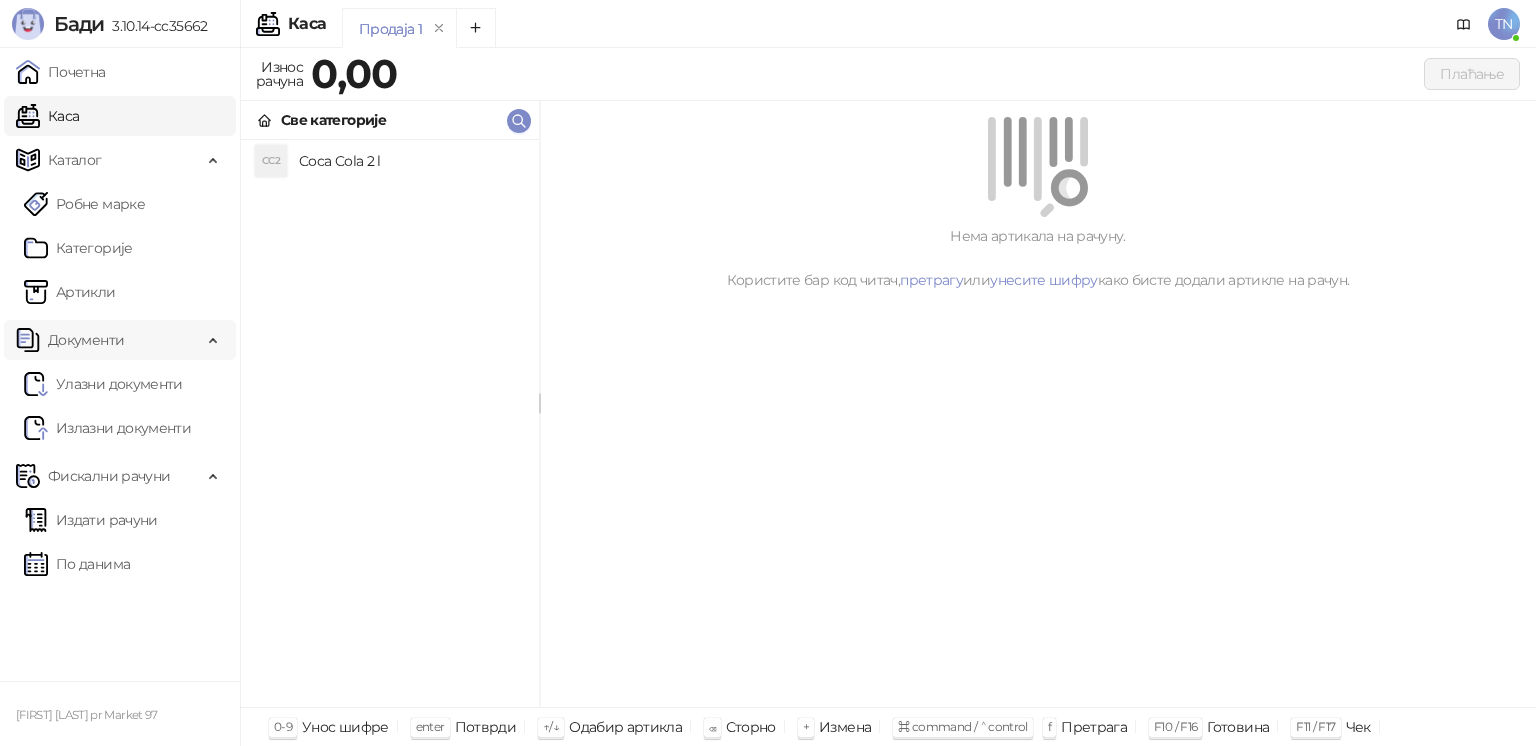 click on "Документи" at bounding box center [109, 340] 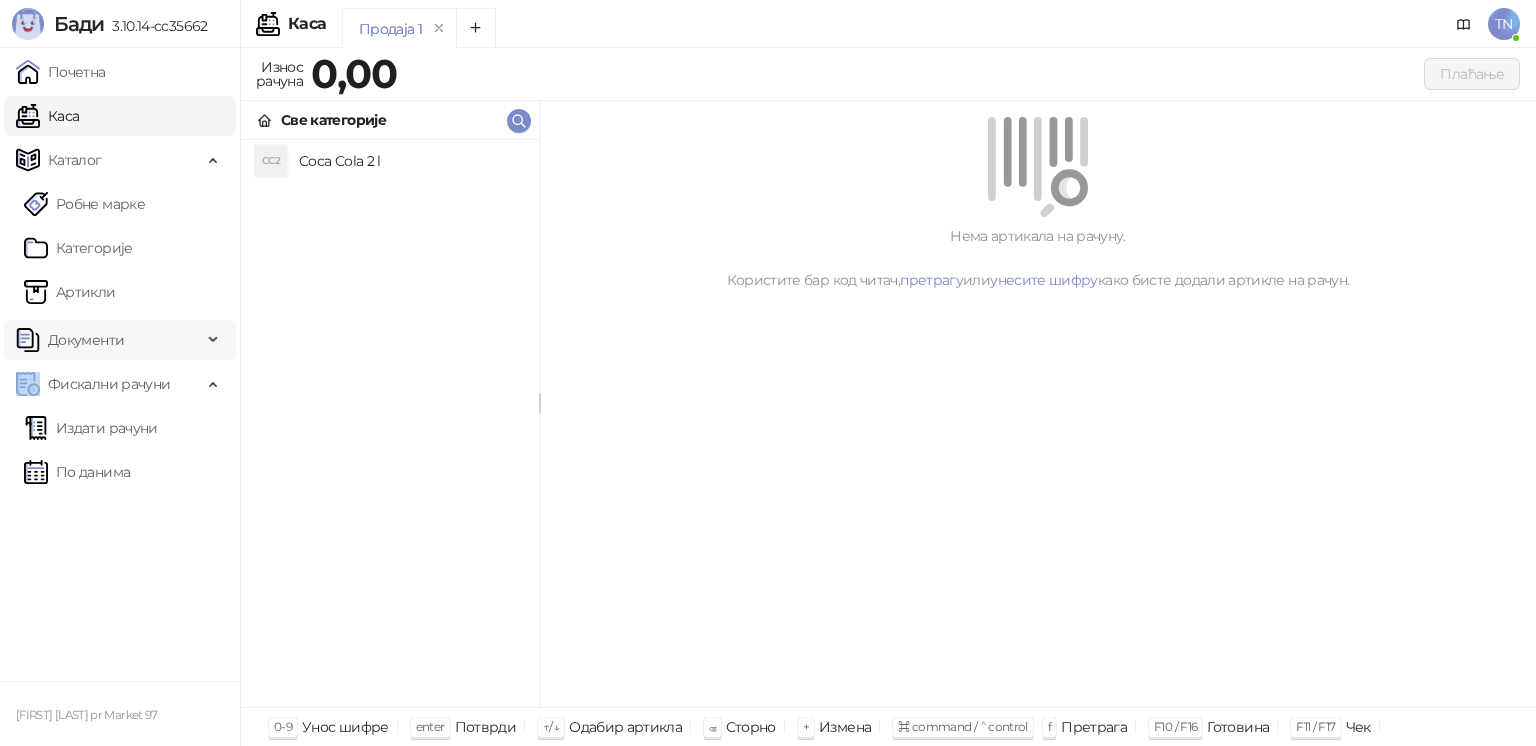 click on "Документи" at bounding box center (109, 340) 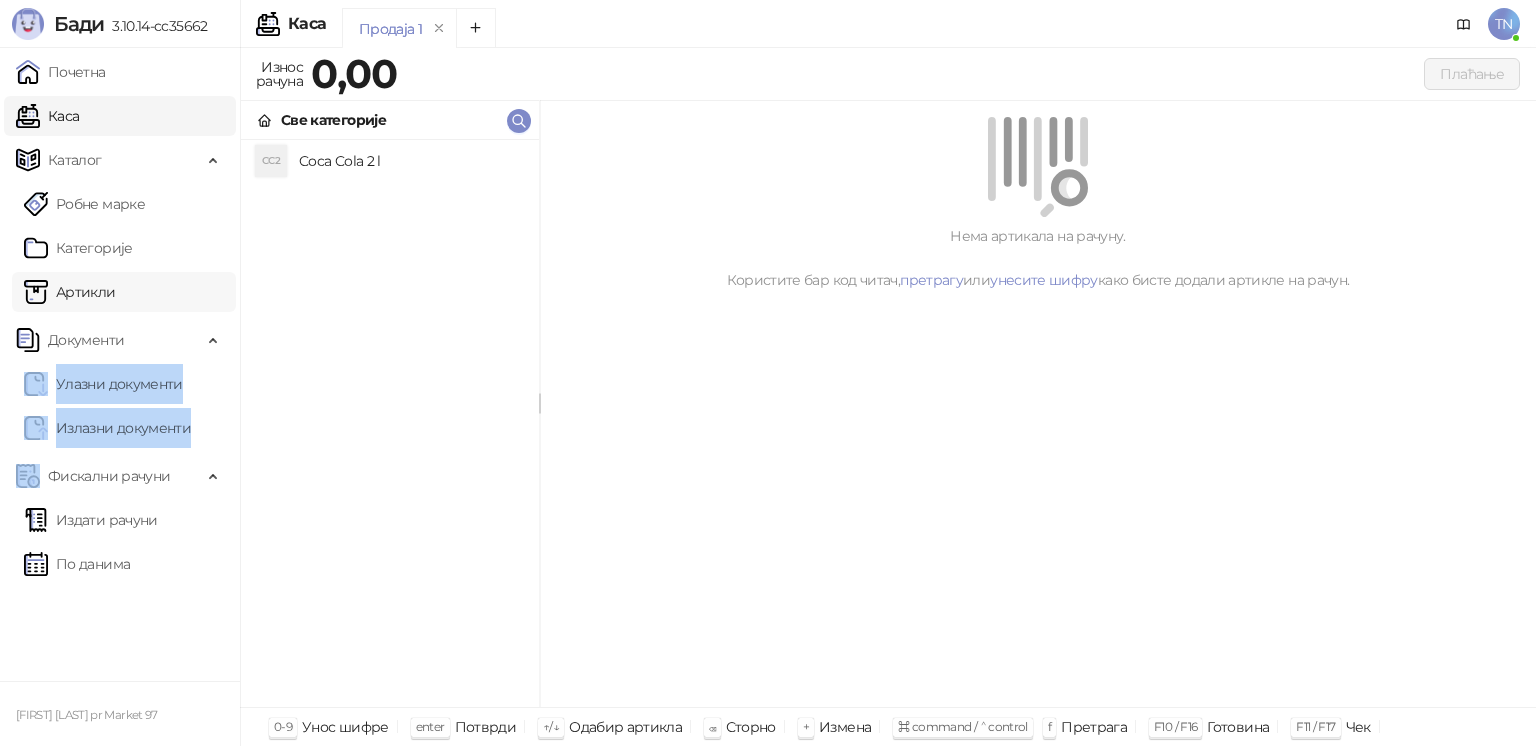 click on "Артикли" at bounding box center [70, 292] 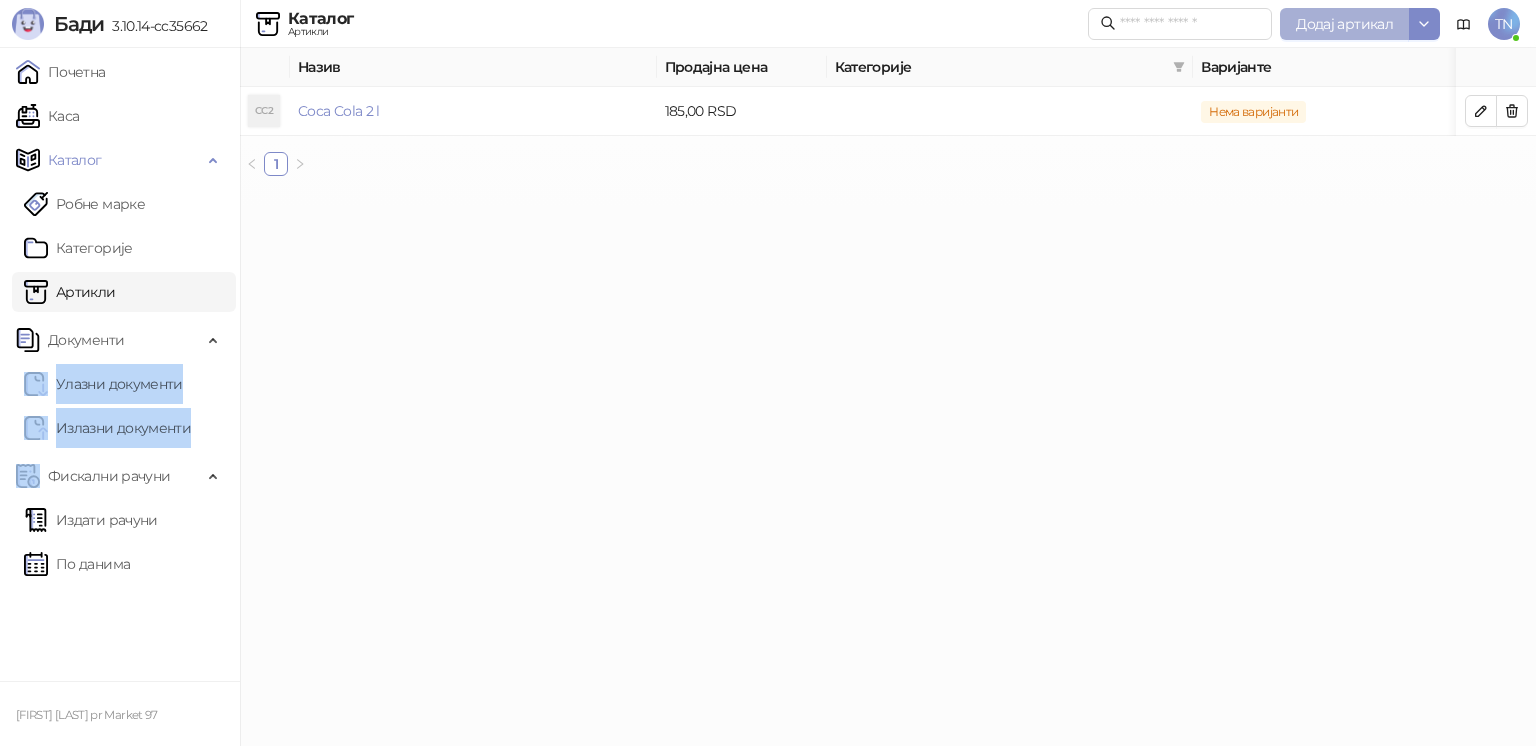 click on "Додај артикал" at bounding box center [1344, 24] 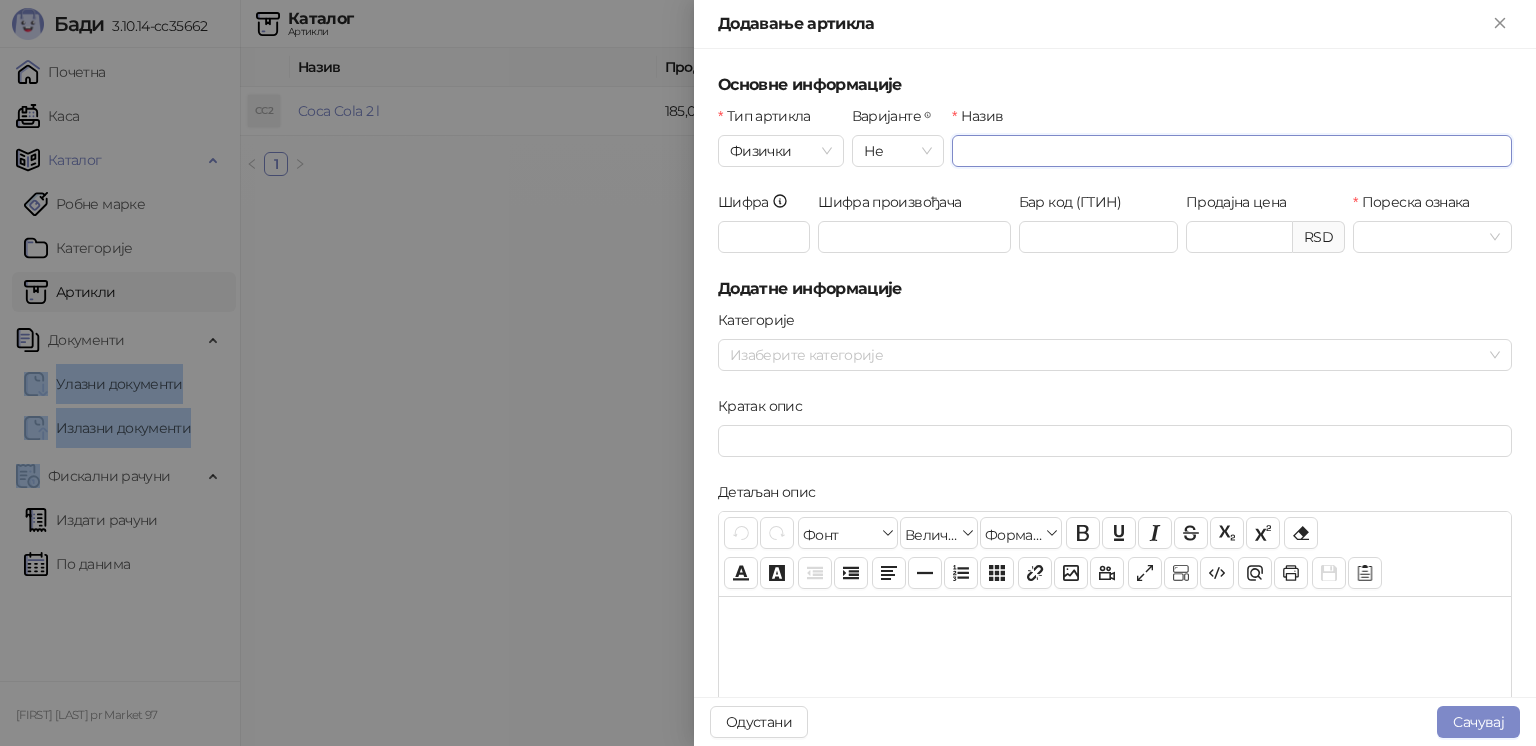 click on "Назив" at bounding box center [1232, 151] 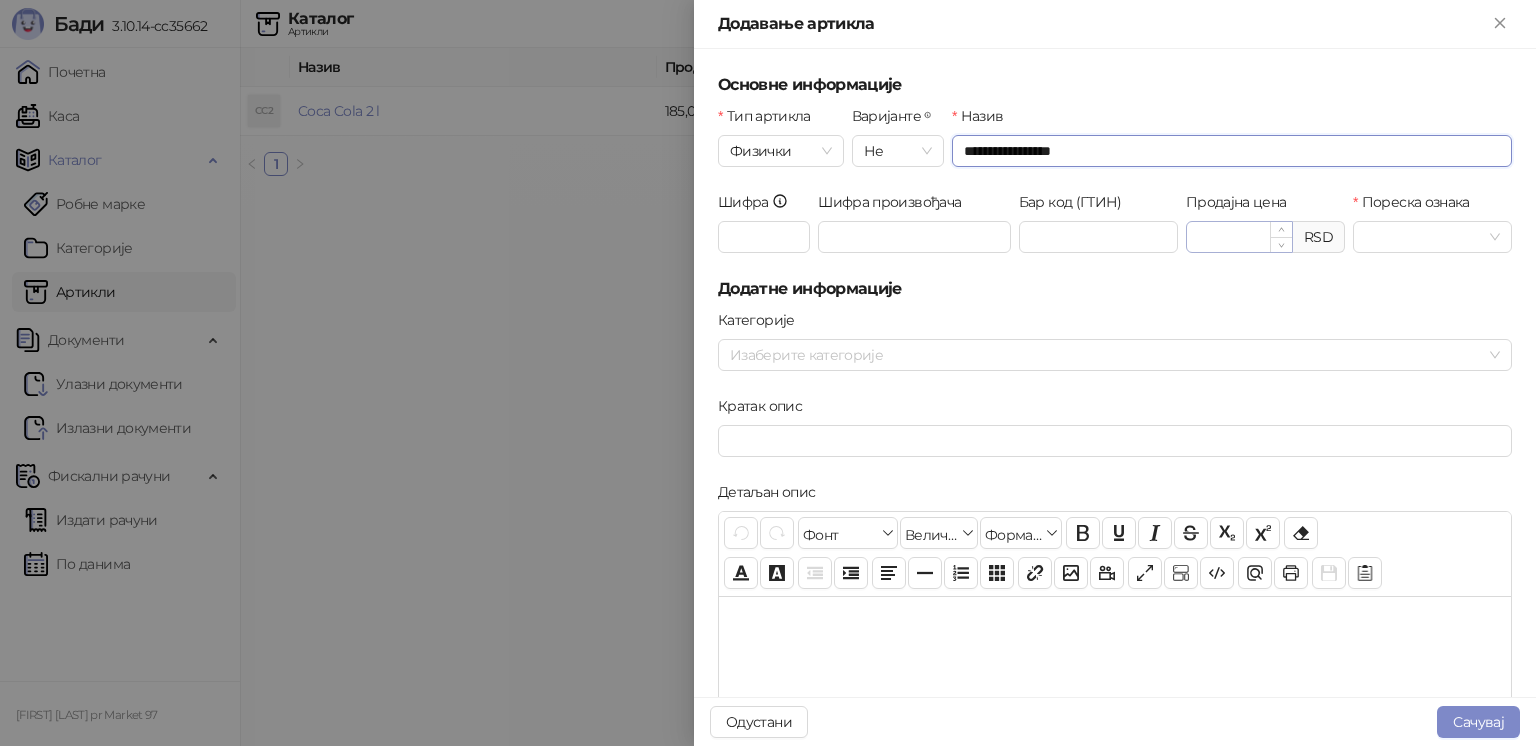 type on "**********" 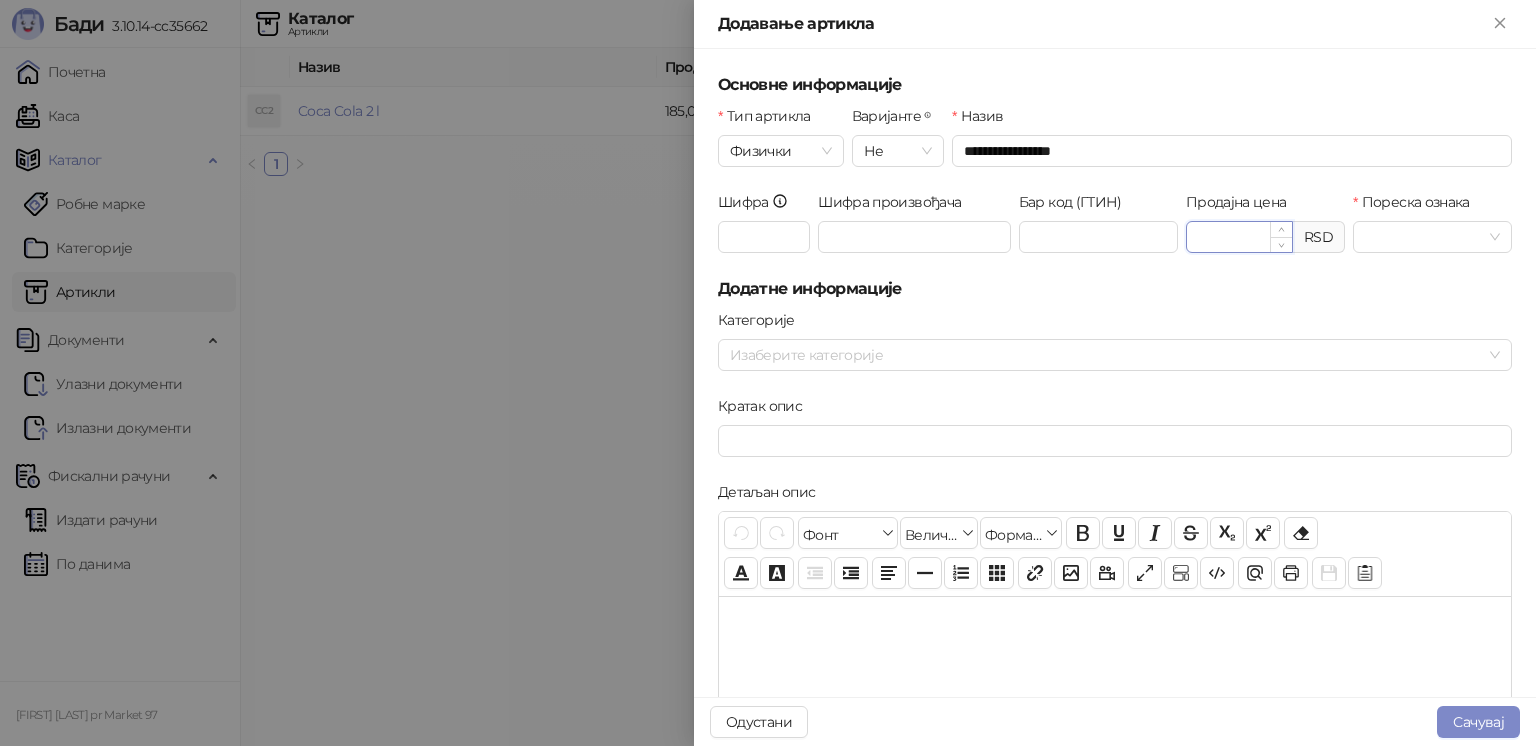 click on "Продајна цена" at bounding box center [1239, 237] 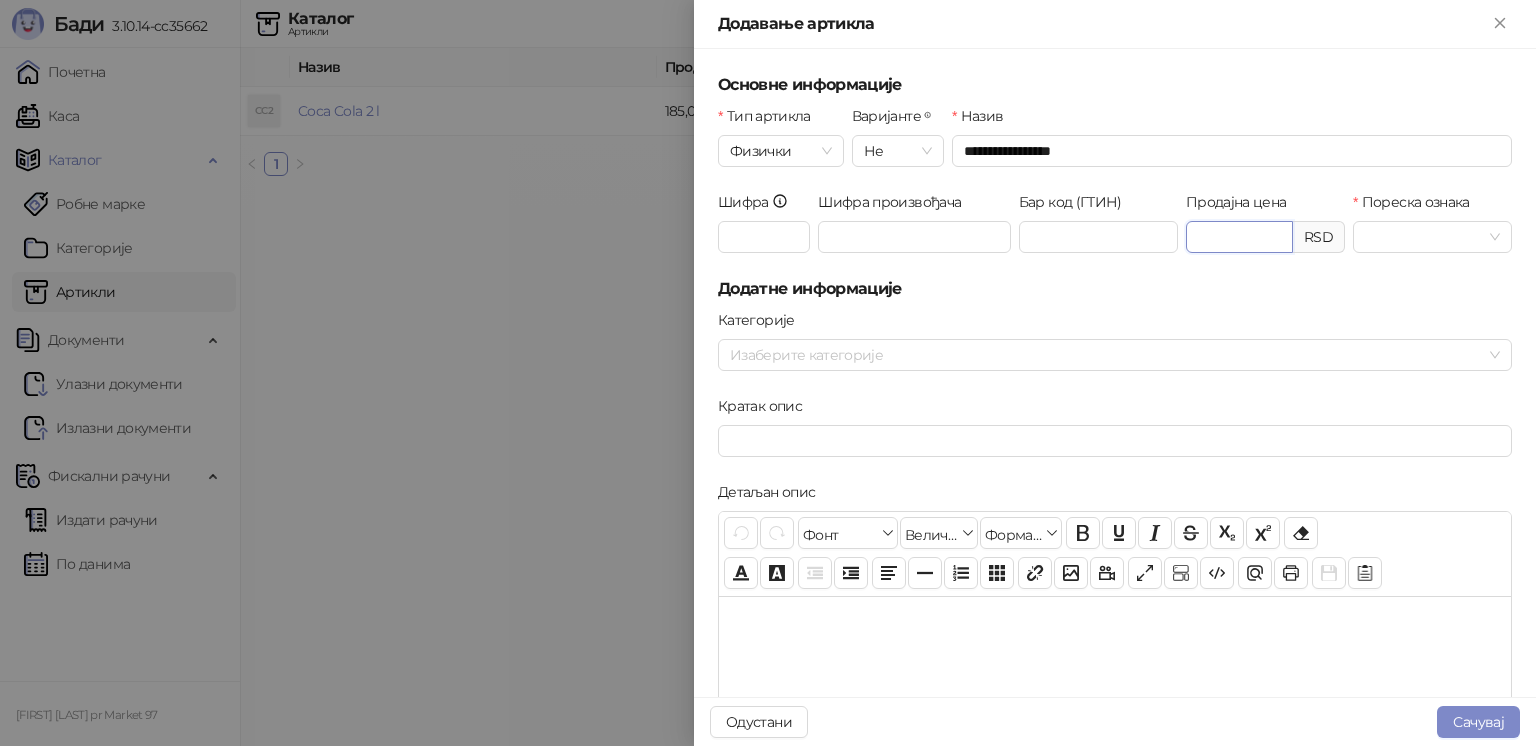 type on "******" 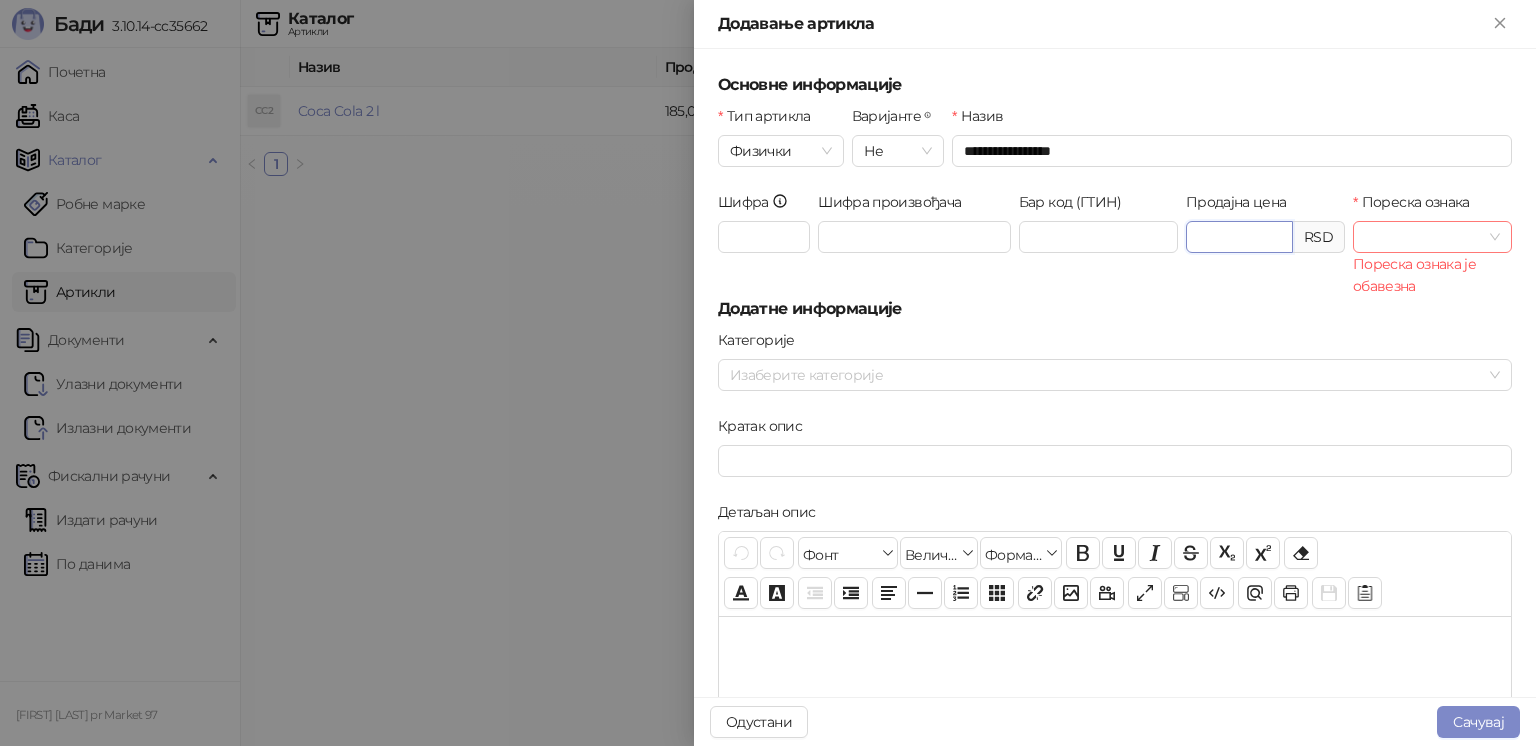 click at bounding box center [1432, 237] 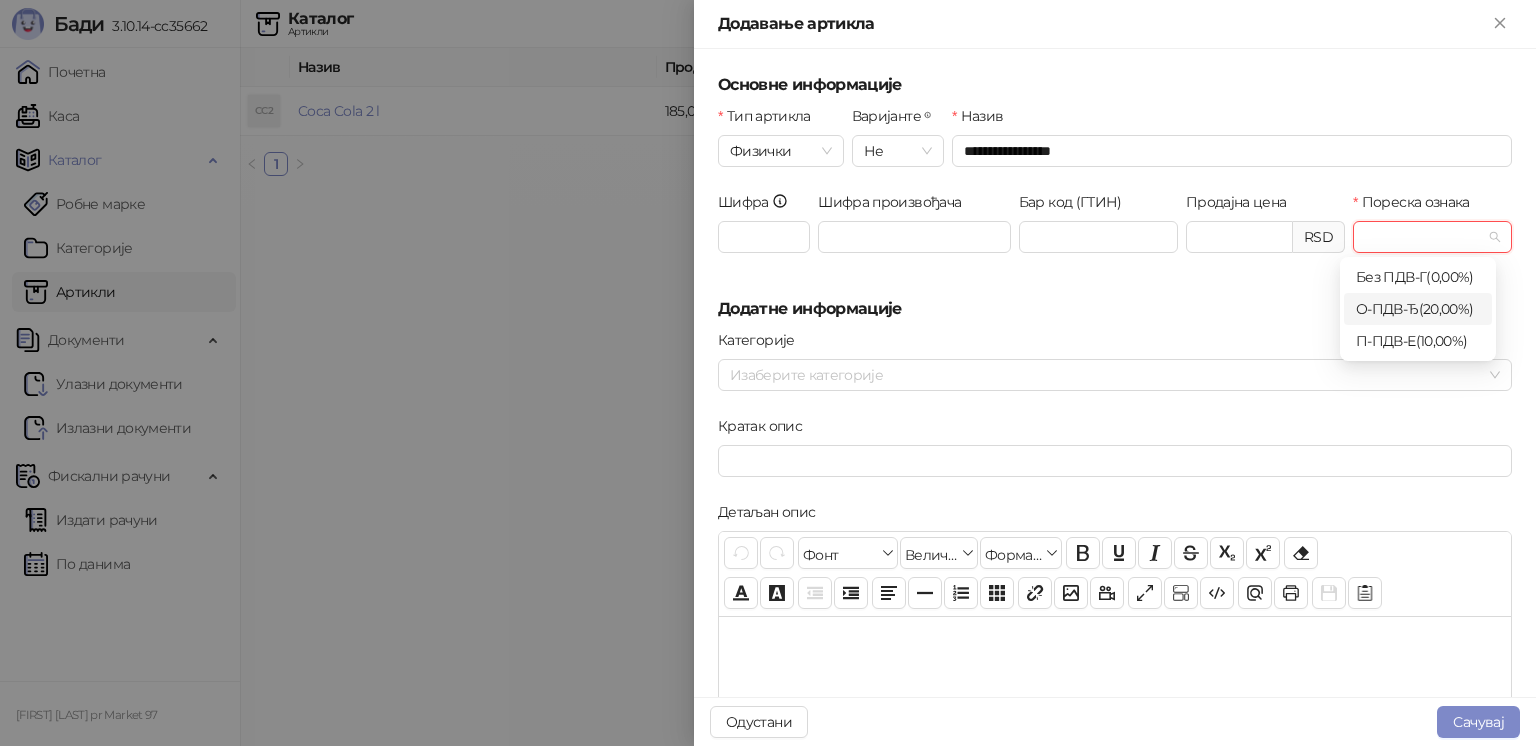 click on "О-ПДВ  -  Ђ  ( 20,00 %)" at bounding box center (1418, 309) 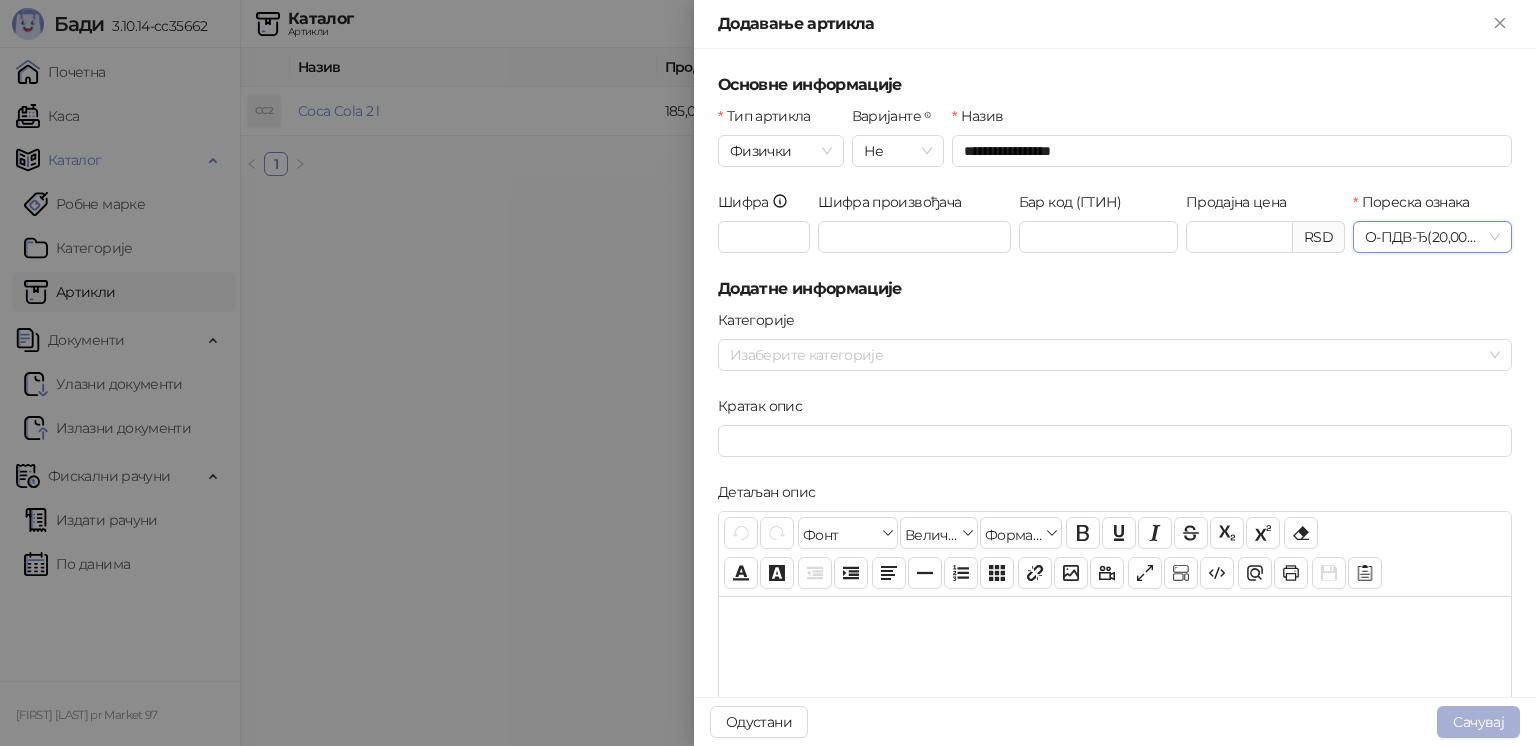 click on "Сачувај" at bounding box center (1478, 722) 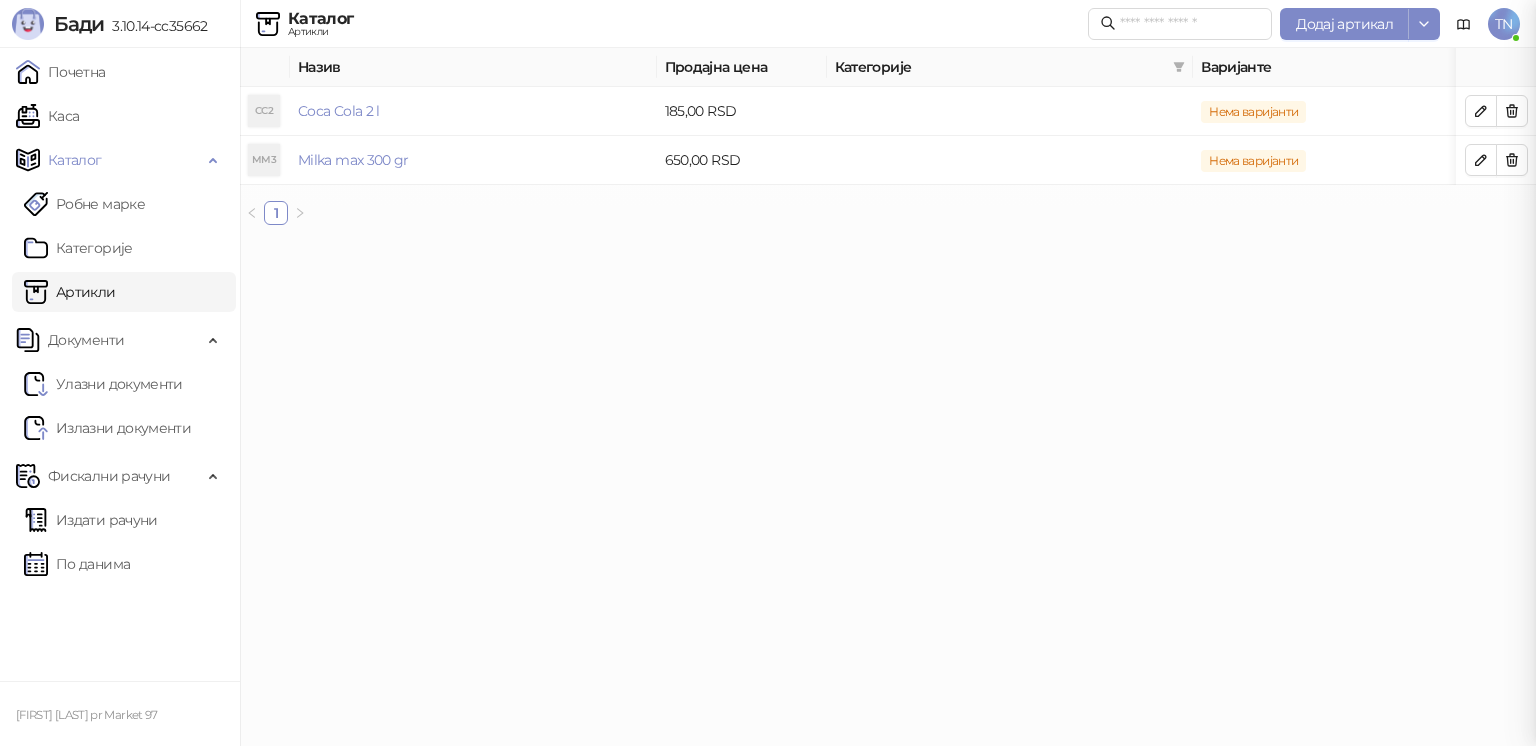drag, startPoint x: 446, startPoint y: 257, endPoint x: 455, endPoint y: 252, distance: 10.29563 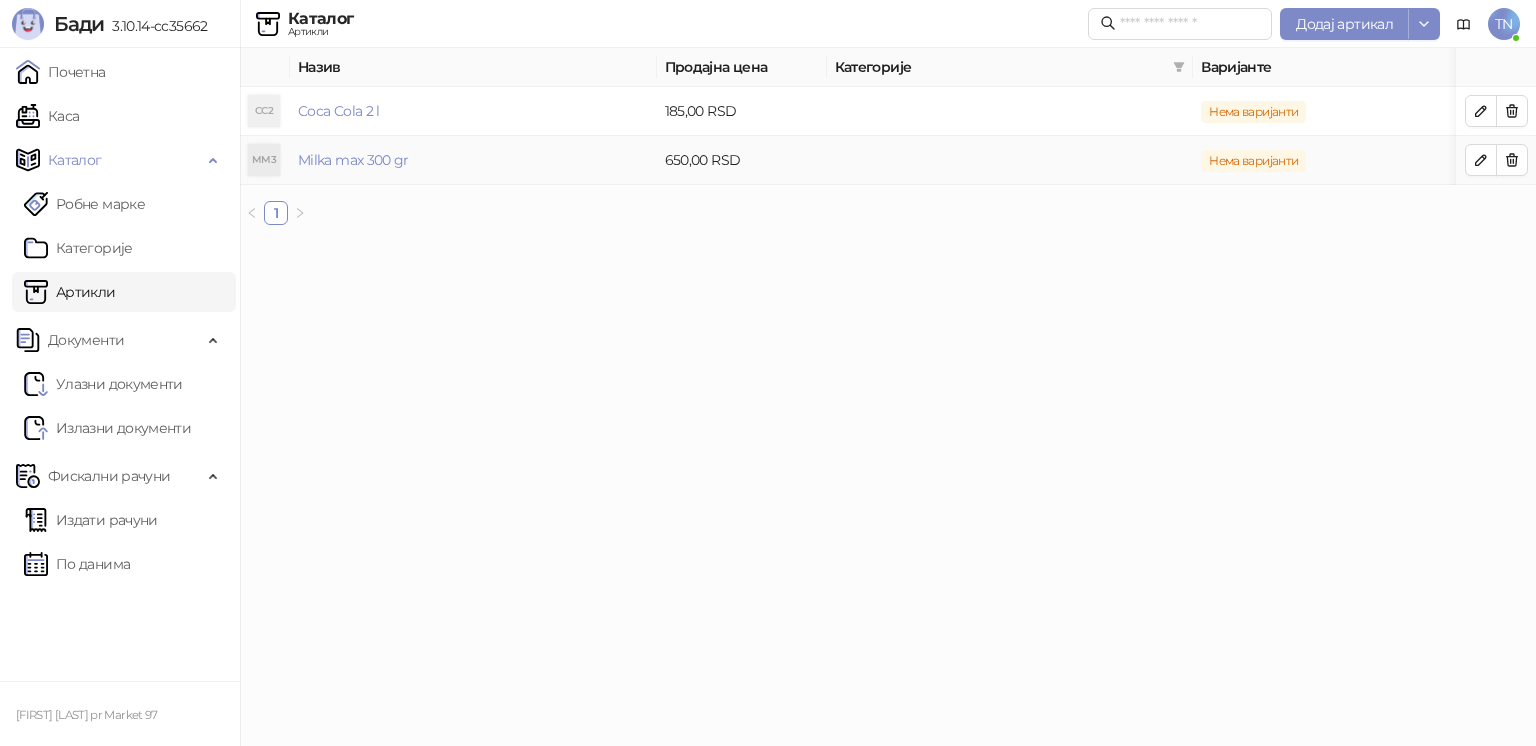 click on "Нема варијанти" at bounding box center [1376, 160] 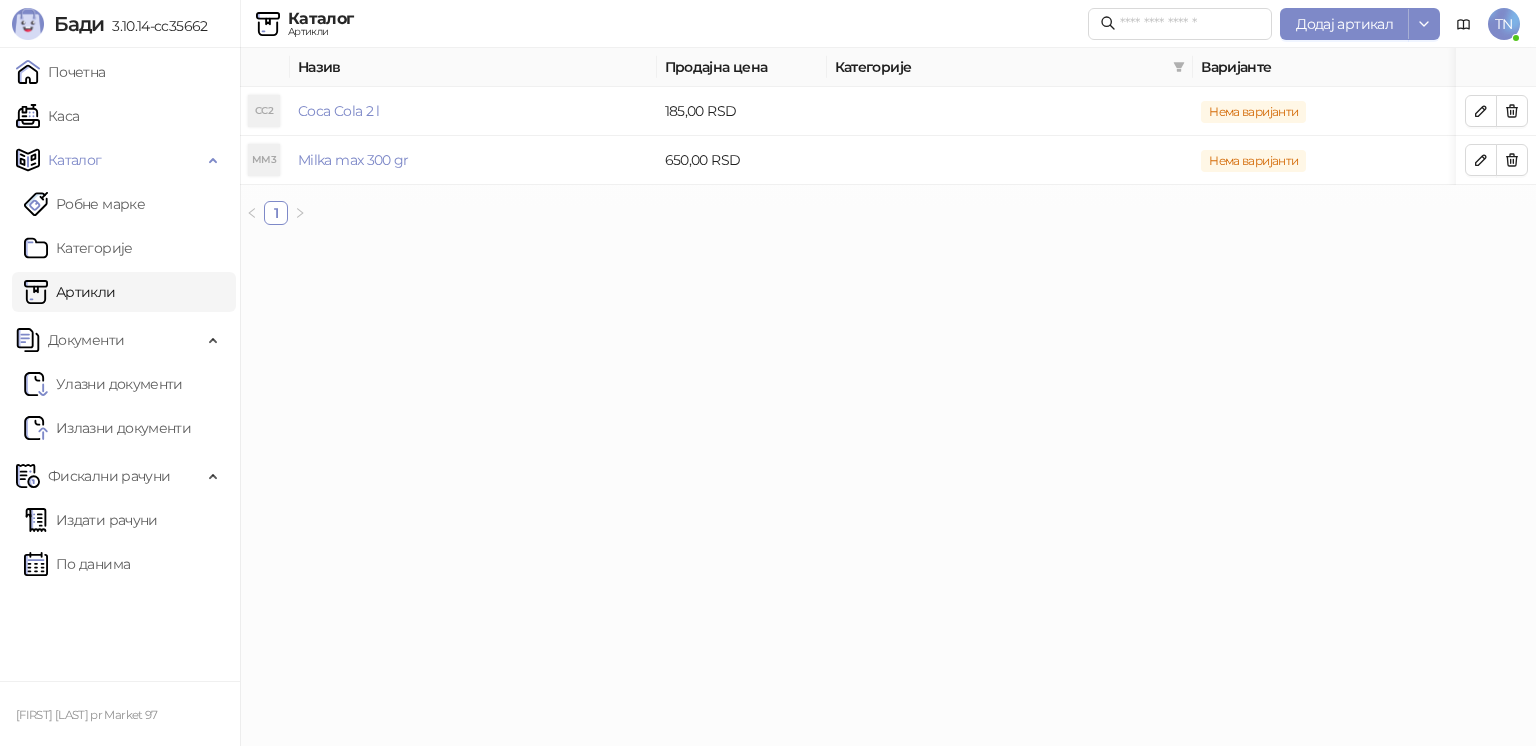 click on "TN" at bounding box center [1504, 24] 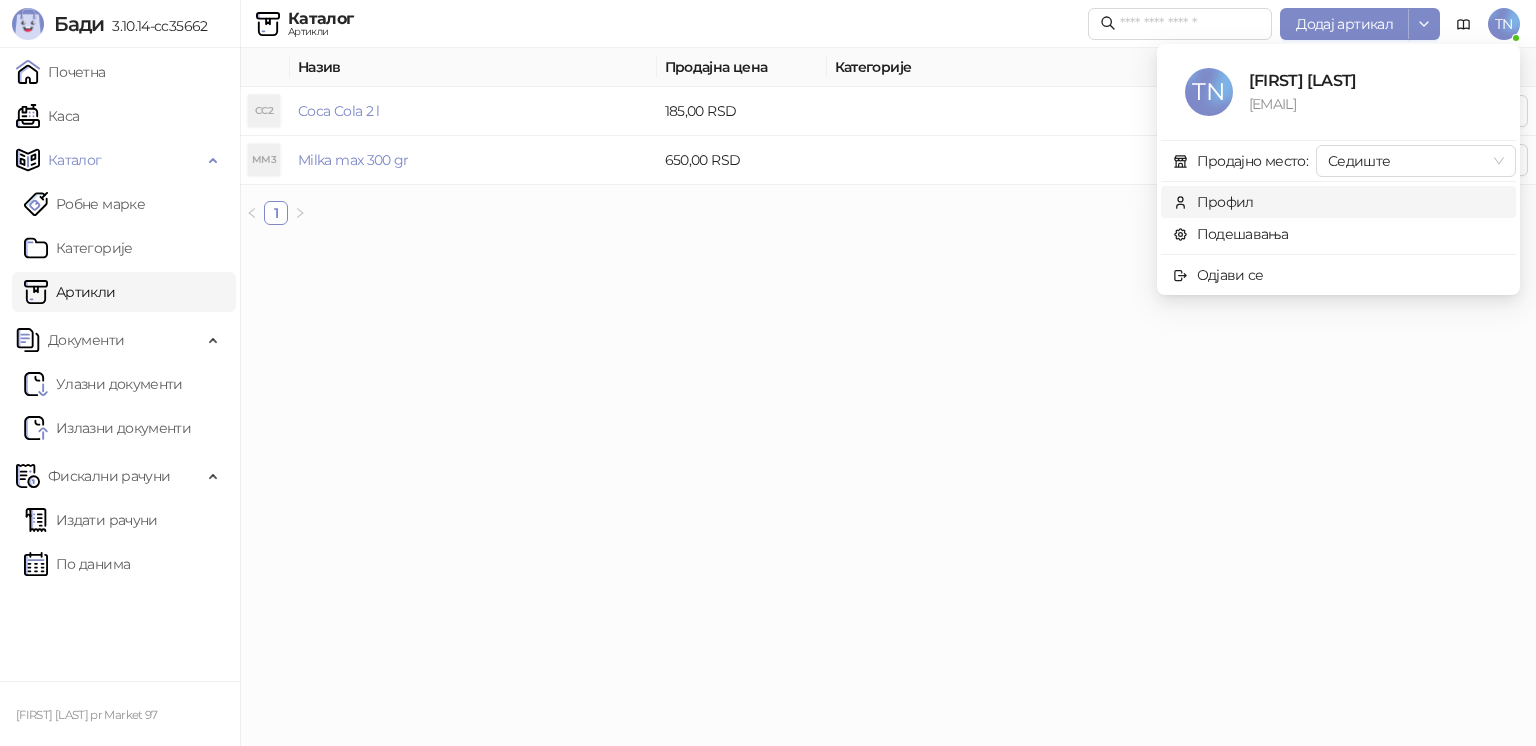 click on "Профил" at bounding box center (1225, 202) 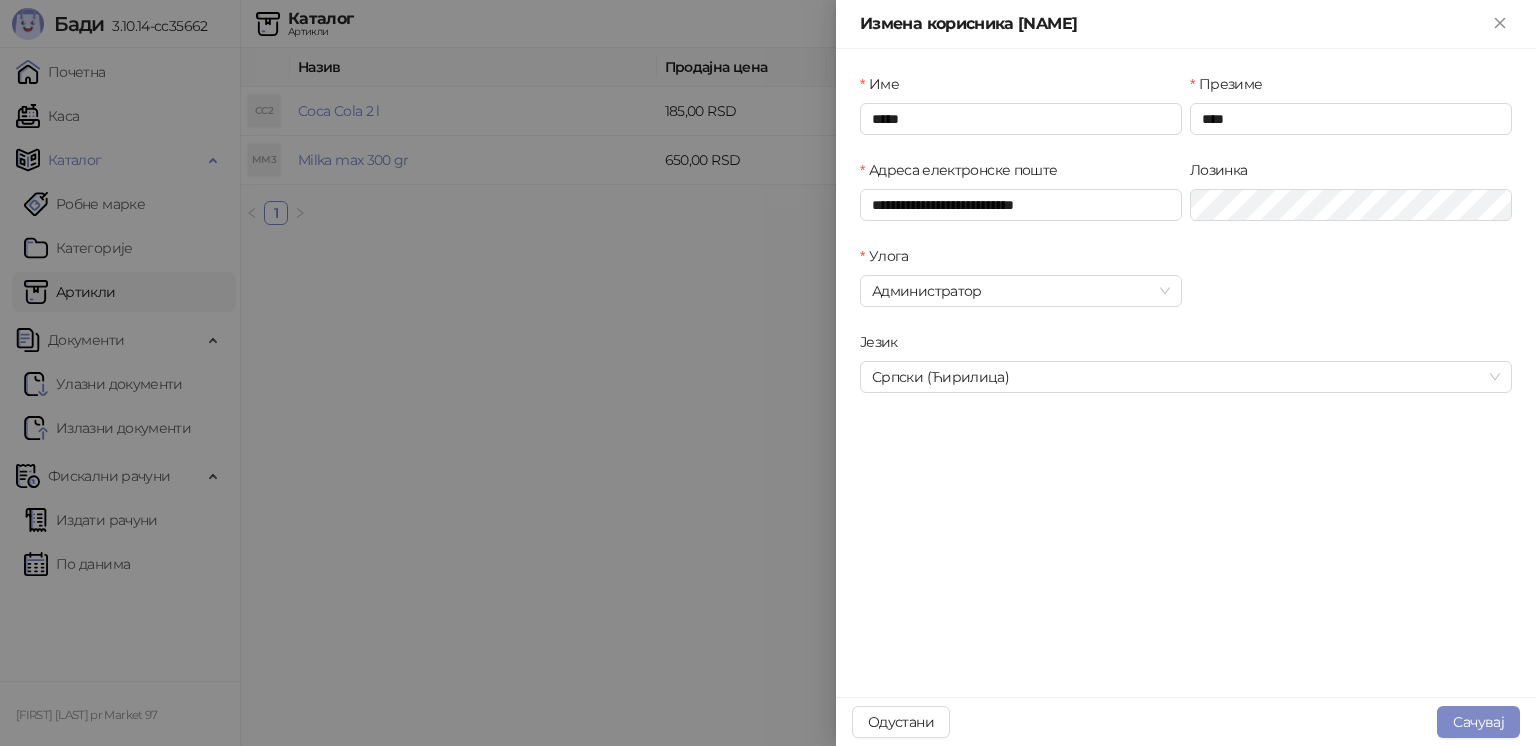 type on "**********" 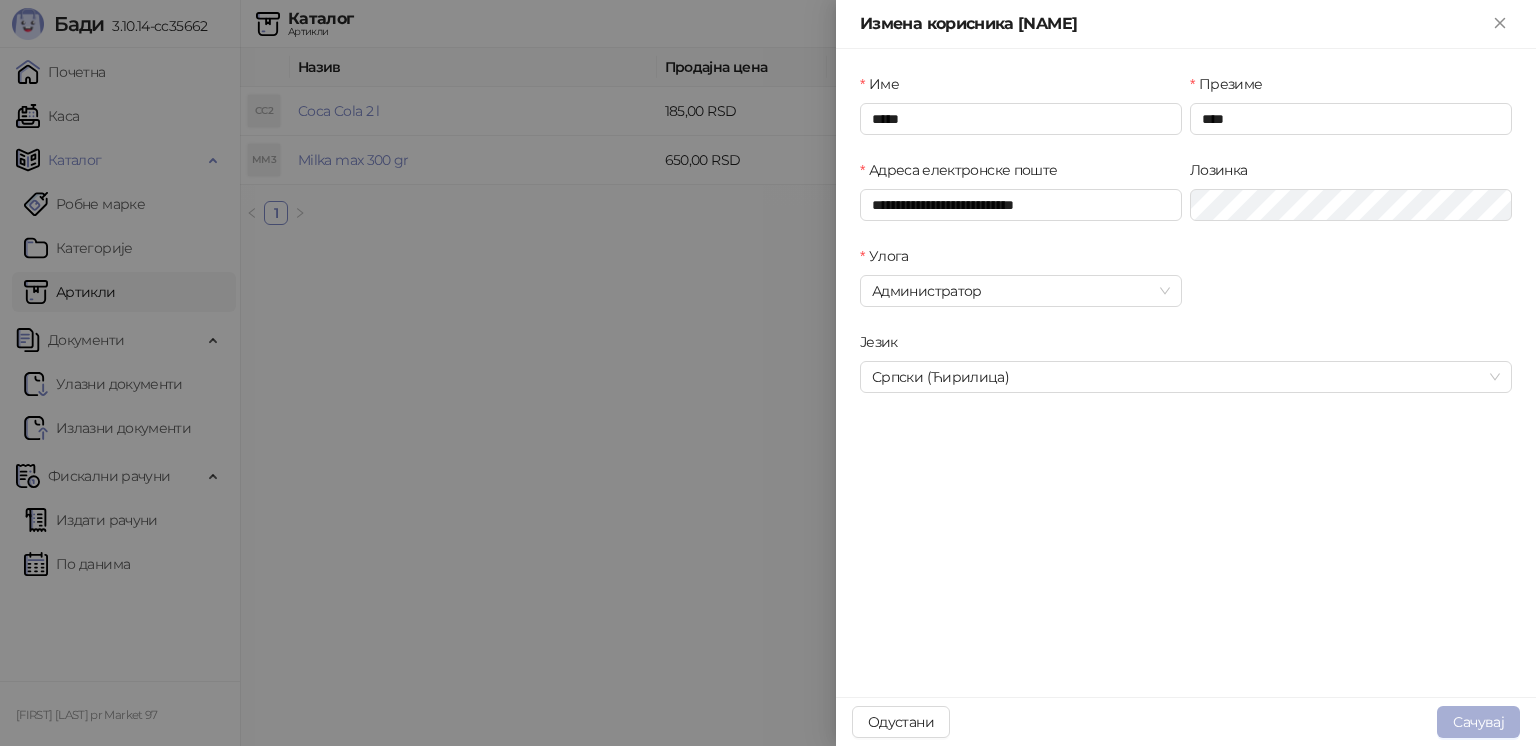 click on "Сачувај" at bounding box center (1478, 722) 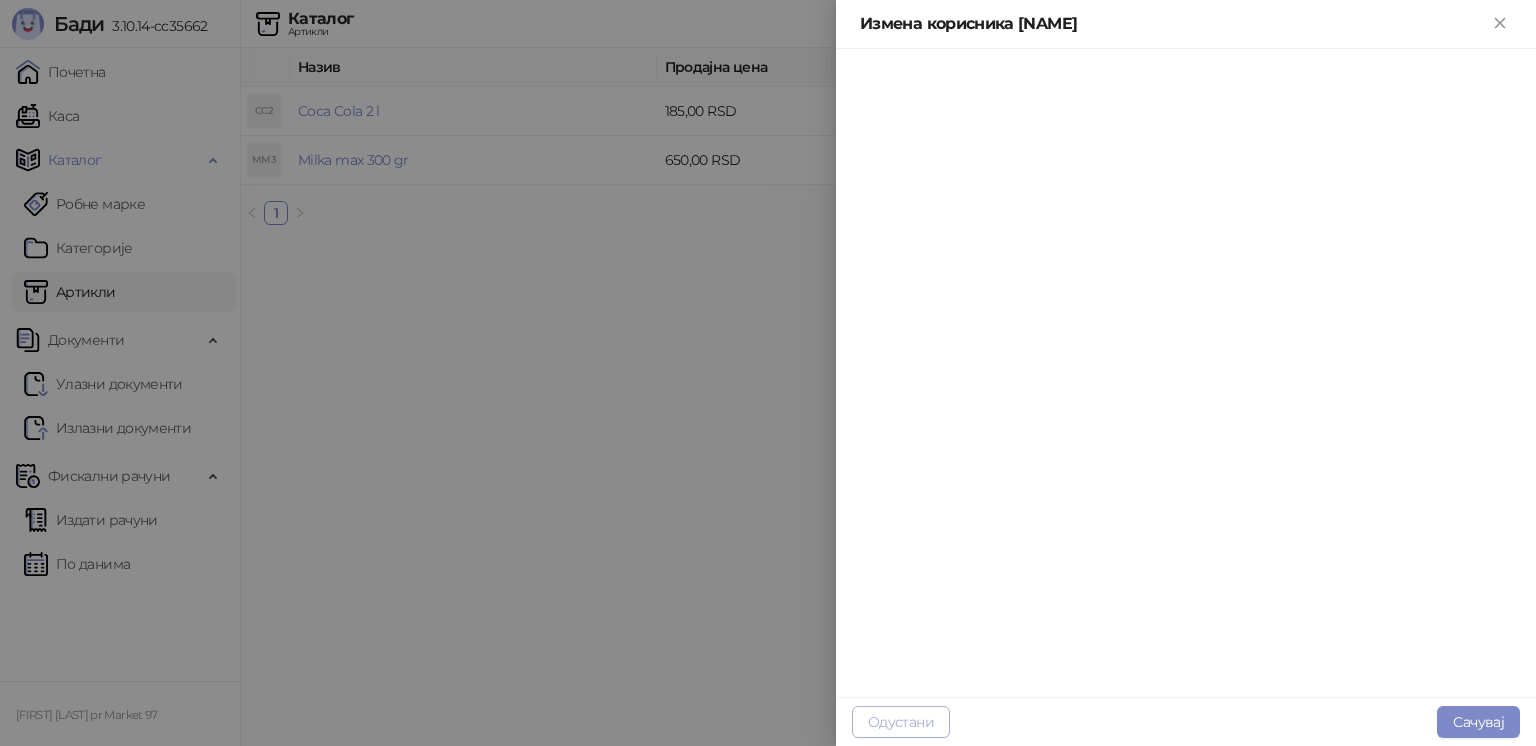 click on "Одустани" at bounding box center (901, 722) 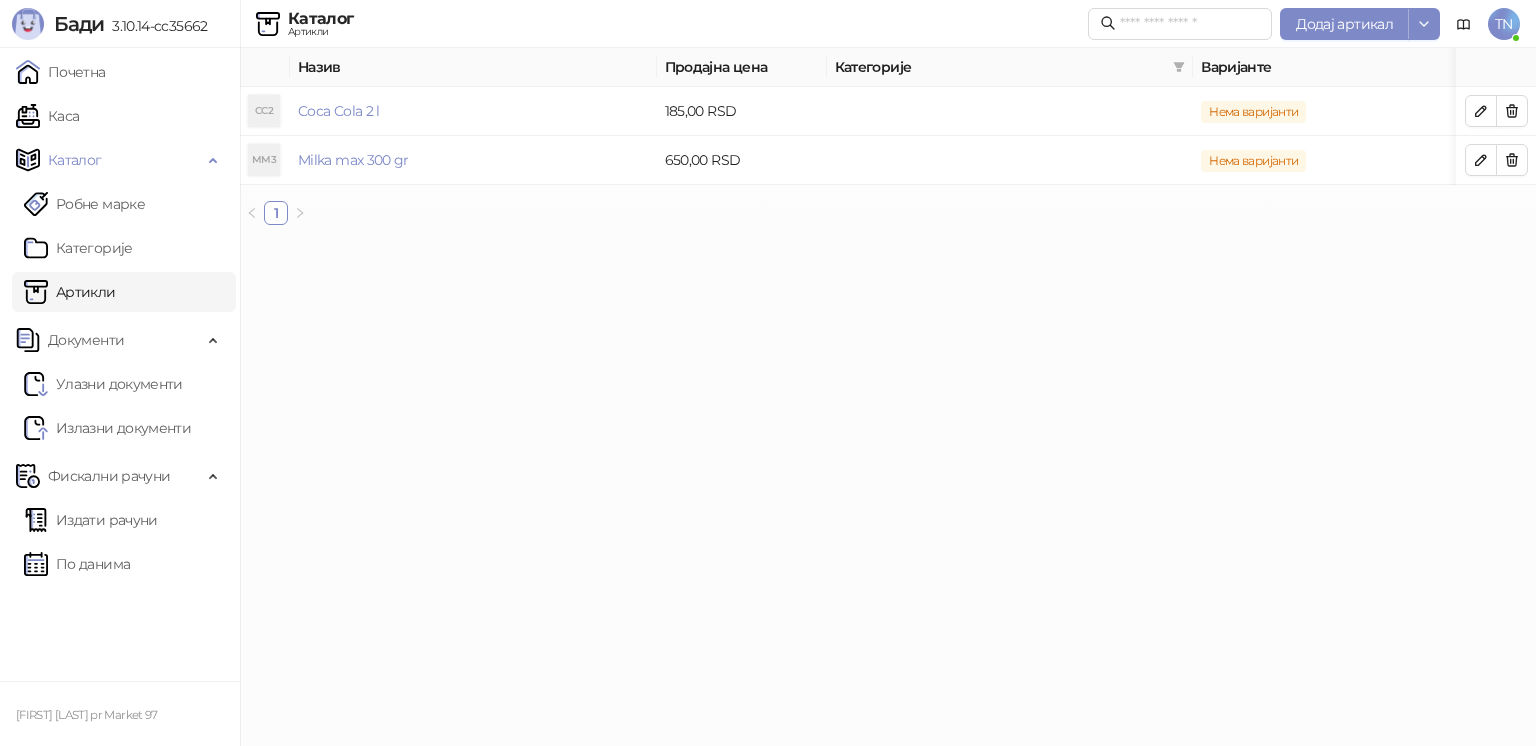 click on "TN" at bounding box center (1504, 24) 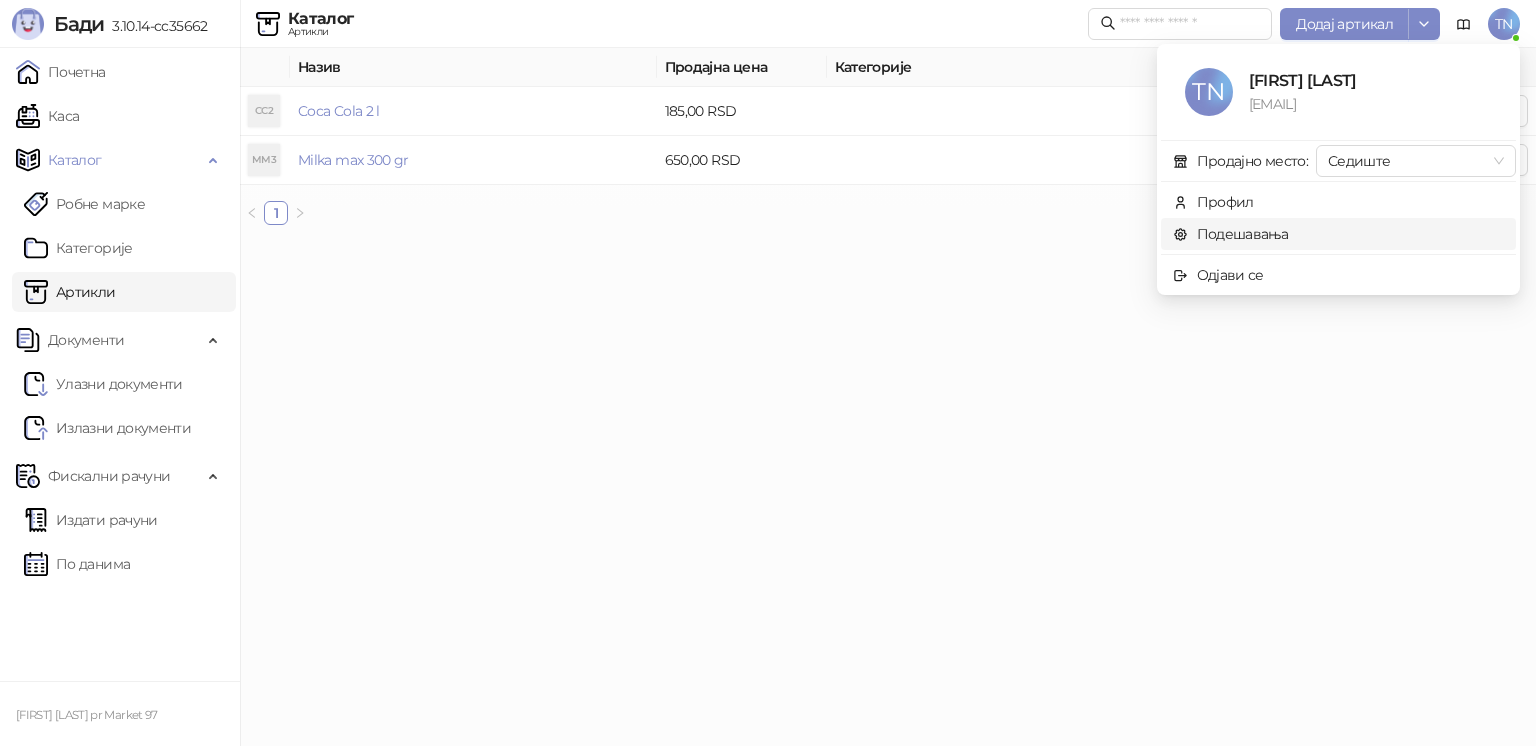click on "Подешавања" at bounding box center [1231, 234] 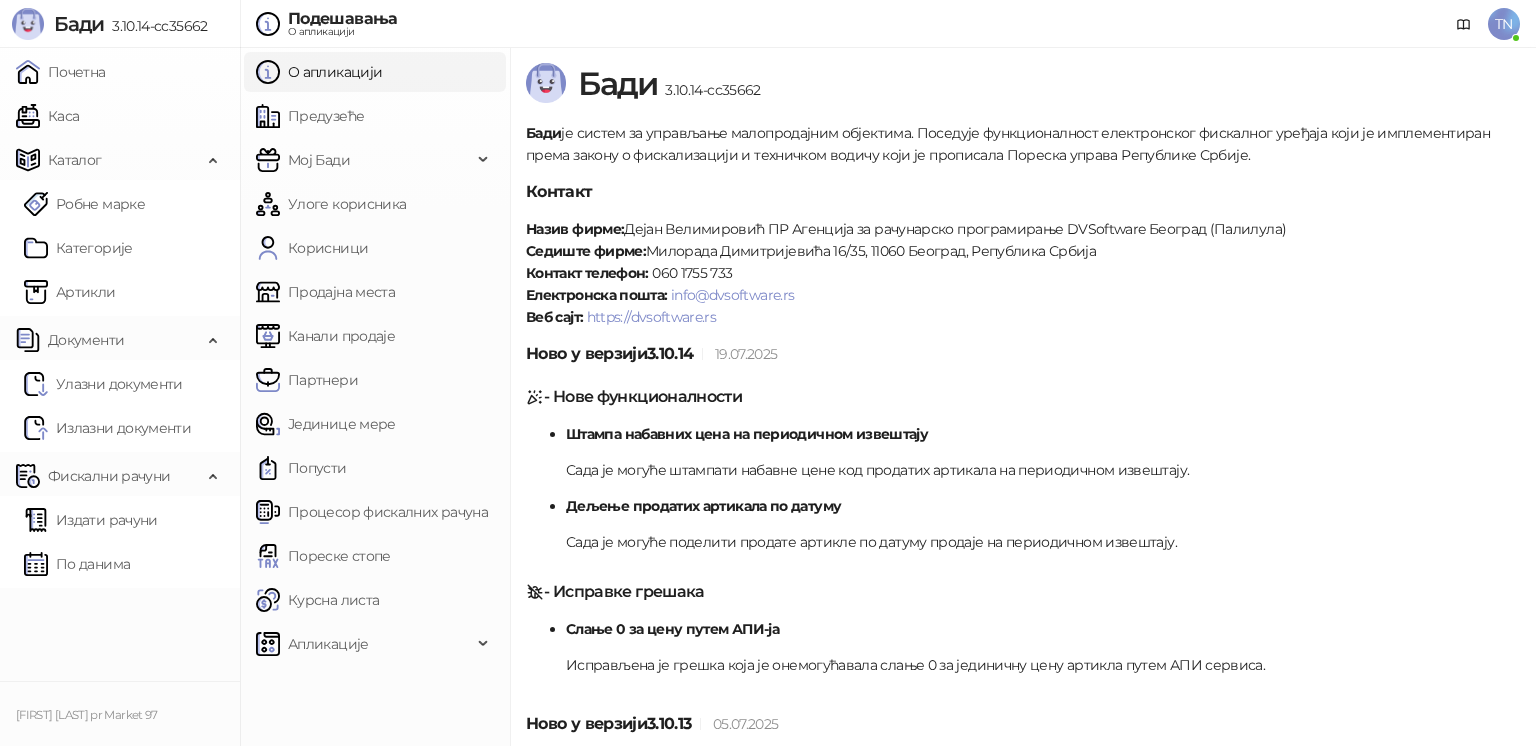 click on "Подешавања О апликацији TN" at bounding box center (768, 24) 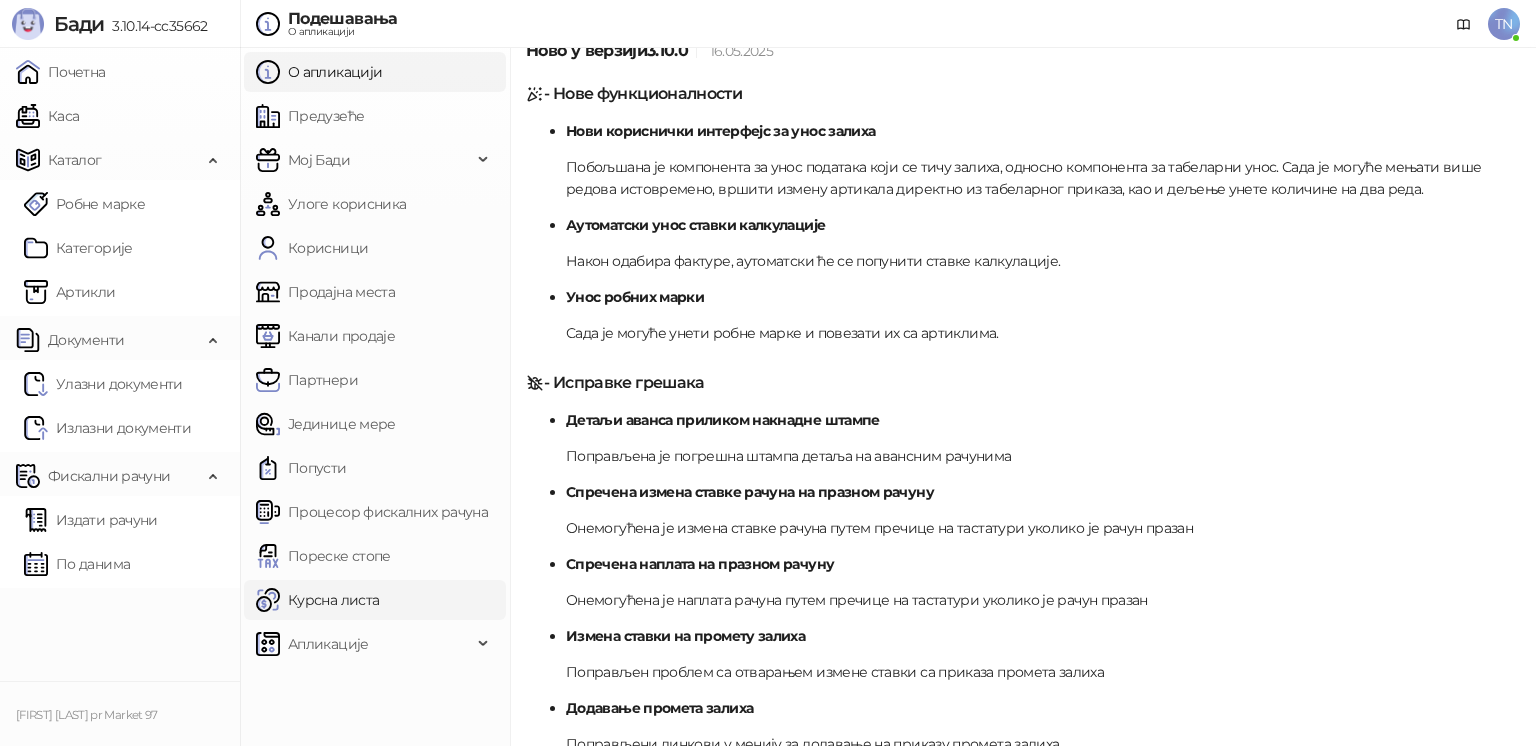 scroll, scrollTop: 3976, scrollLeft: 0, axis: vertical 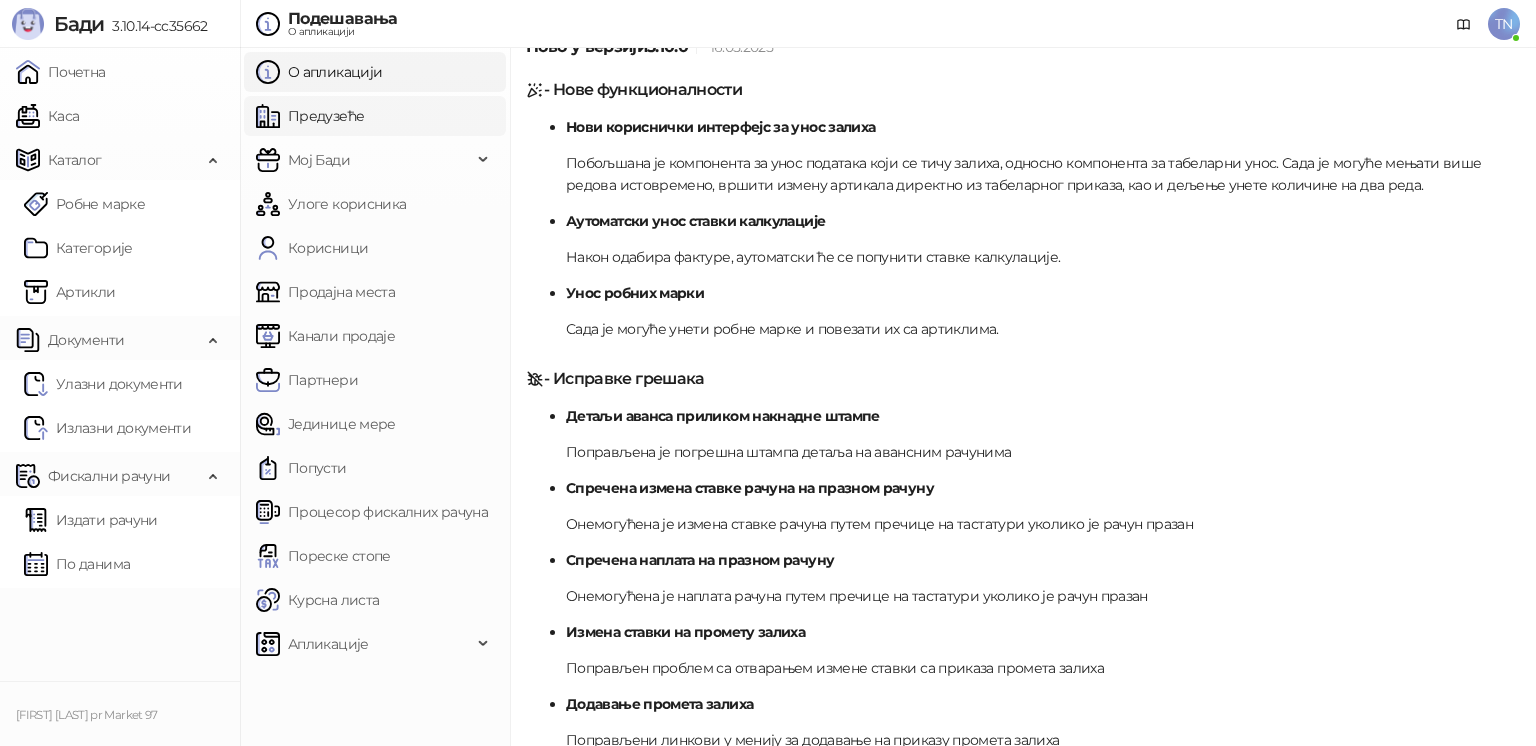 click on "Предузеће" at bounding box center (310, 116) 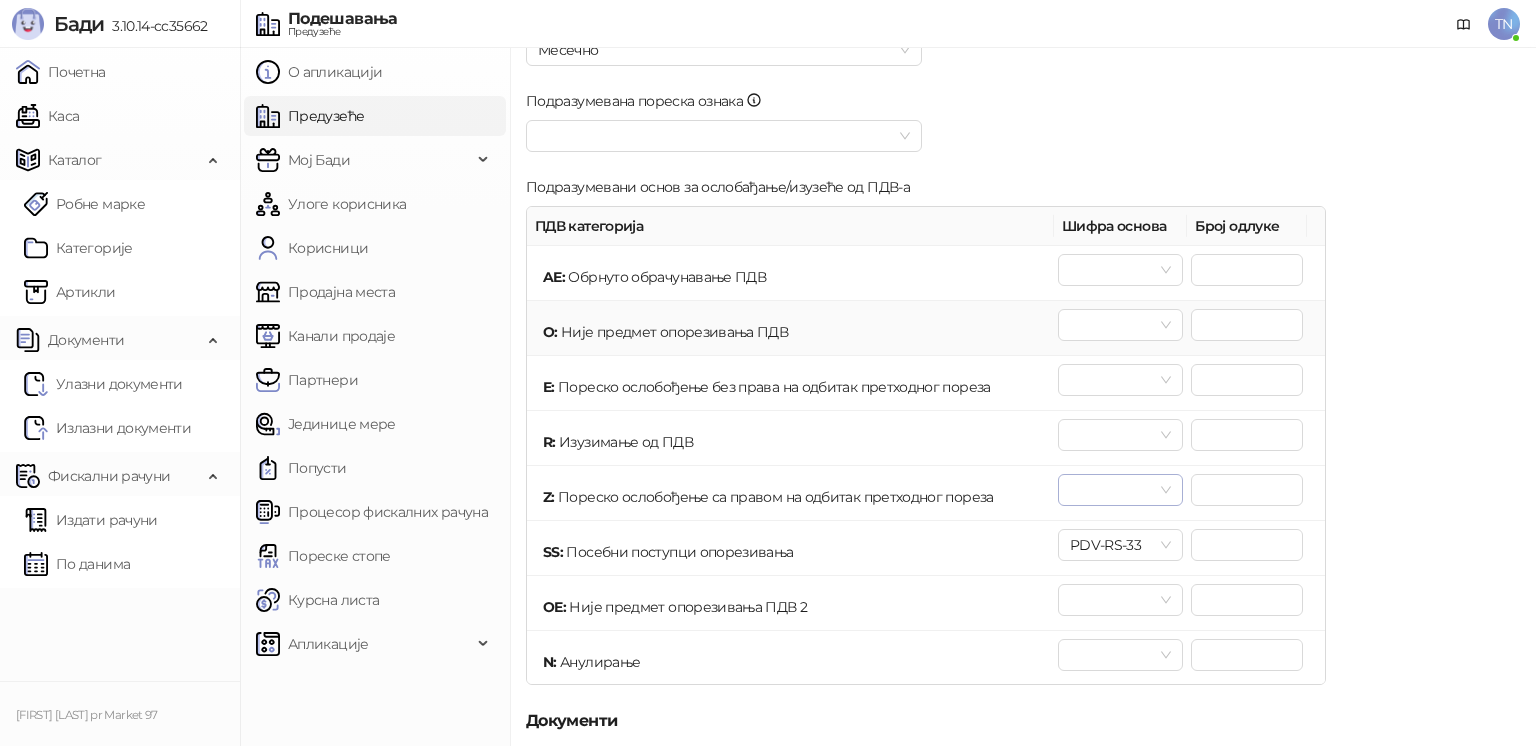 scroll, scrollTop: 591, scrollLeft: 0, axis: vertical 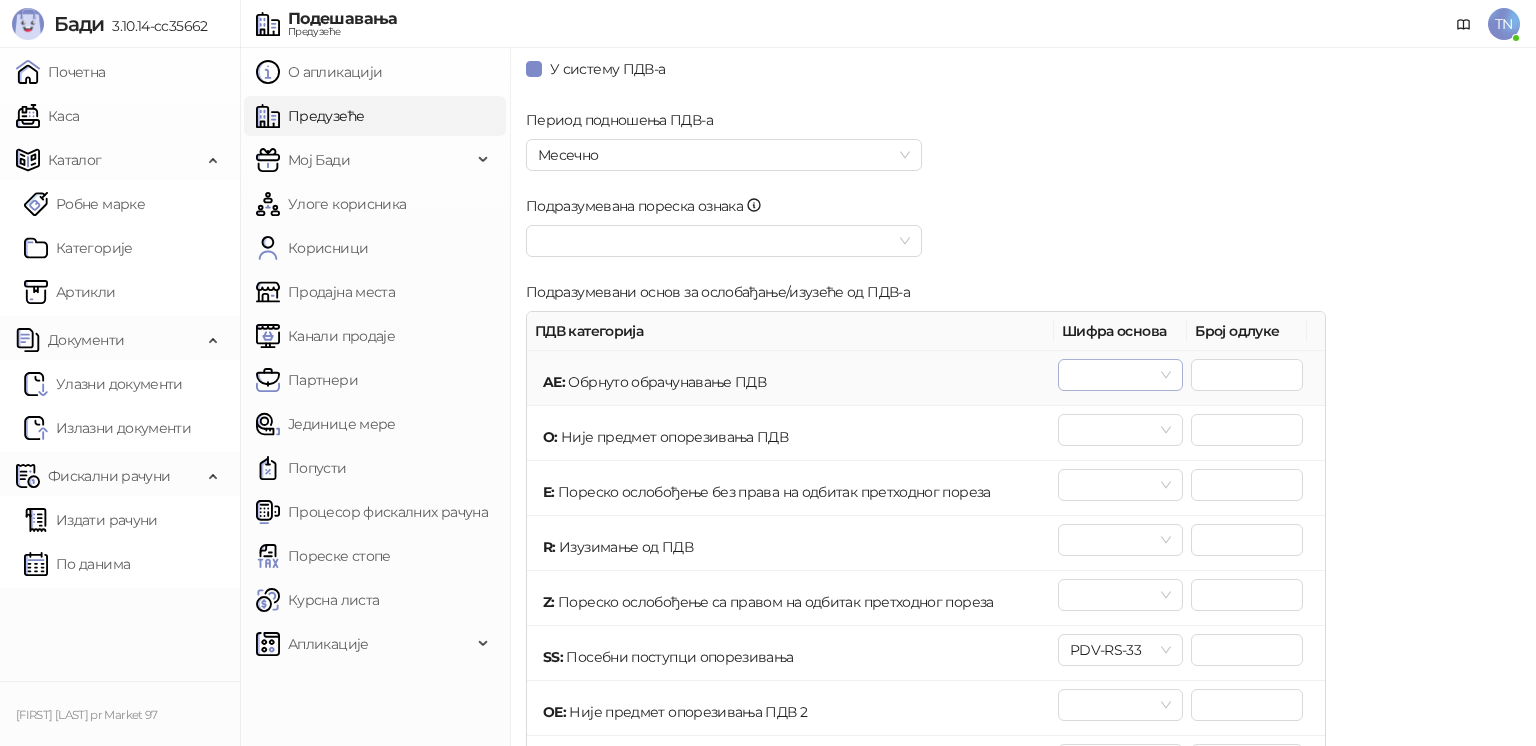 click at bounding box center [1120, 375] 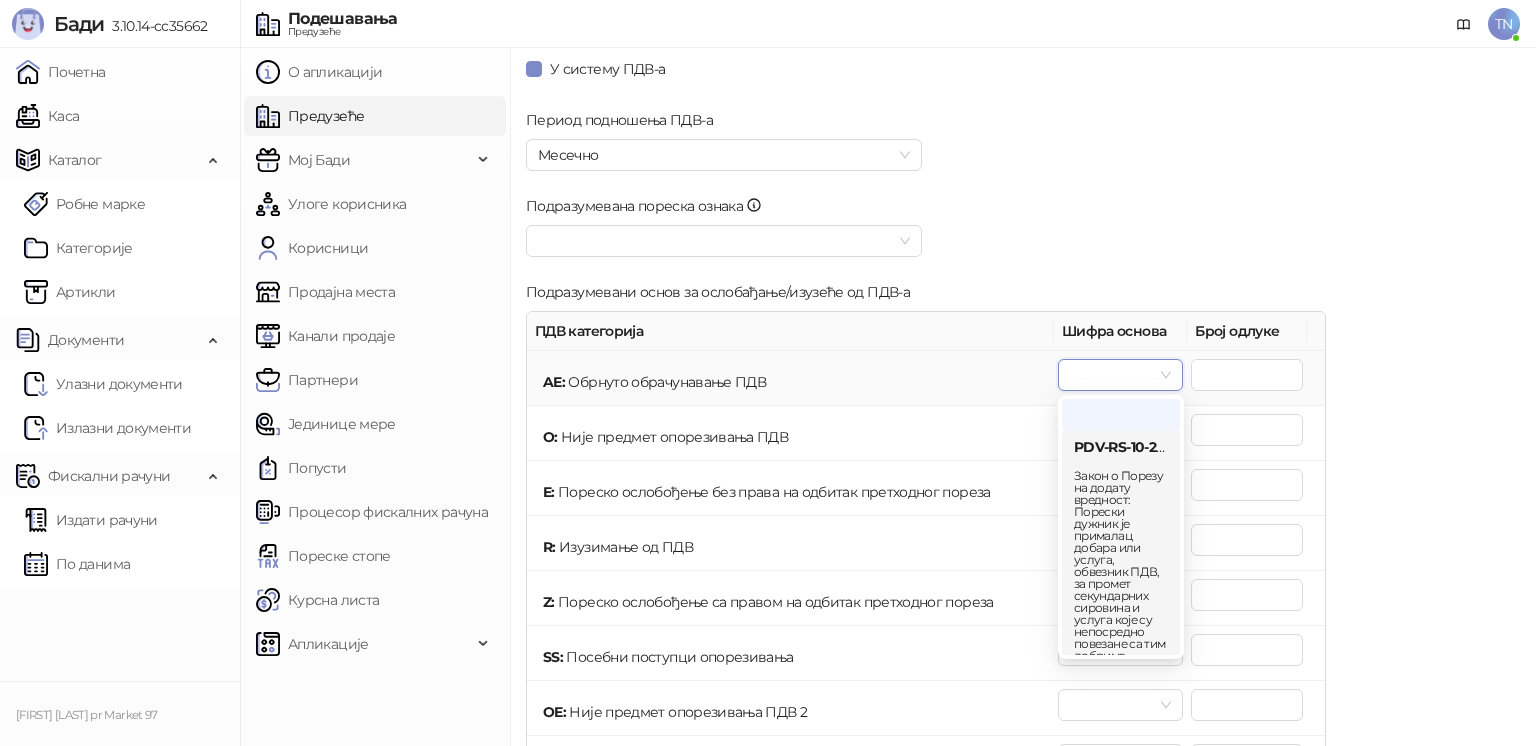 click on "Закон о Порезу на додату вредност: Порески дужник је прималац добара или услуга, обвезник ПДВ, за промет секундарних сировина и услуга које су непосредно повезане са тим добрима, извршен од стране другог обвезника ПДВ" at bounding box center [1121, 584] 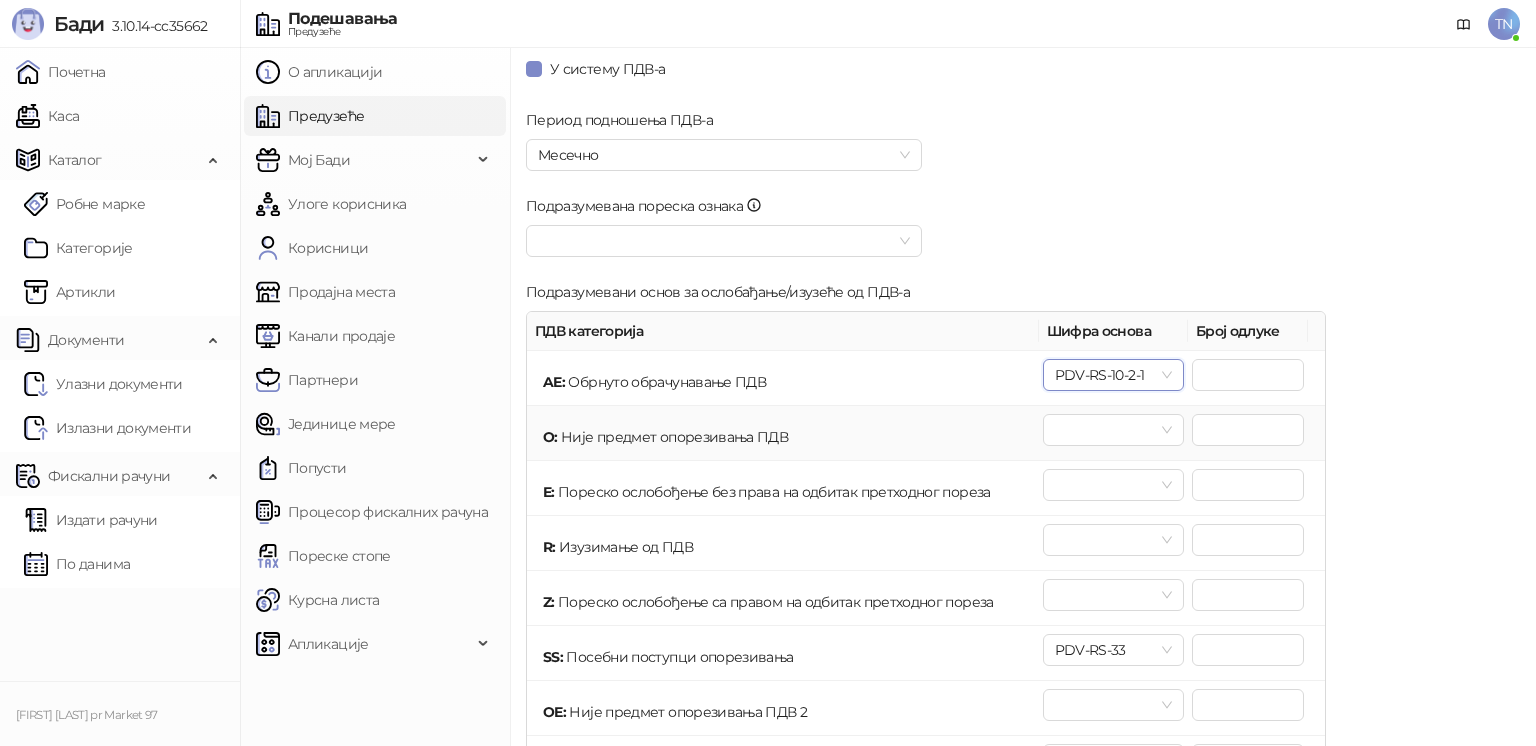 click at bounding box center [1113, 433] 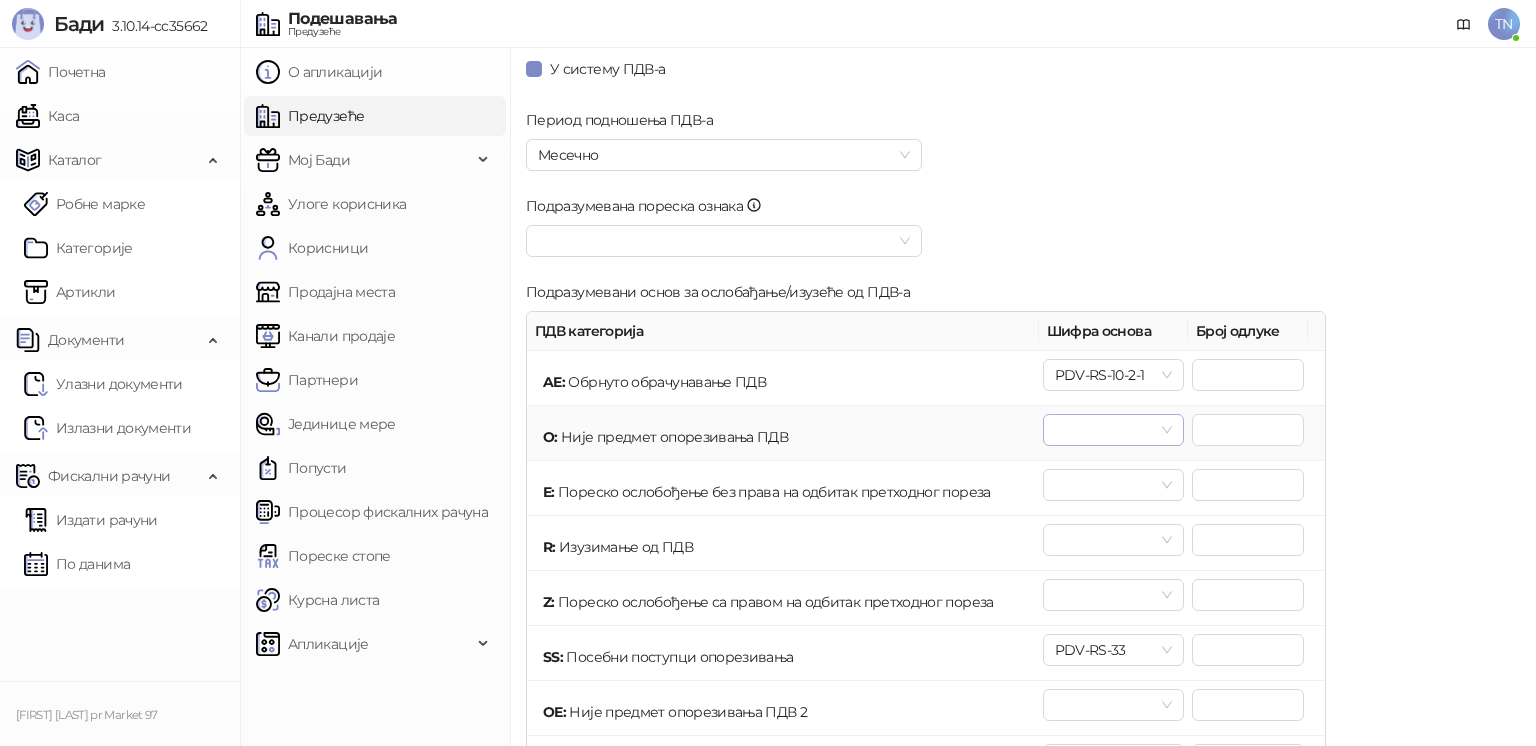click at bounding box center (1113, 430) 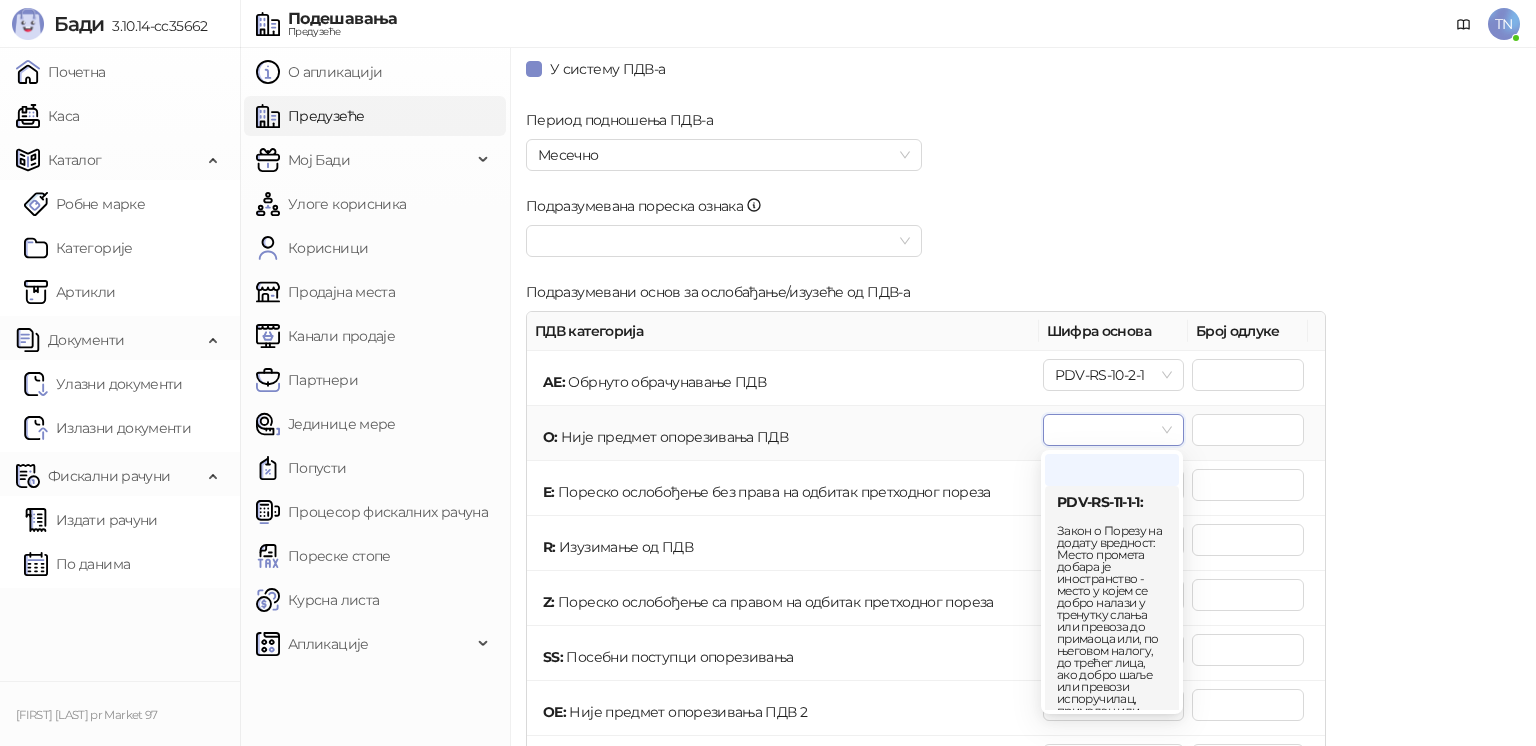 drag, startPoint x: 1132, startPoint y: 553, endPoint x: 1136, endPoint y: 510, distance: 43.185646 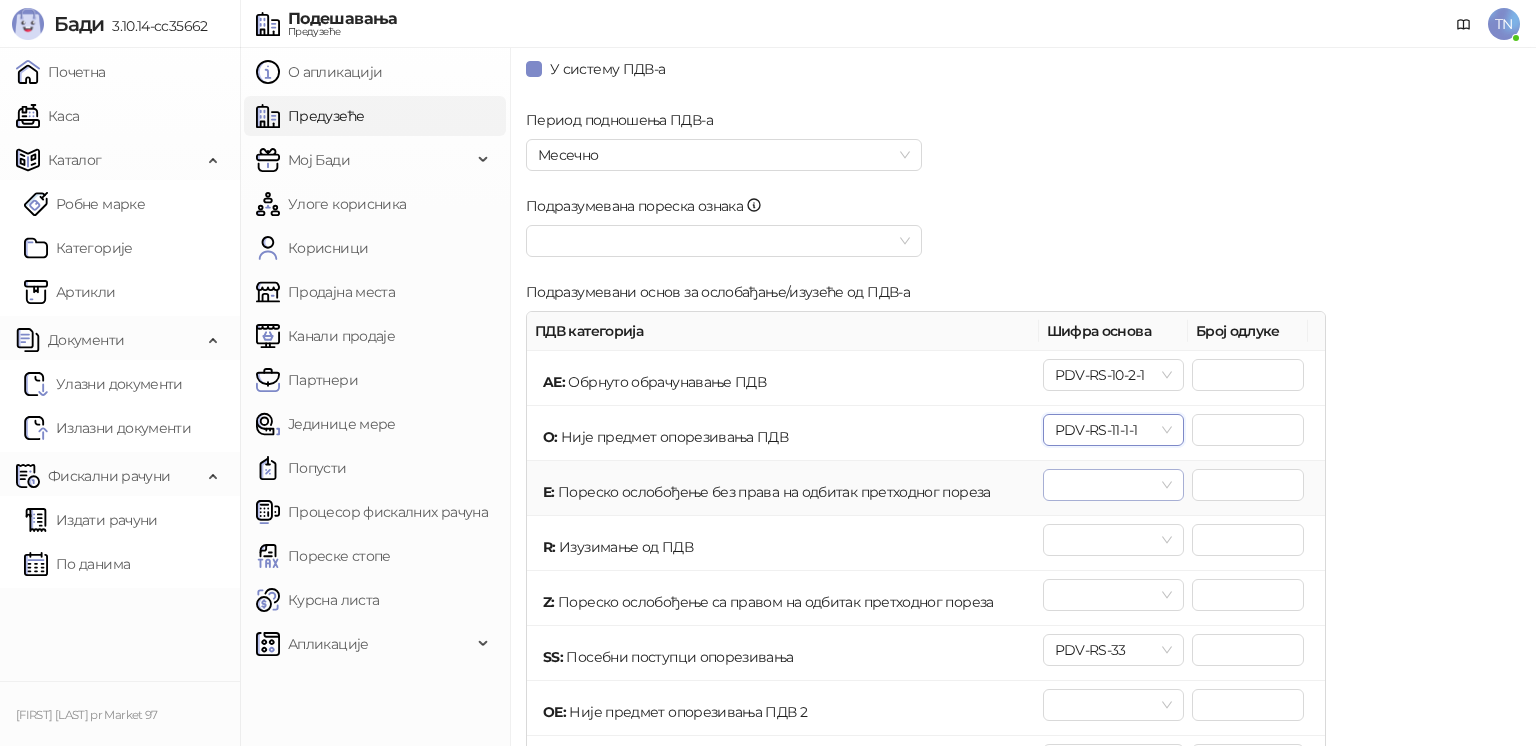 click at bounding box center (1113, 485) 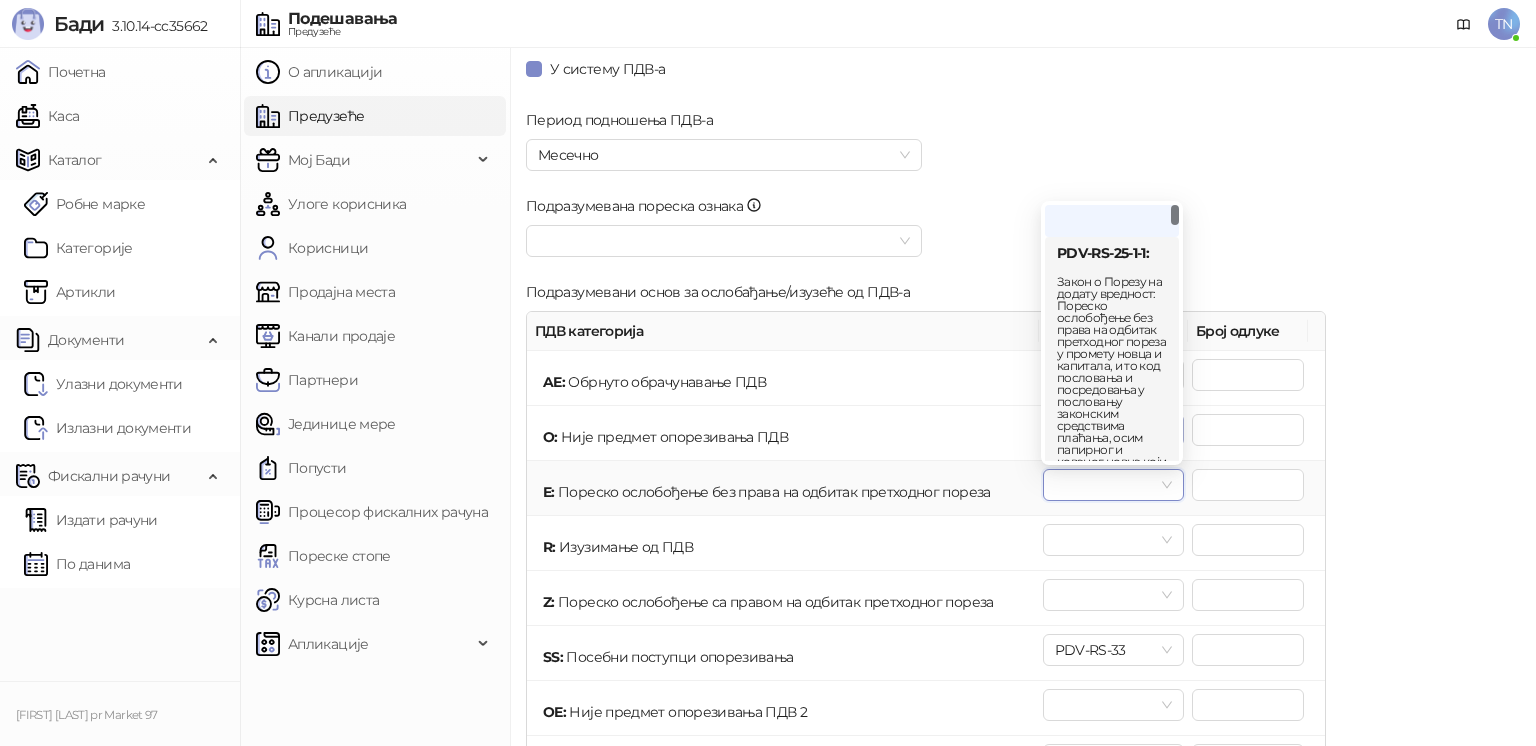 drag, startPoint x: 1147, startPoint y: 388, endPoint x: 1135, endPoint y: 444, distance: 57.271286 